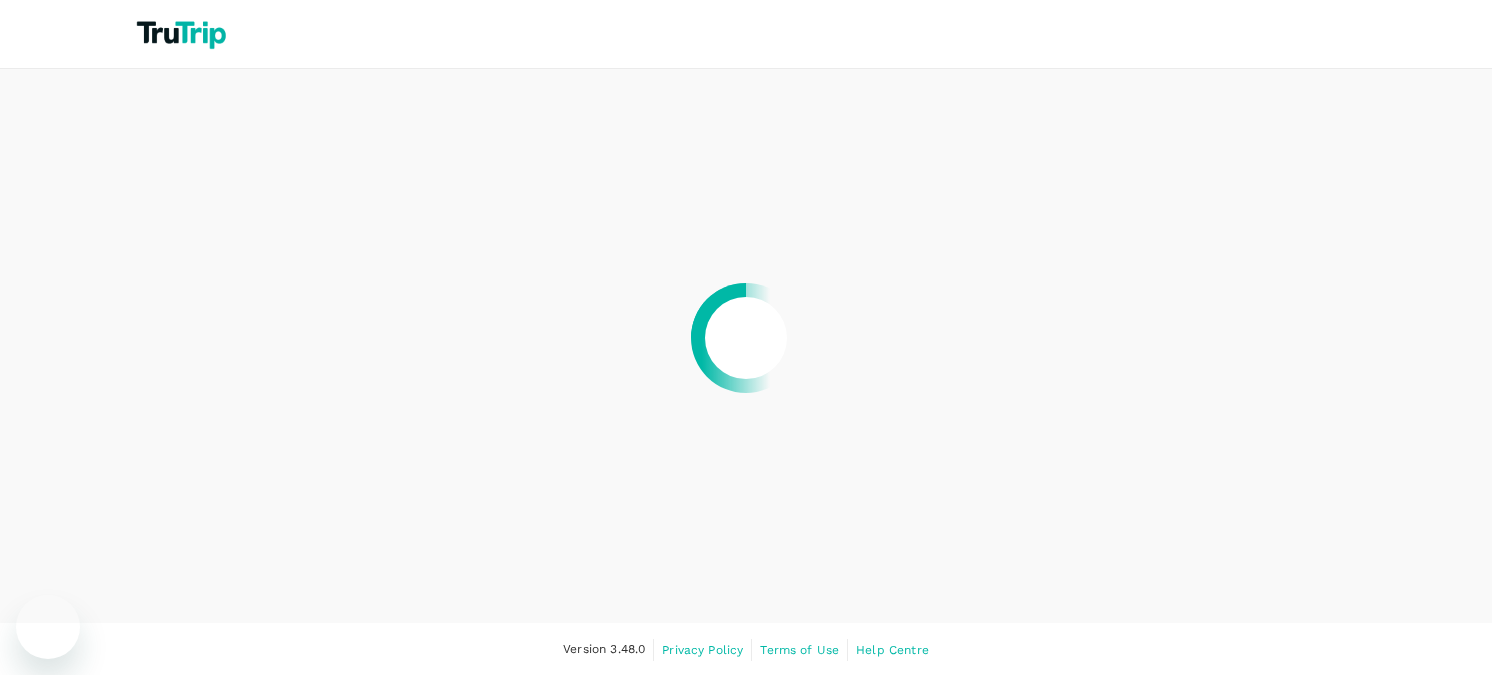 scroll, scrollTop: 0, scrollLeft: 0, axis: both 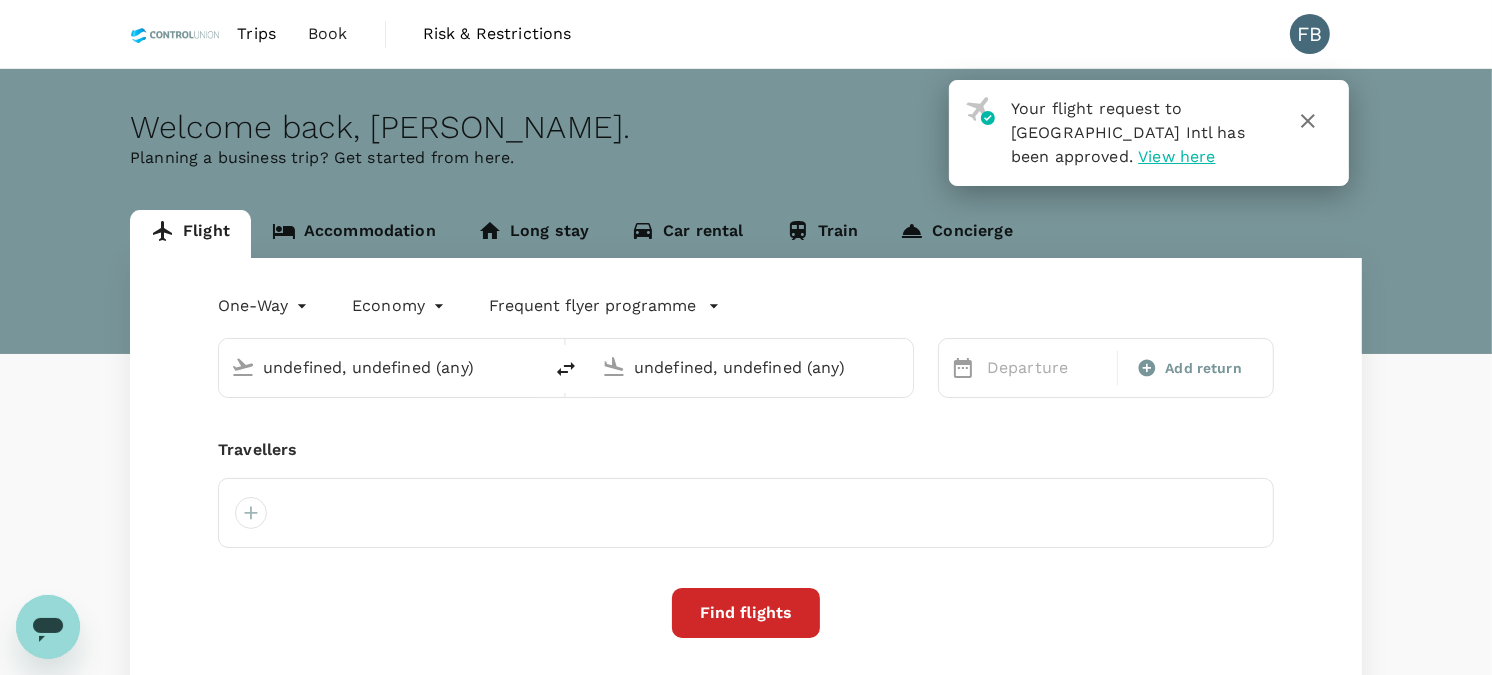 type 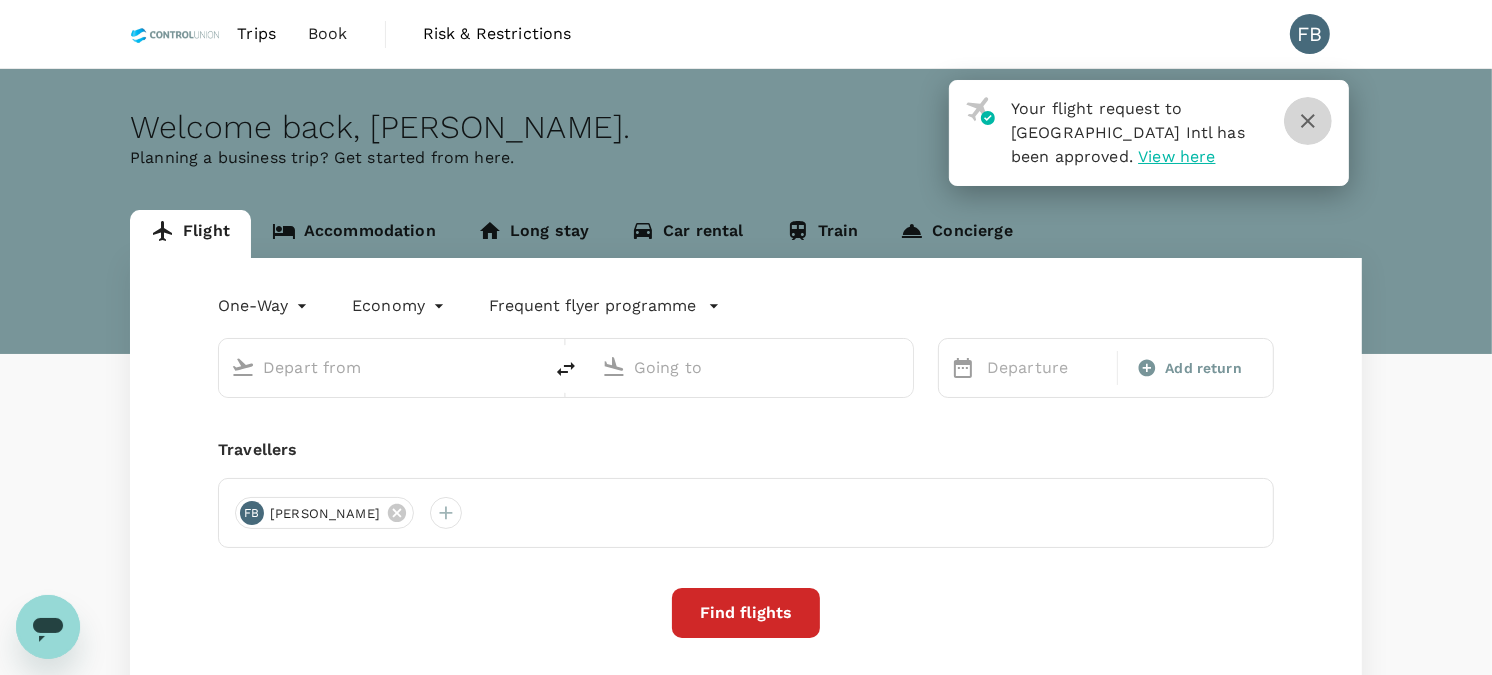 click 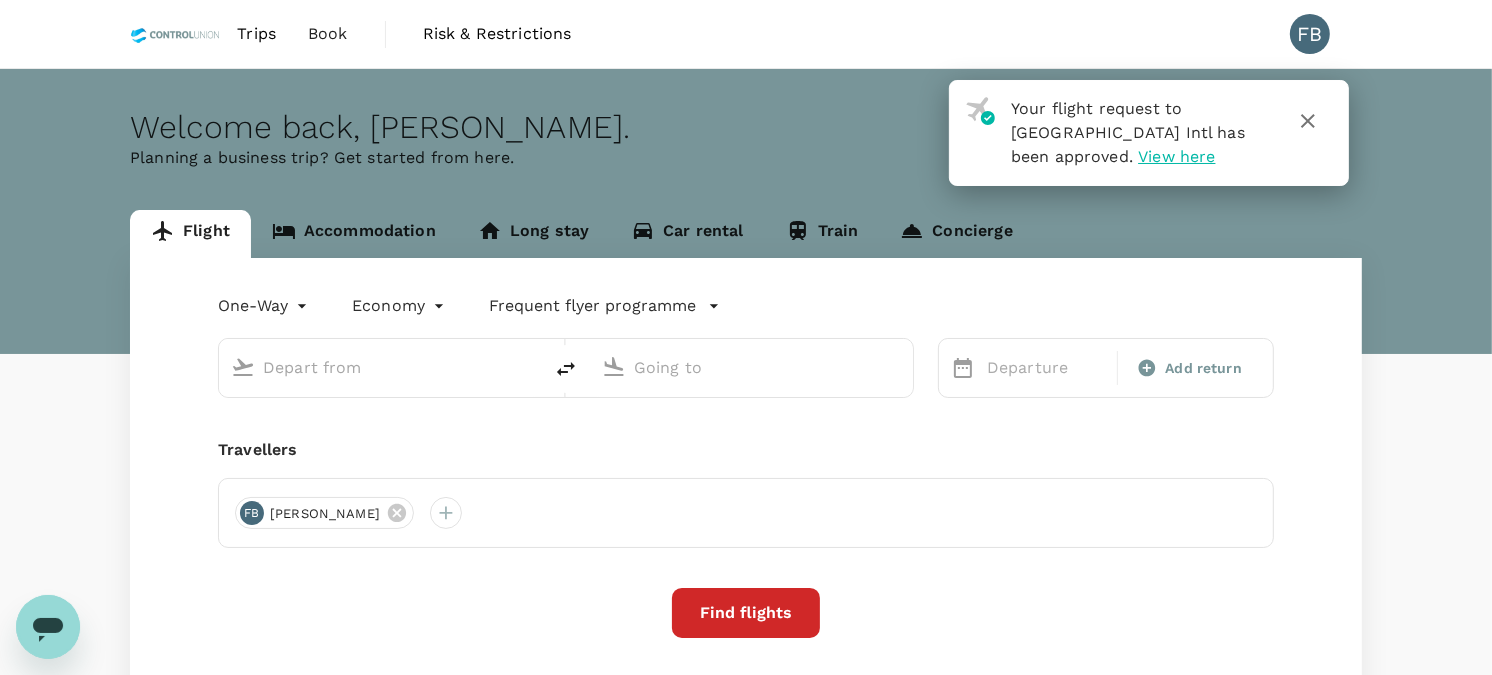 type on "roundtrip" 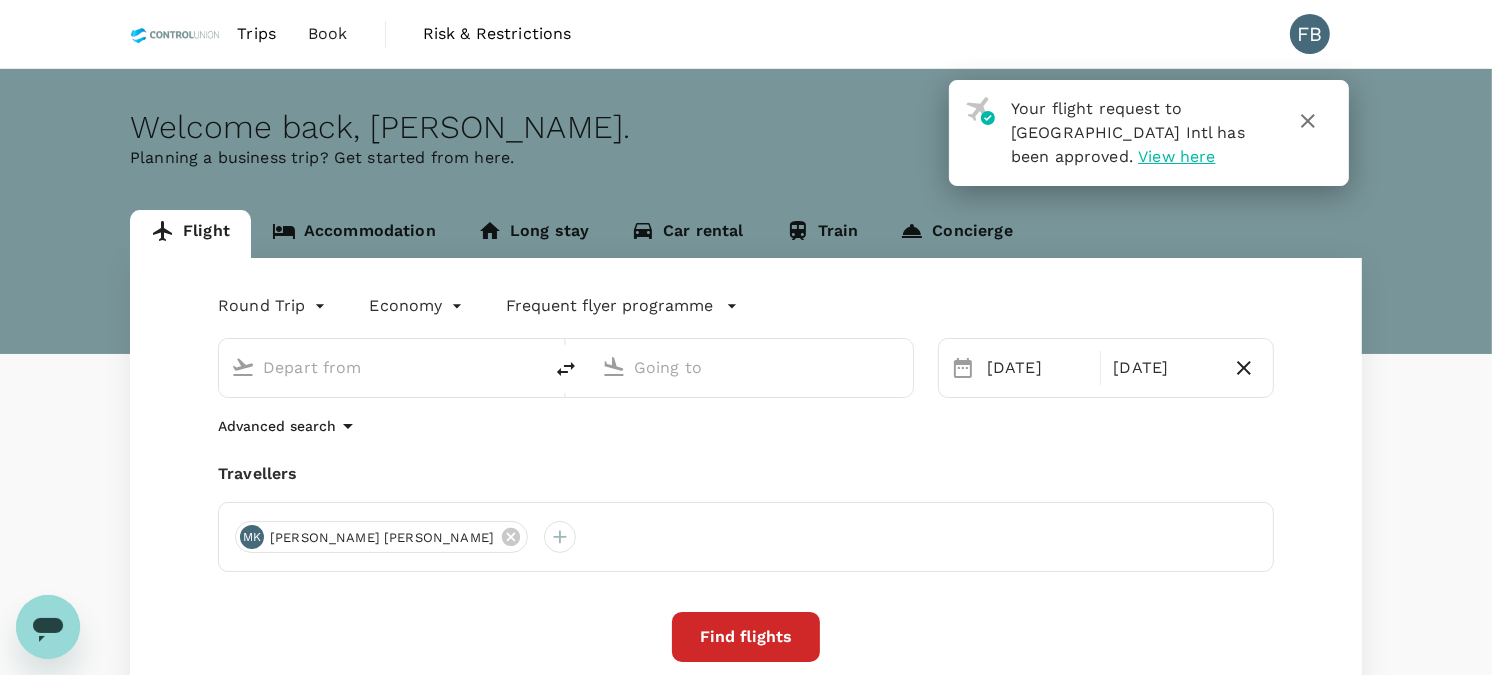 type on "Kuala Lumpur Intl ([GEOGRAPHIC_DATA])" 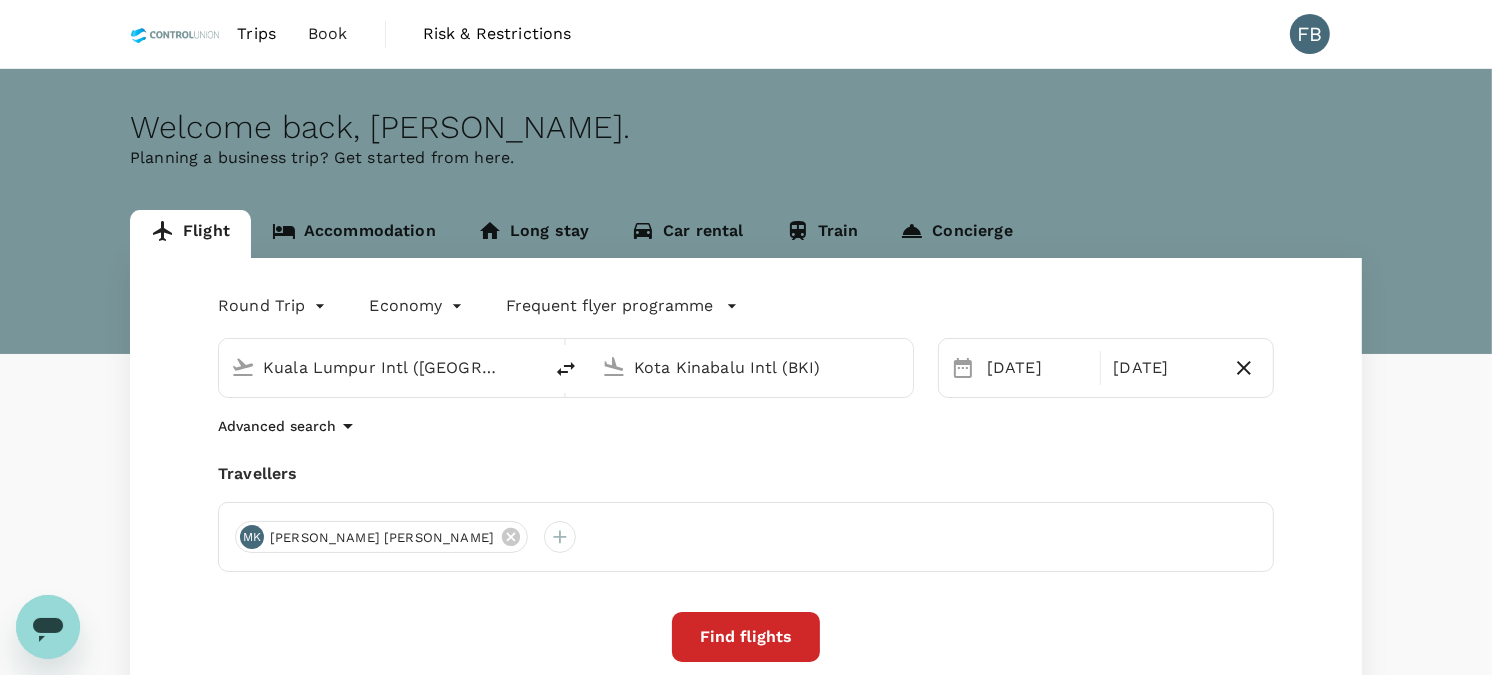 click on "Accommodation" at bounding box center [354, 234] 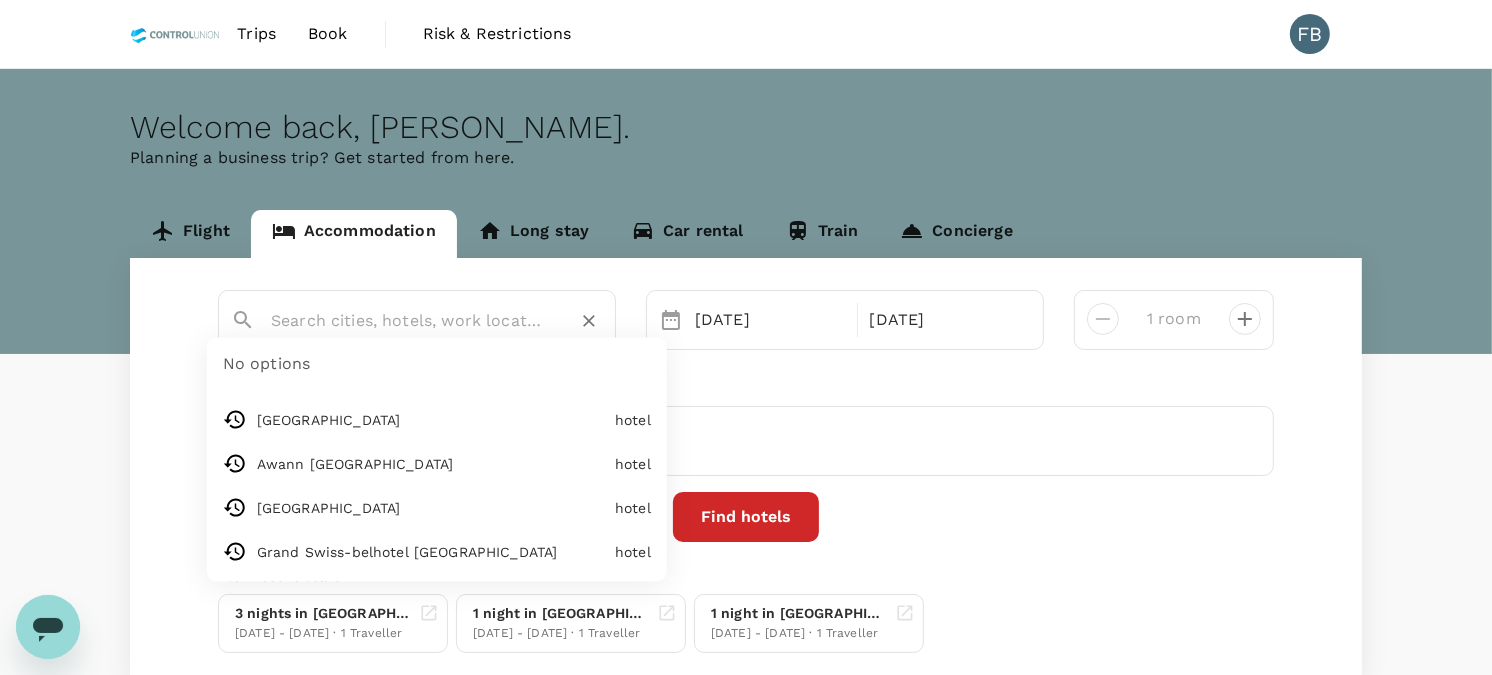click at bounding box center [409, 320] 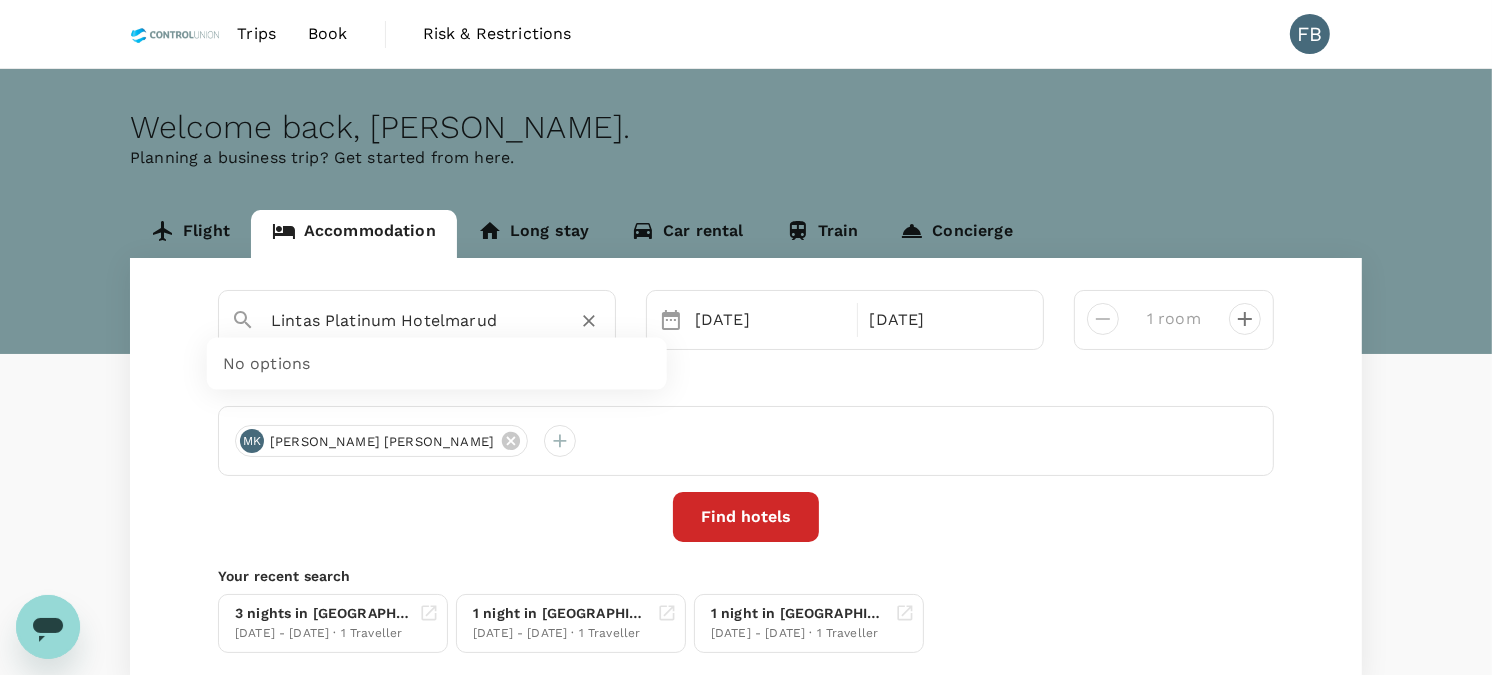 type on "Lintas Platinum Hotelmarudu" 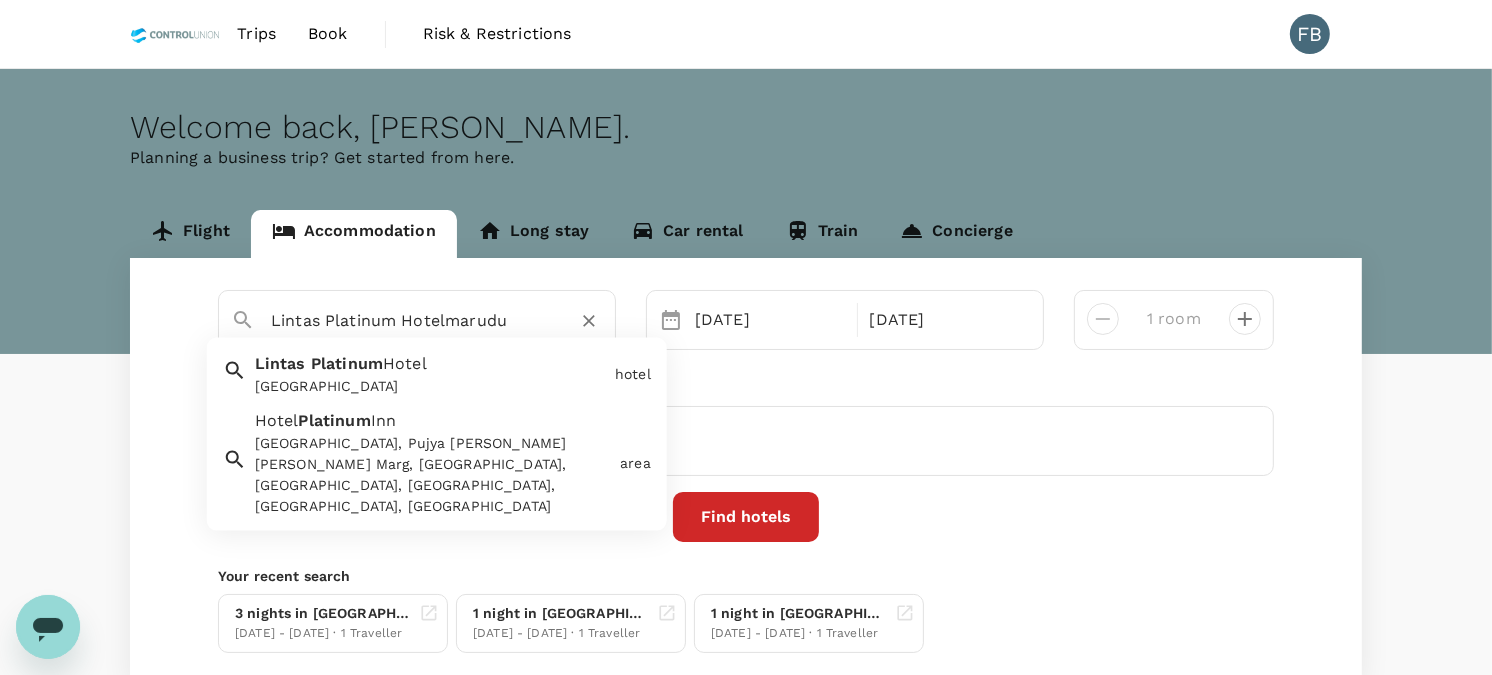 click 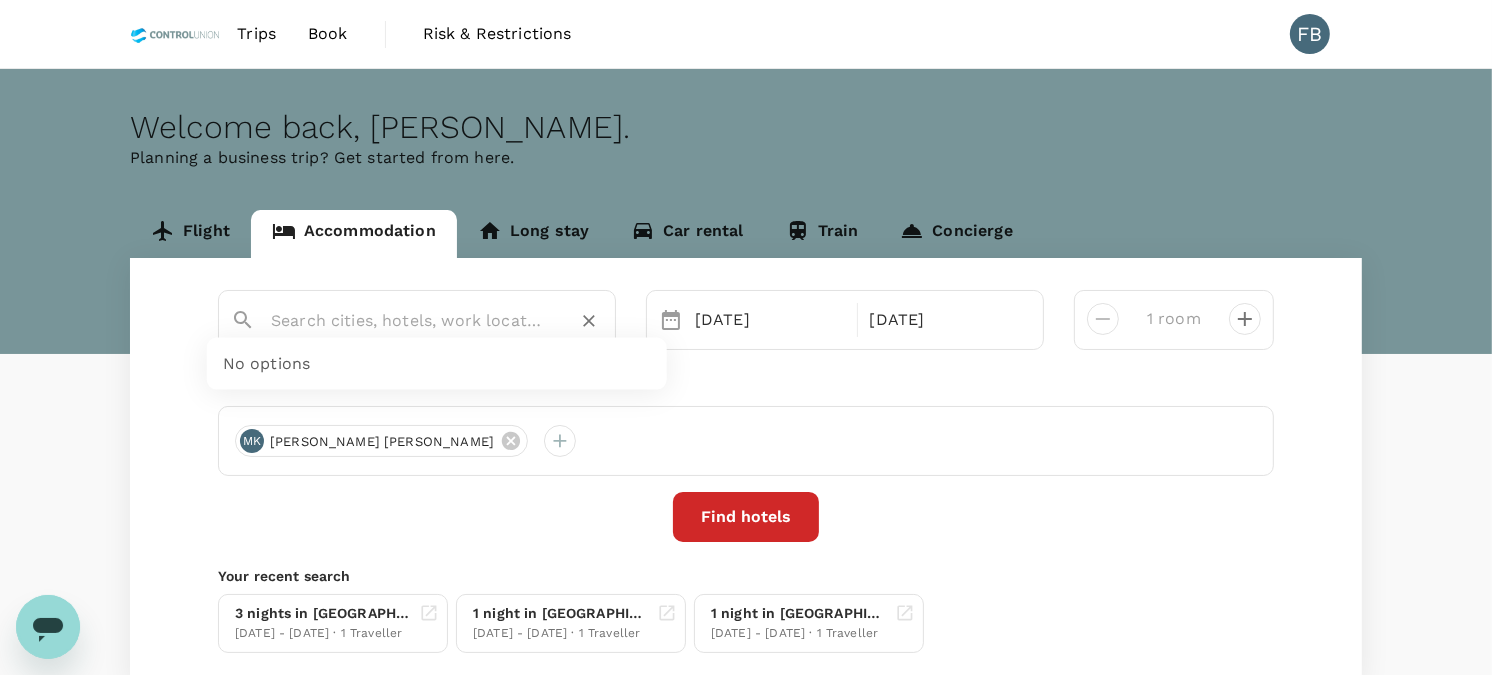 click at bounding box center (409, 320) 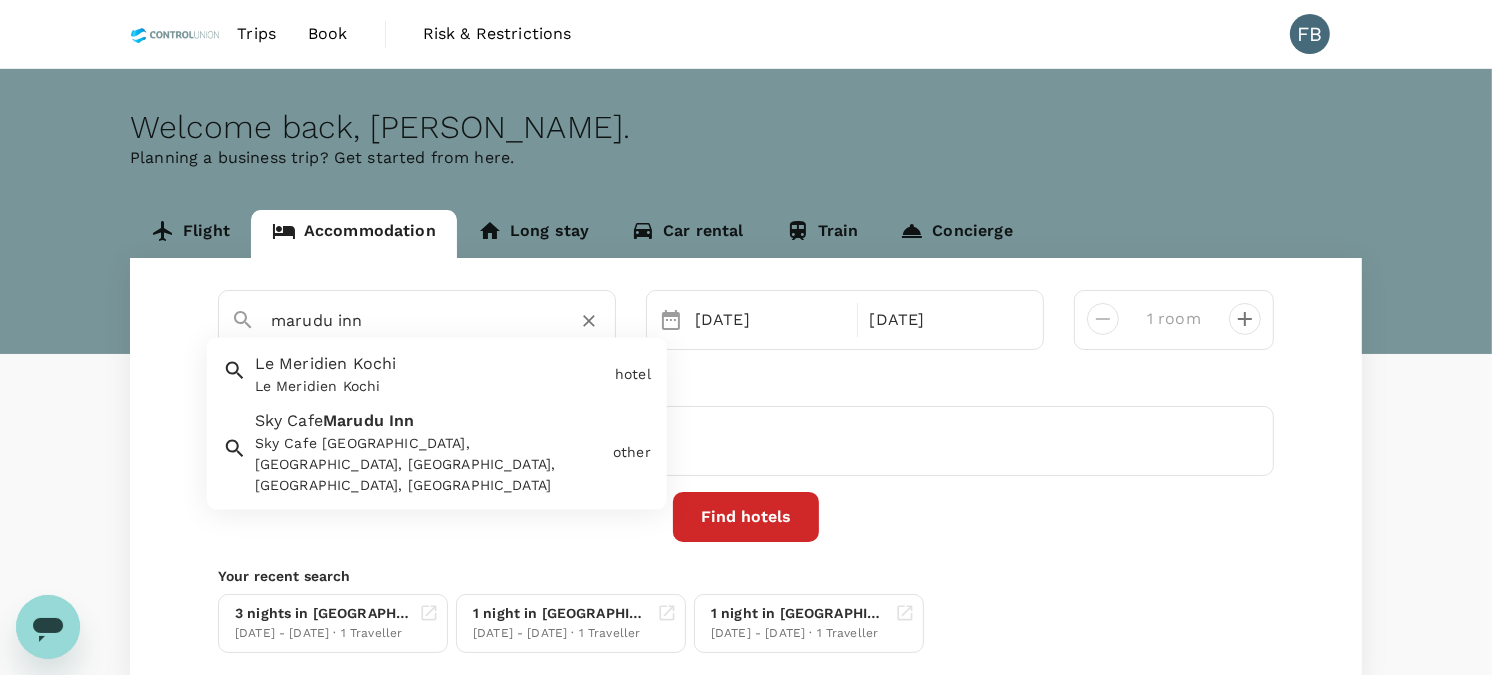 click on "Sky Cafe [GEOGRAPHIC_DATA], [GEOGRAPHIC_DATA], [GEOGRAPHIC_DATA], [GEOGRAPHIC_DATA], [GEOGRAPHIC_DATA]" at bounding box center (430, 464) 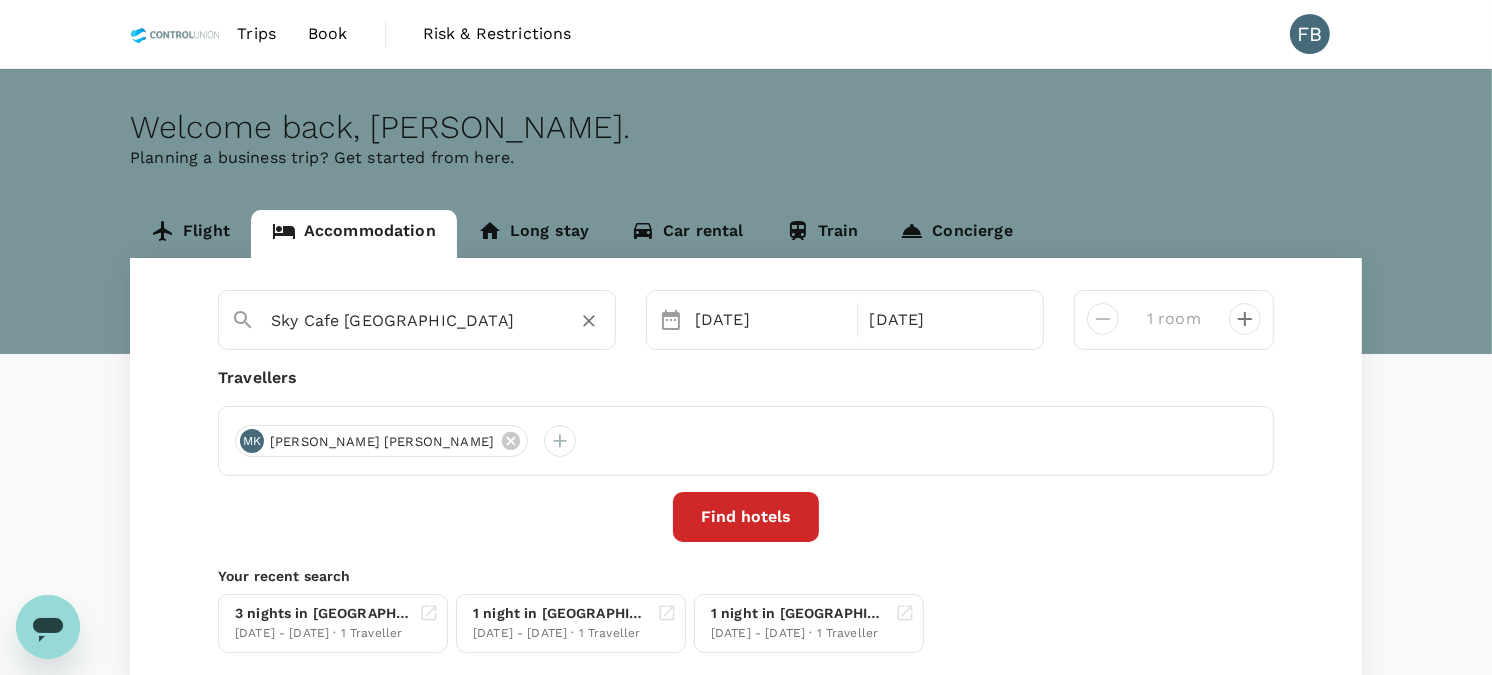 type on "Sky Cafe [GEOGRAPHIC_DATA]" 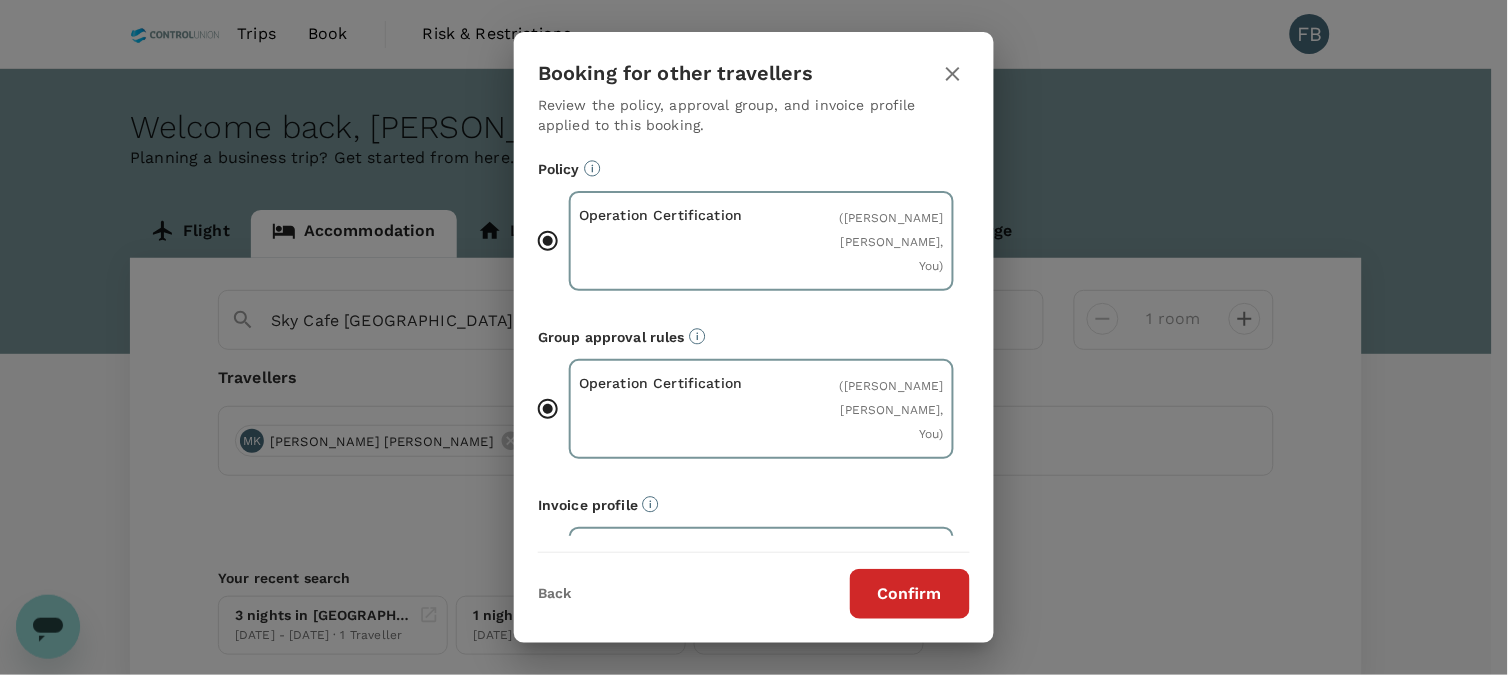 click on "Confirm" at bounding box center [910, 594] 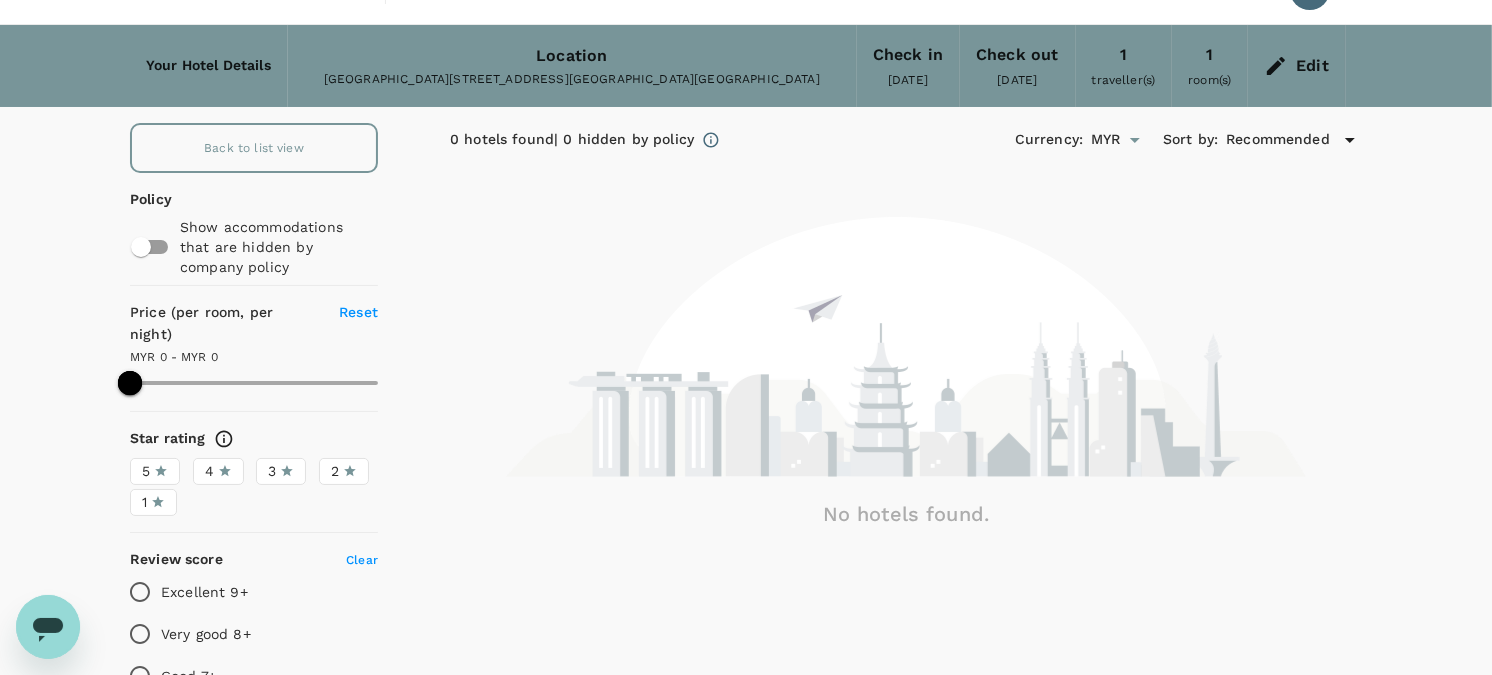 scroll, scrollTop: 0, scrollLeft: 0, axis: both 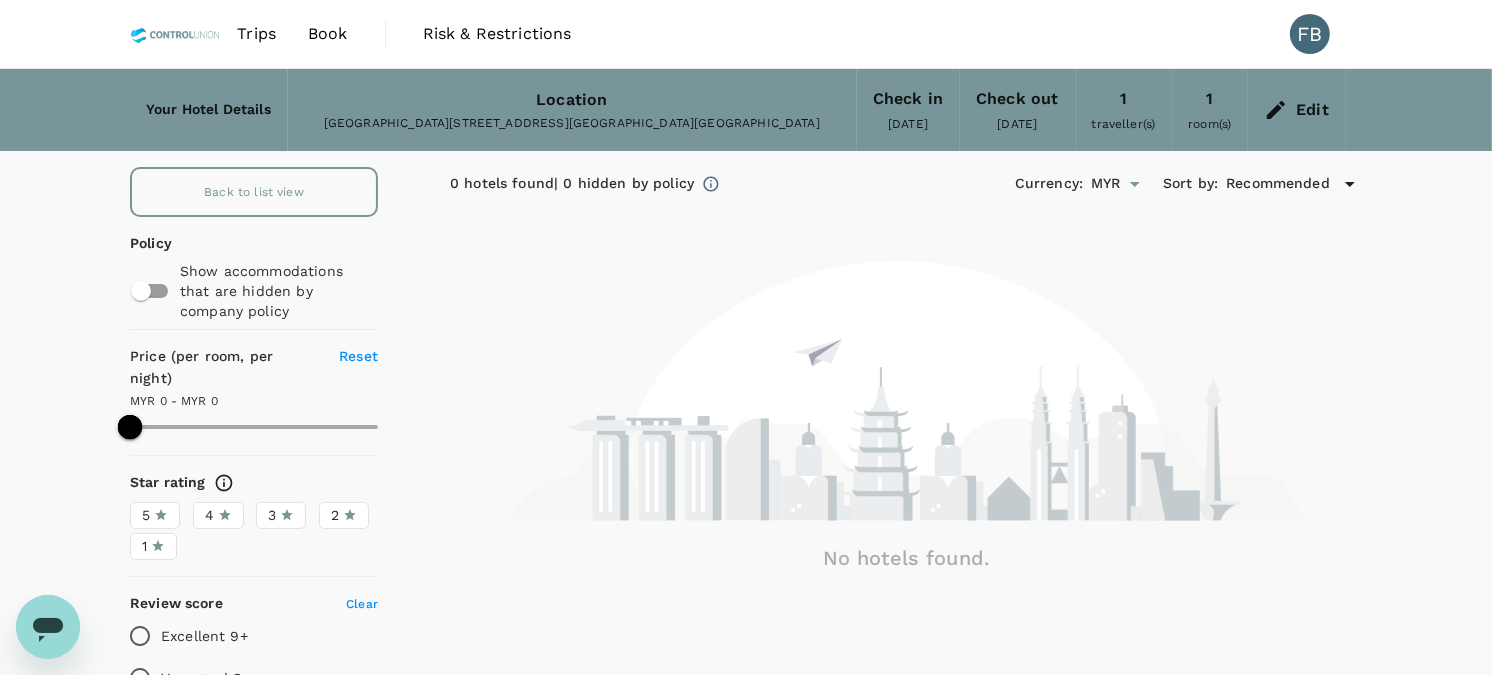 click on "Trips" at bounding box center (256, 34) 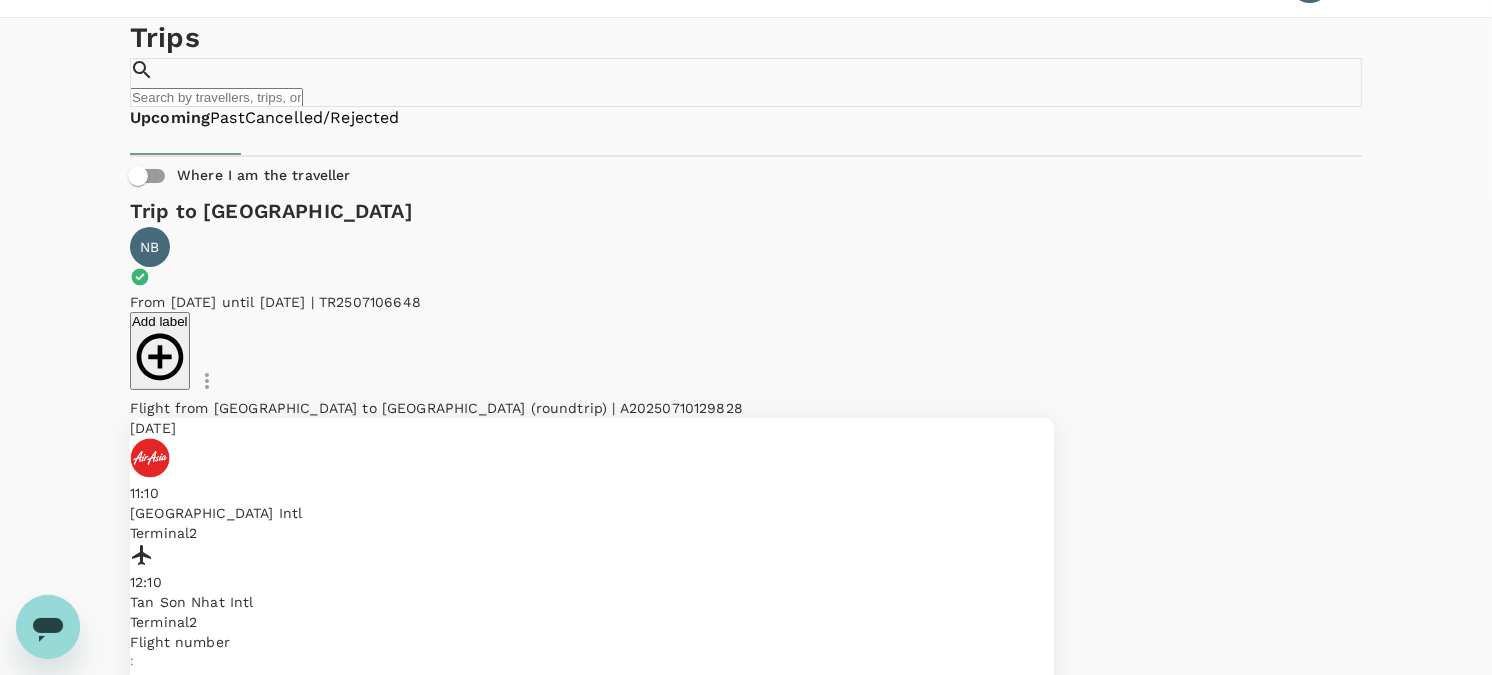 scroll, scrollTop: 0, scrollLeft: 0, axis: both 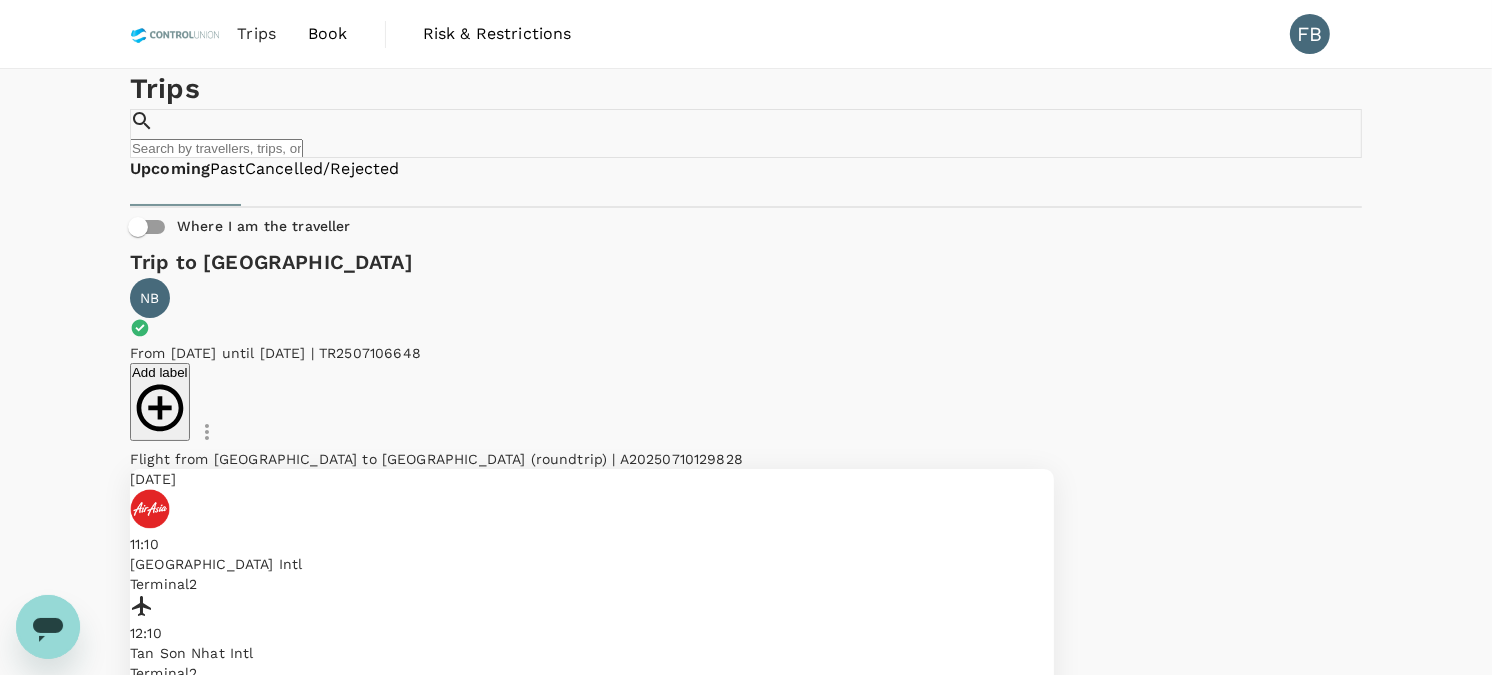 click on "Book" at bounding box center (328, 34) 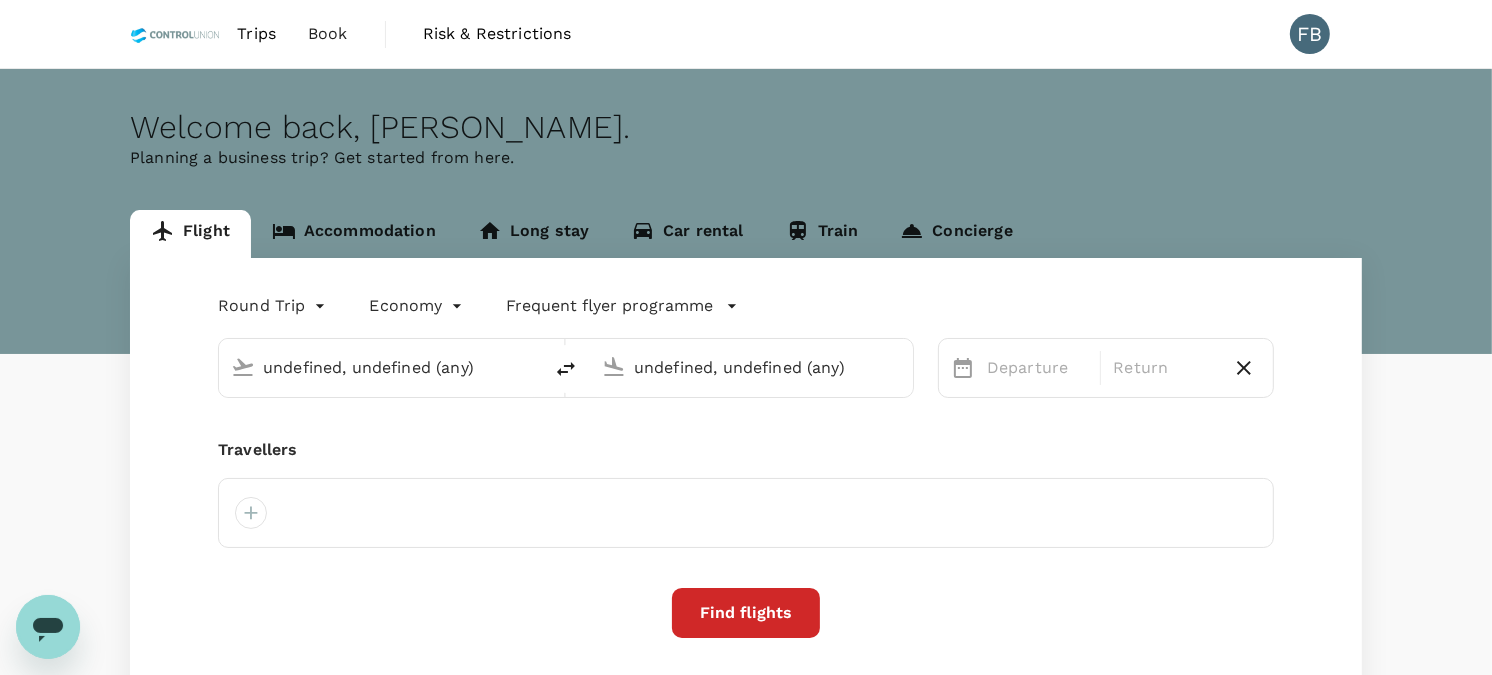 type 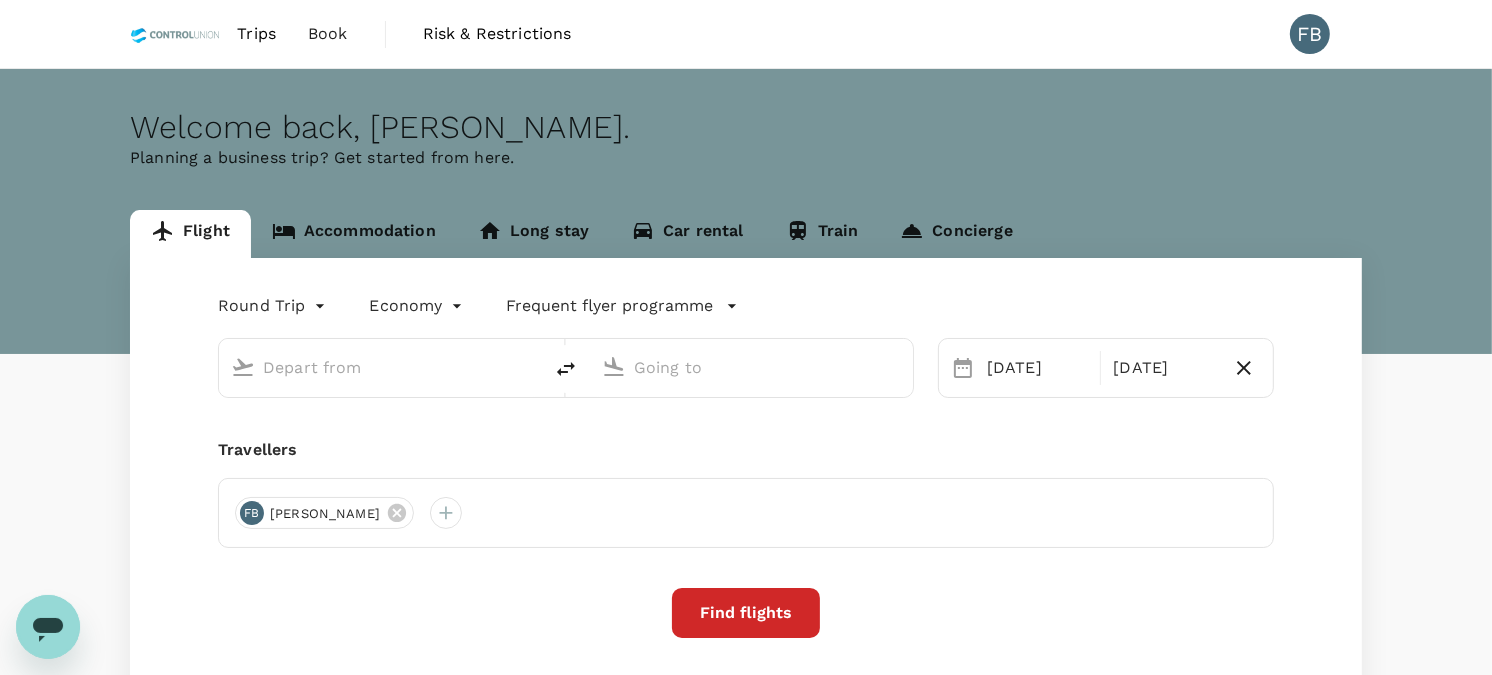 type on "Kuala Lumpur Intl ([GEOGRAPHIC_DATA])" 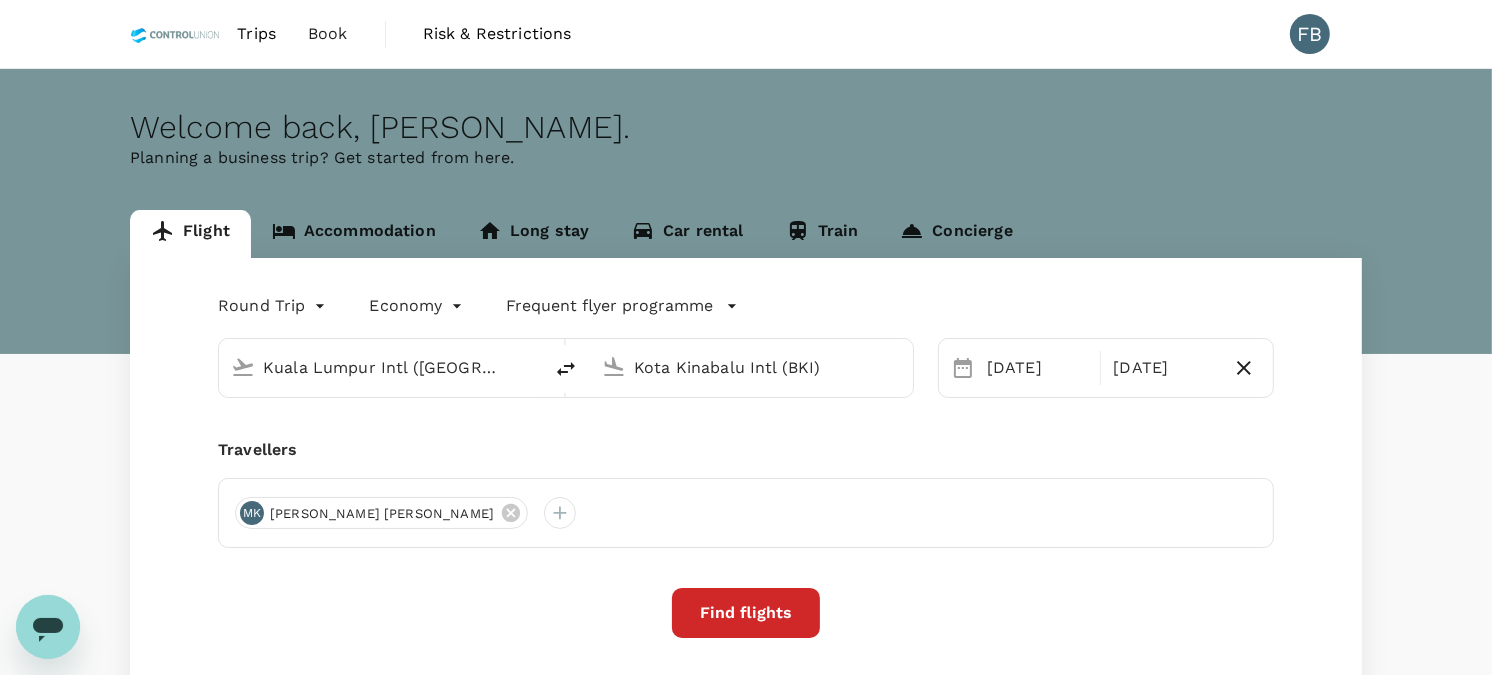 type 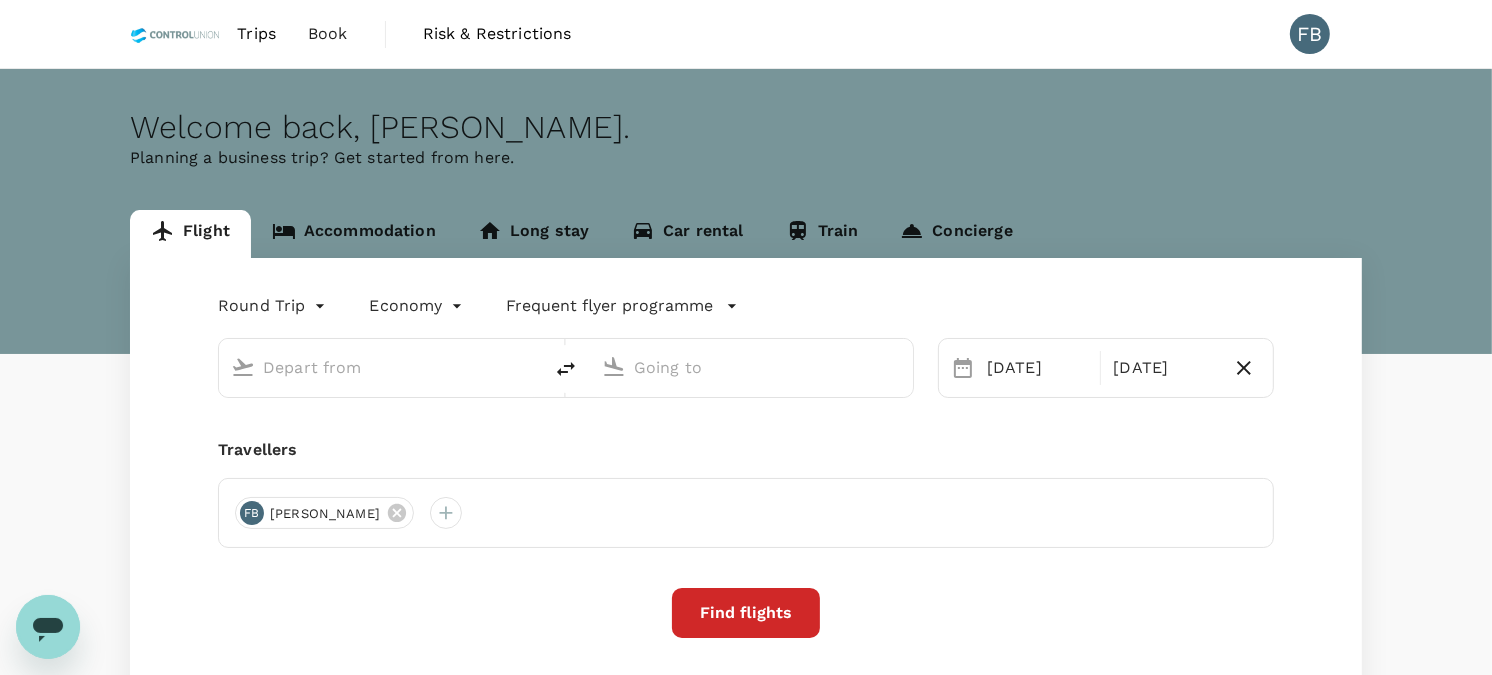 type on "Kuala Lumpur Intl ([GEOGRAPHIC_DATA])" 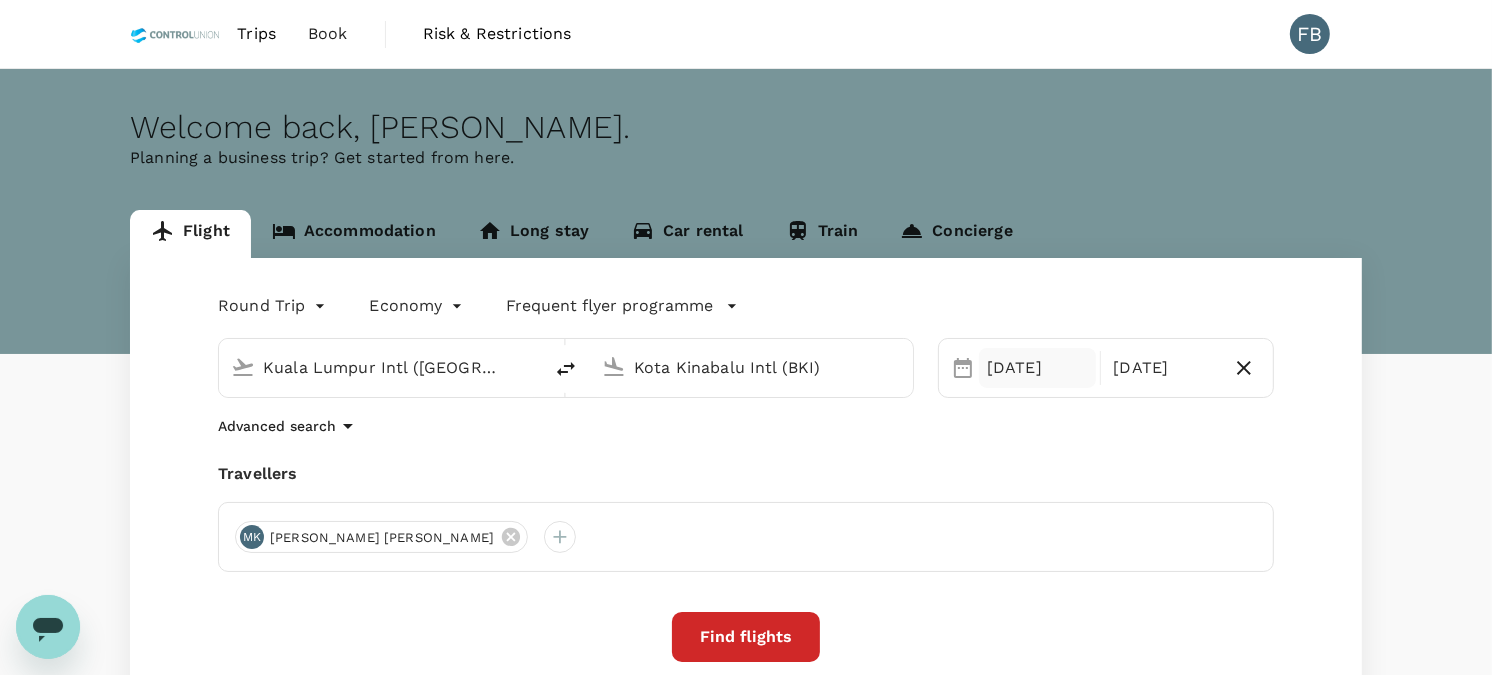 click on "[DATE]" at bounding box center [1037, 368] 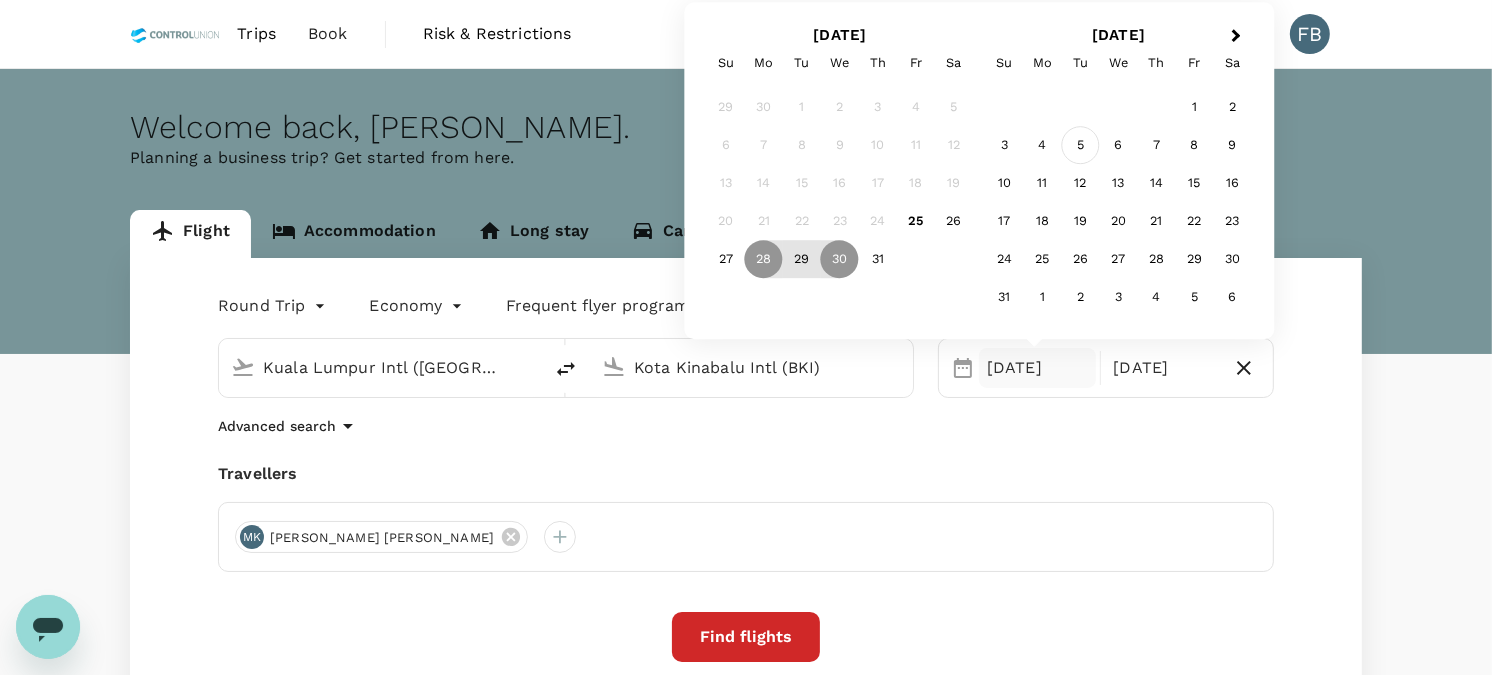 click on "5" at bounding box center [1081, 146] 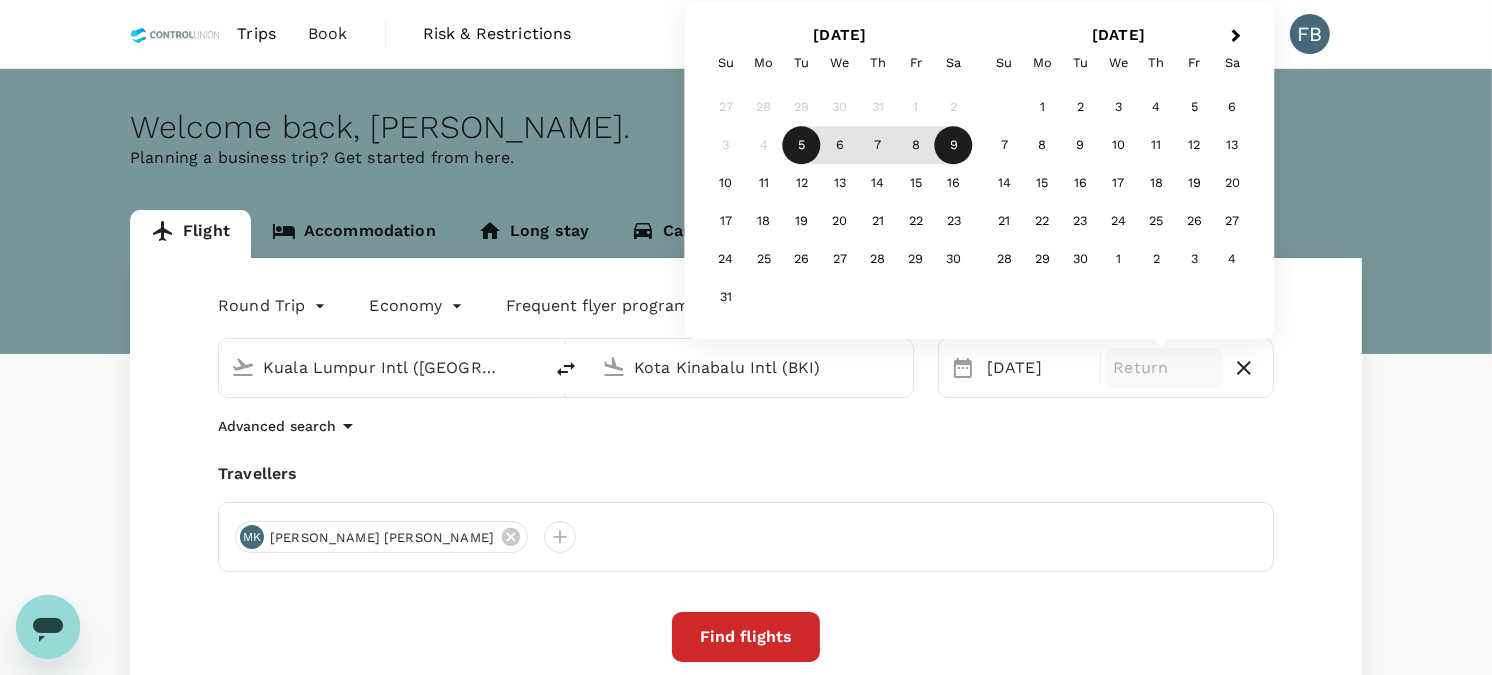 click on "9" at bounding box center [954, 146] 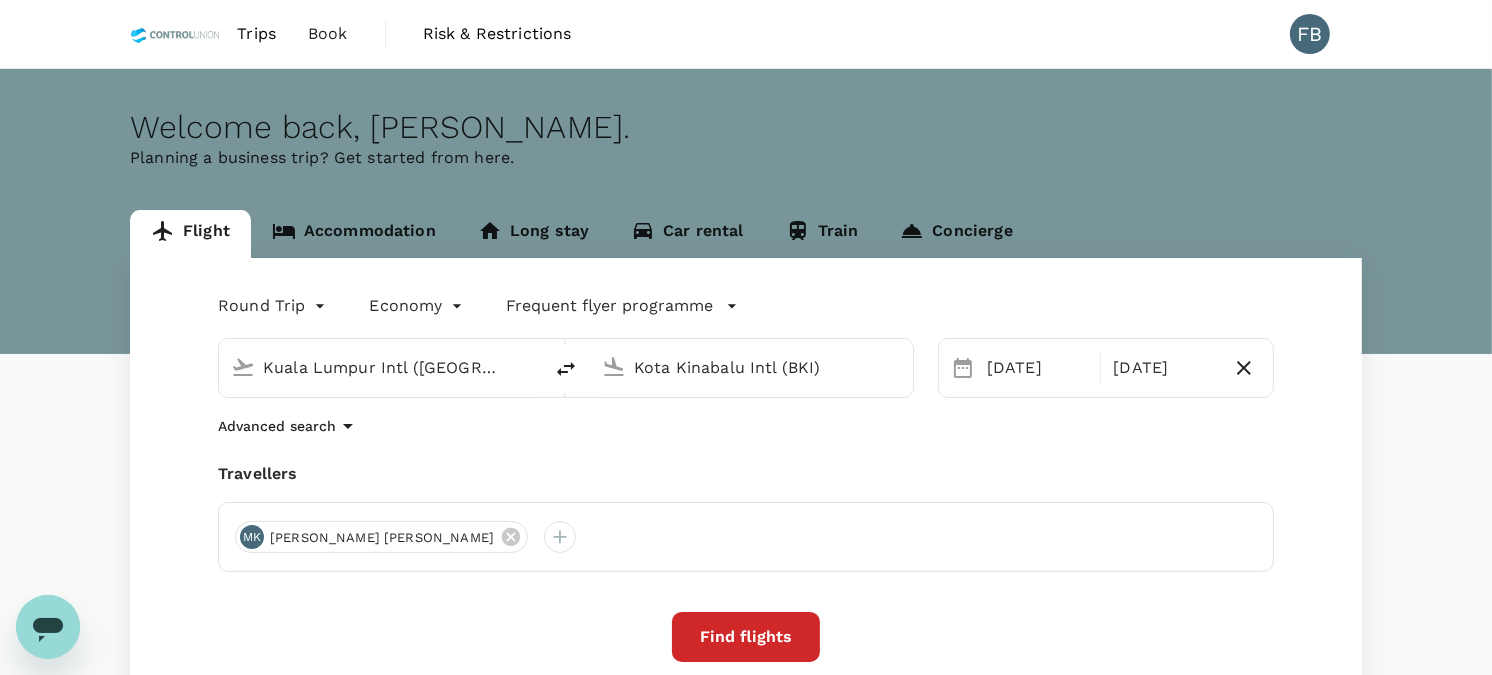 click on "Find flights" at bounding box center (746, 637) 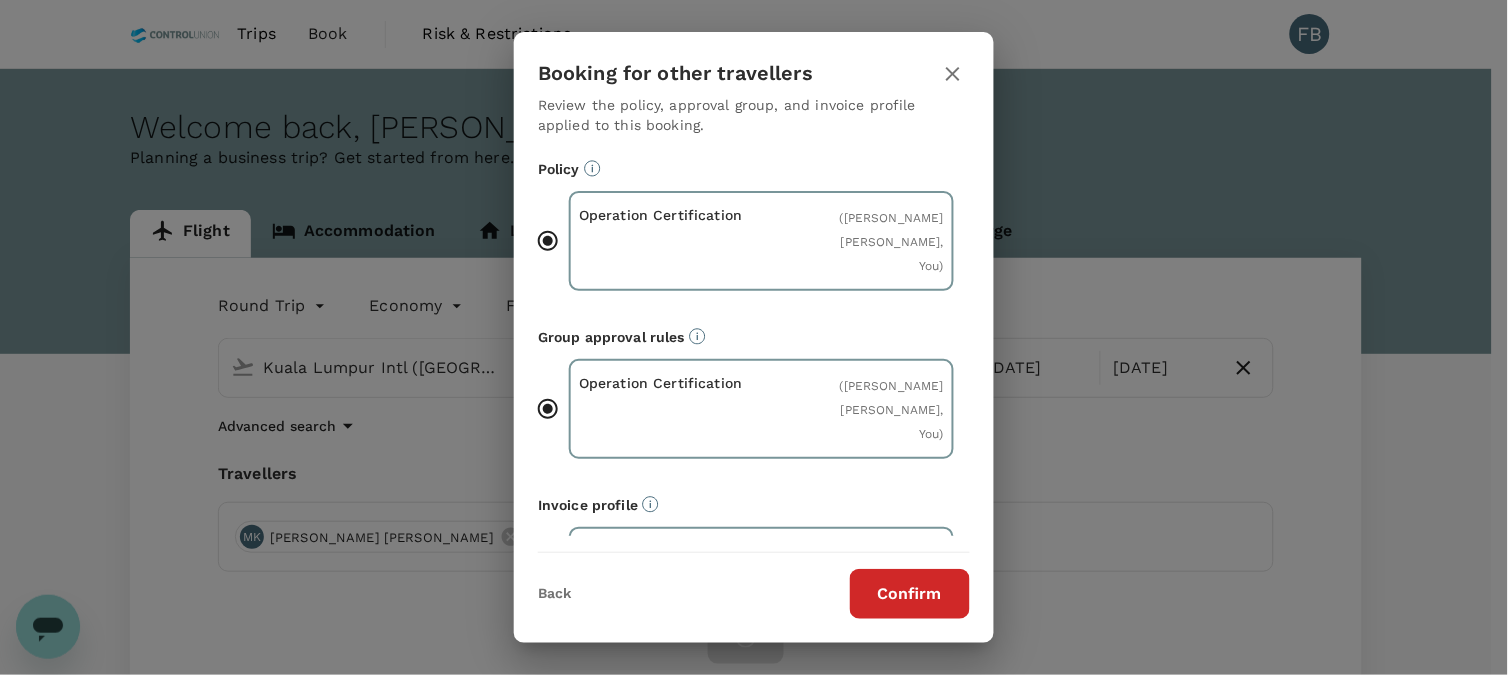 click on "Confirm" at bounding box center (910, 594) 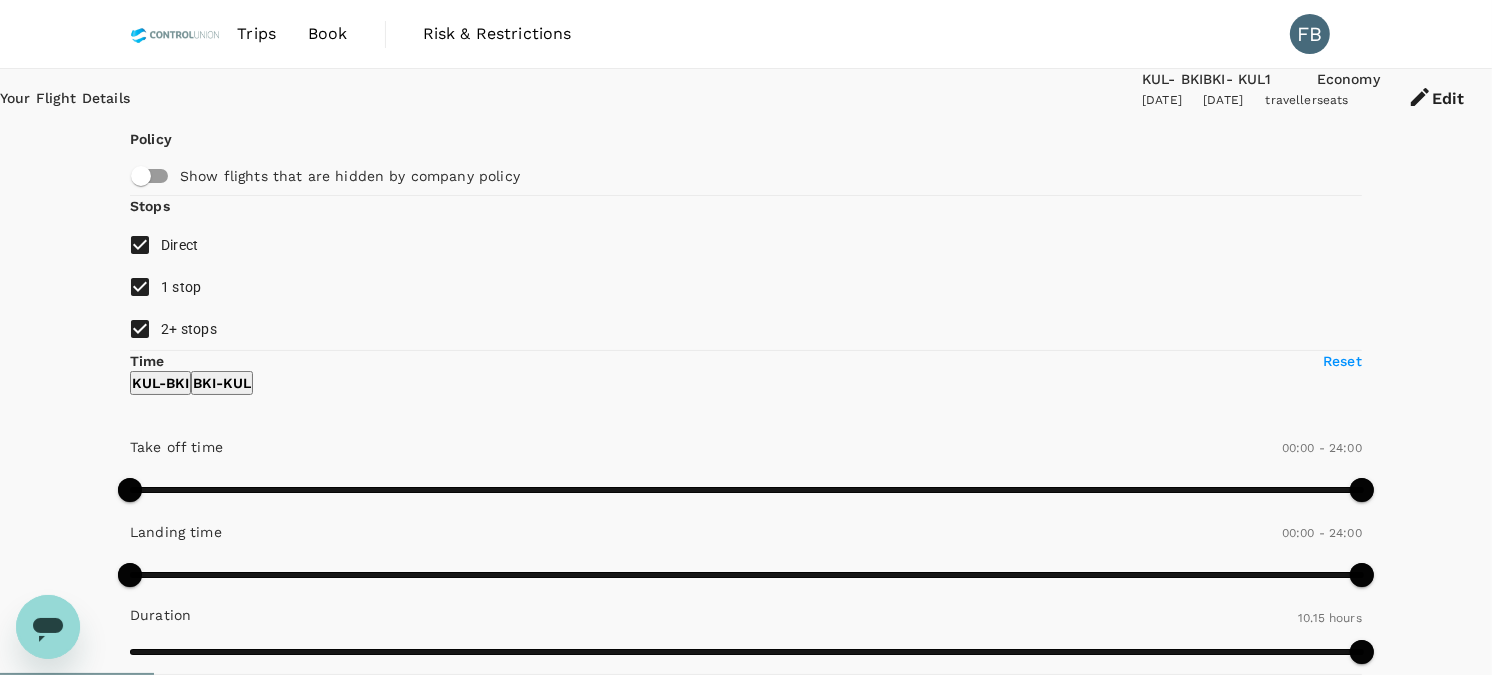 type on "790" 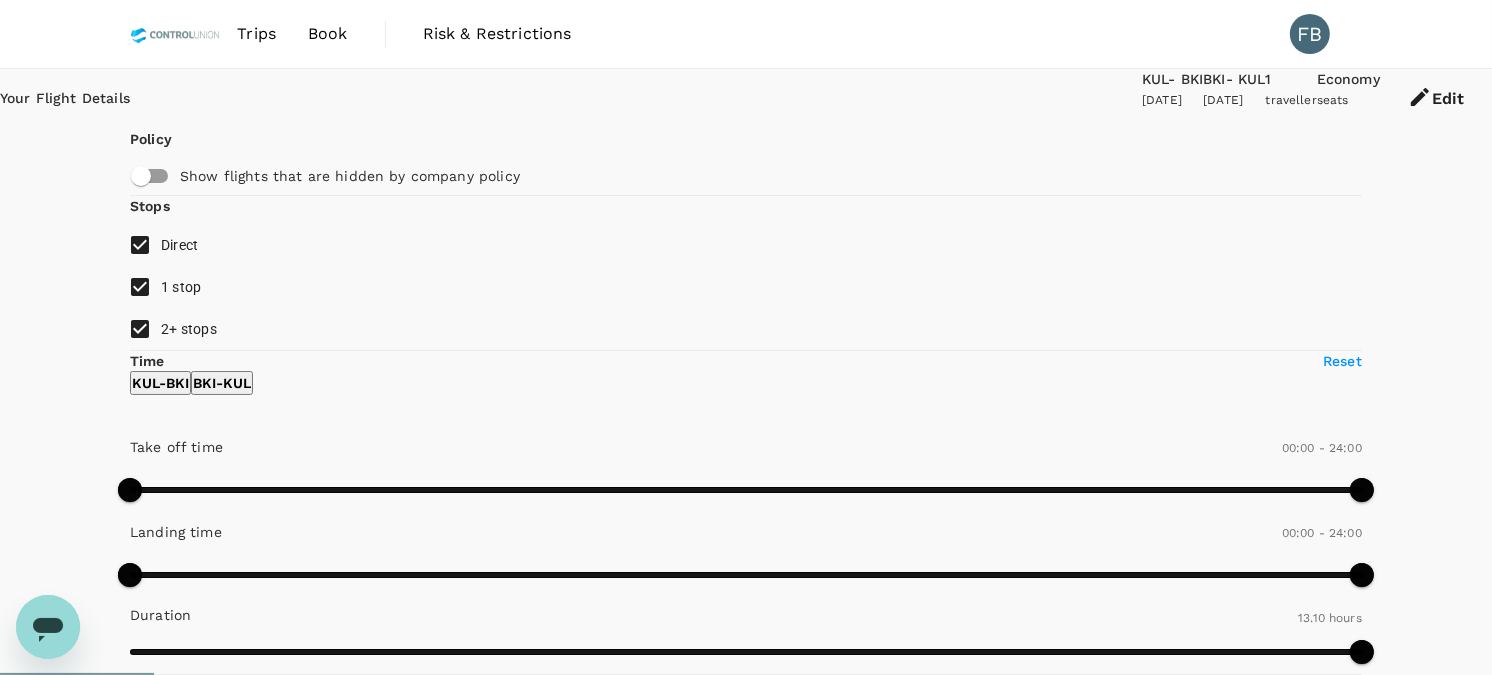 drag, startPoint x: 142, startPoint y: 406, endPoint x: 142, endPoint y: 372, distance: 34 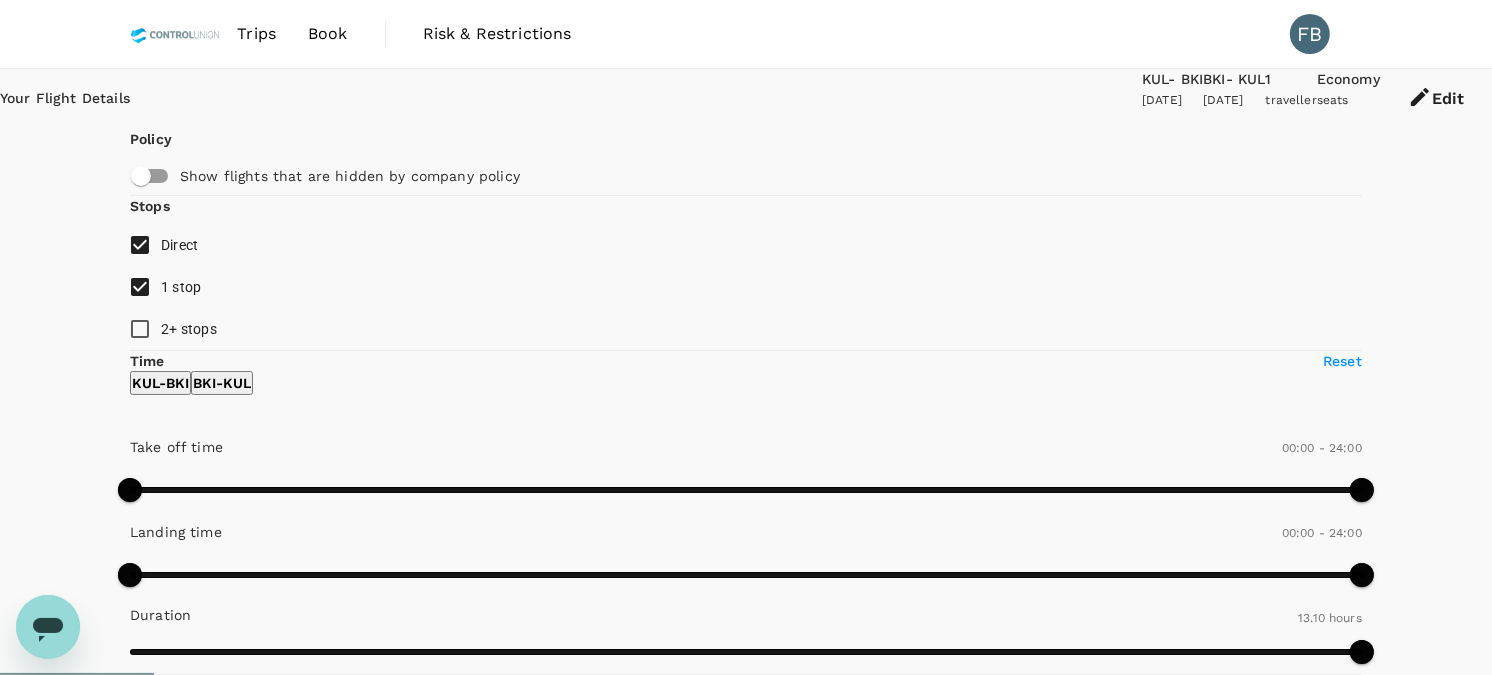 click on "1 stop" at bounding box center [140, 287] 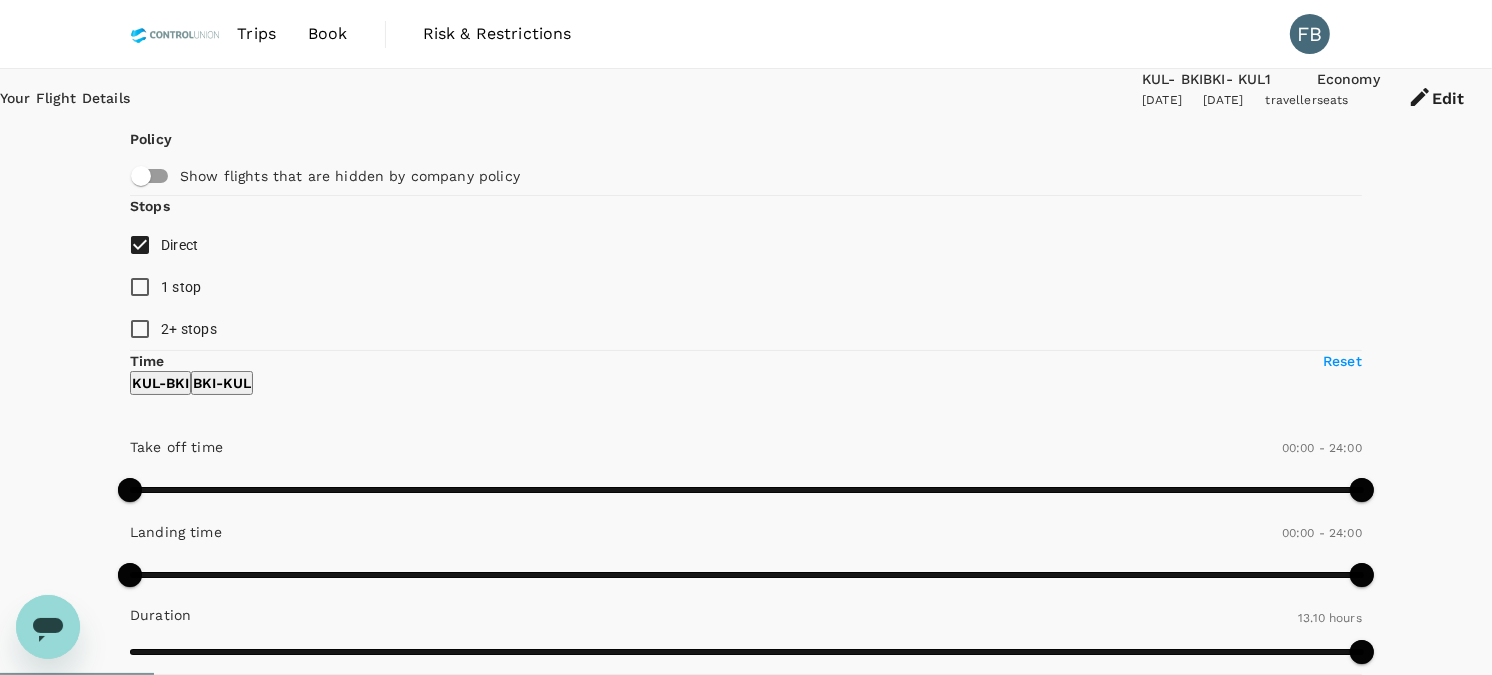type on "MYR" 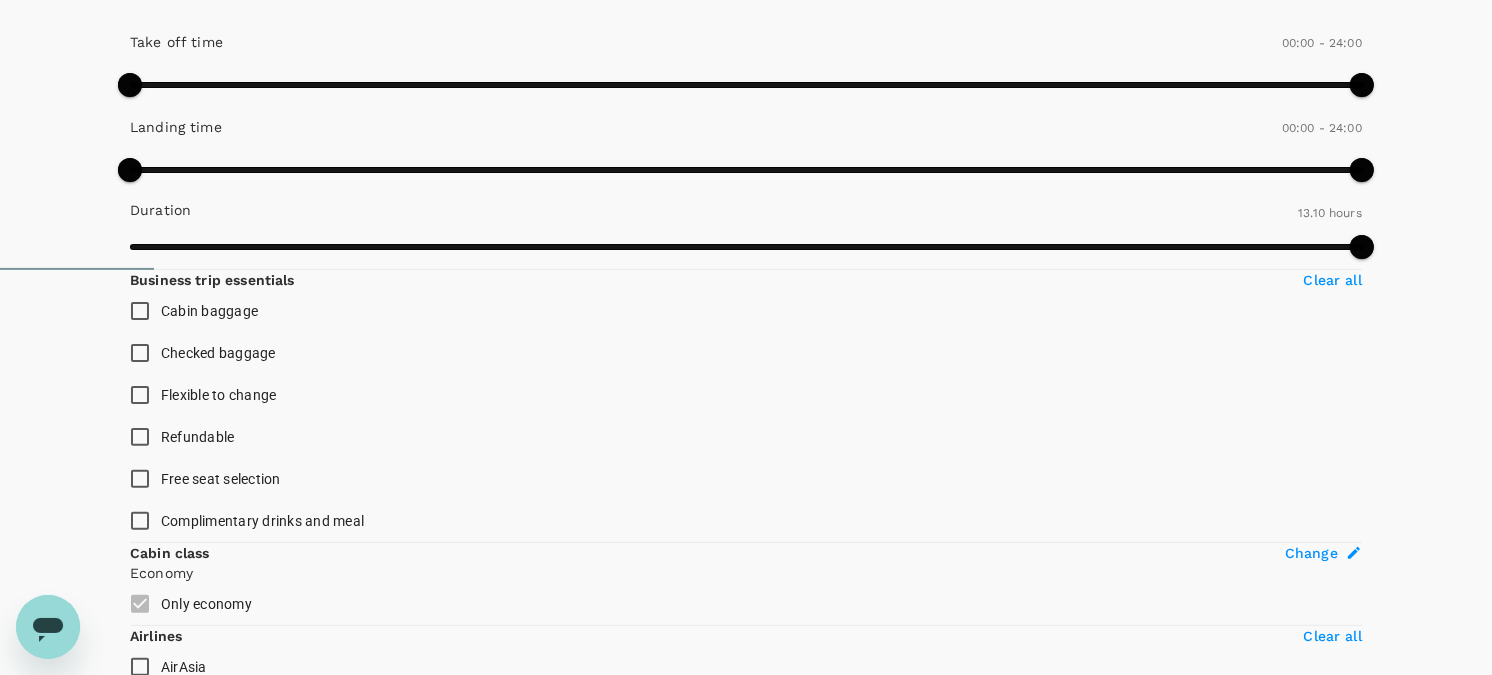 scroll, scrollTop: 444, scrollLeft: 0, axis: vertical 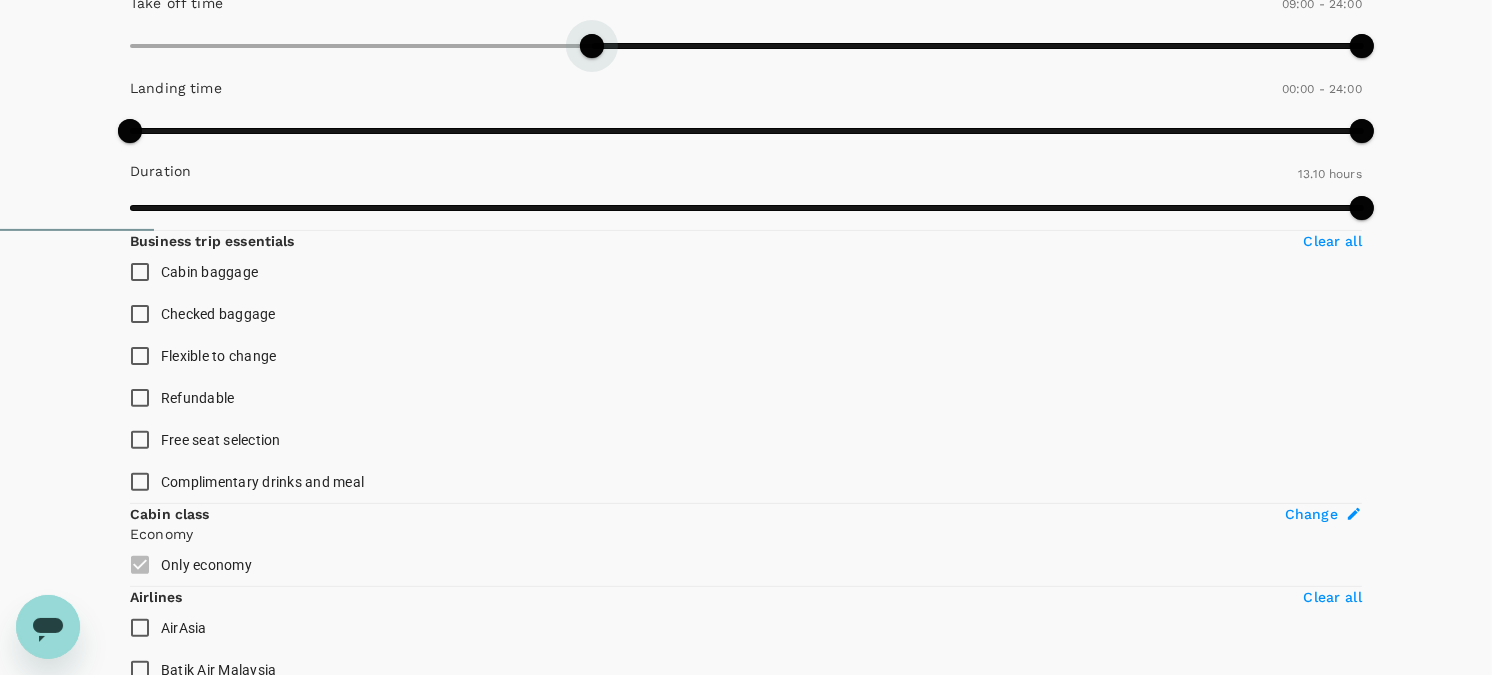 type on "570" 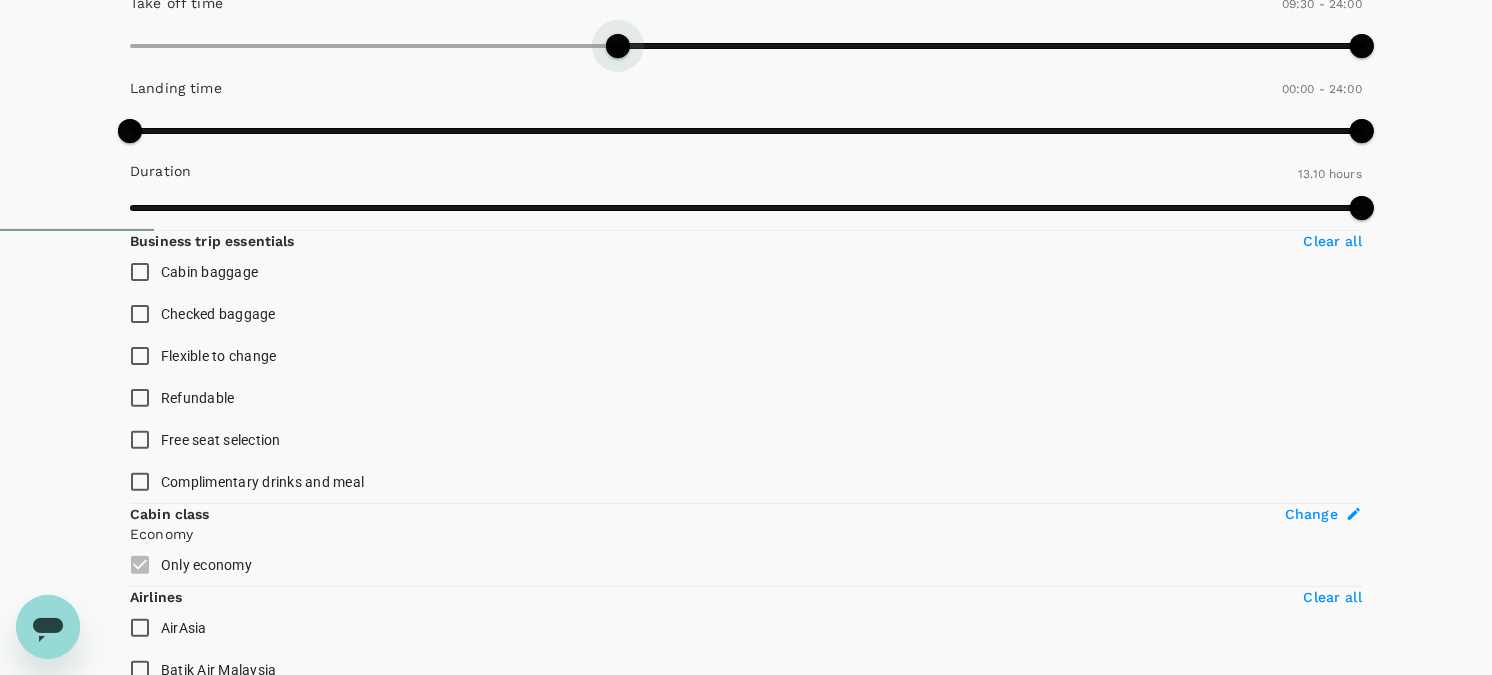 drag, startPoint x: 133, startPoint y: 160, endPoint x: 255, endPoint y: 175, distance: 122.91867 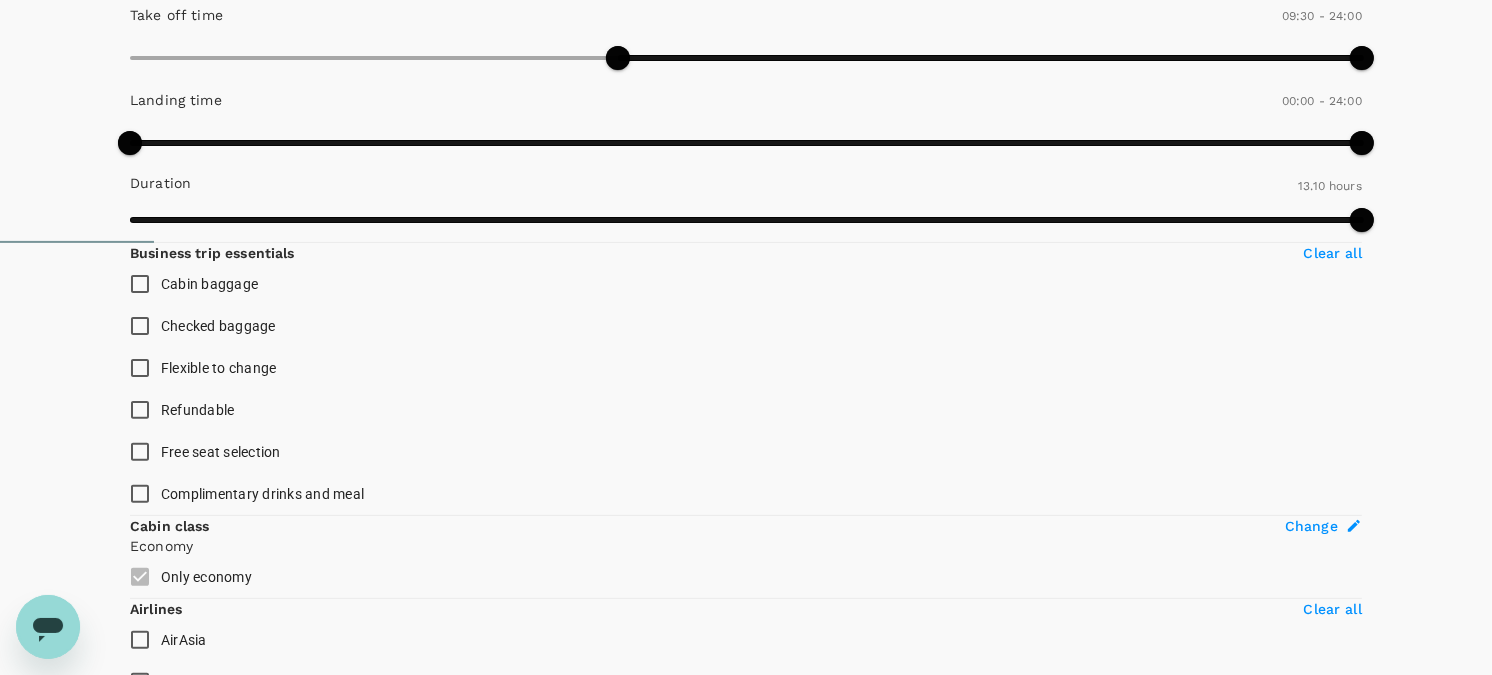 scroll, scrollTop: 444, scrollLeft: 0, axis: vertical 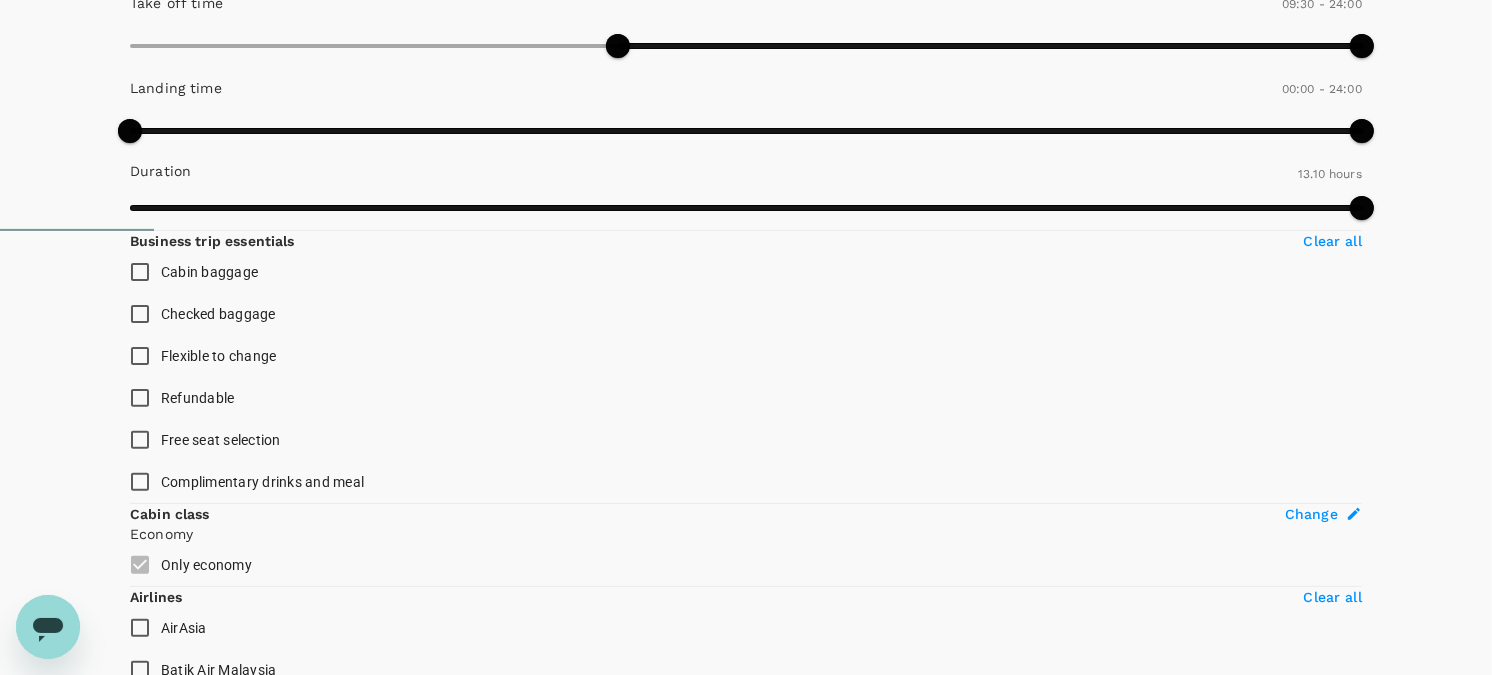 click on "BKI - KUL" at bounding box center (222, -61) 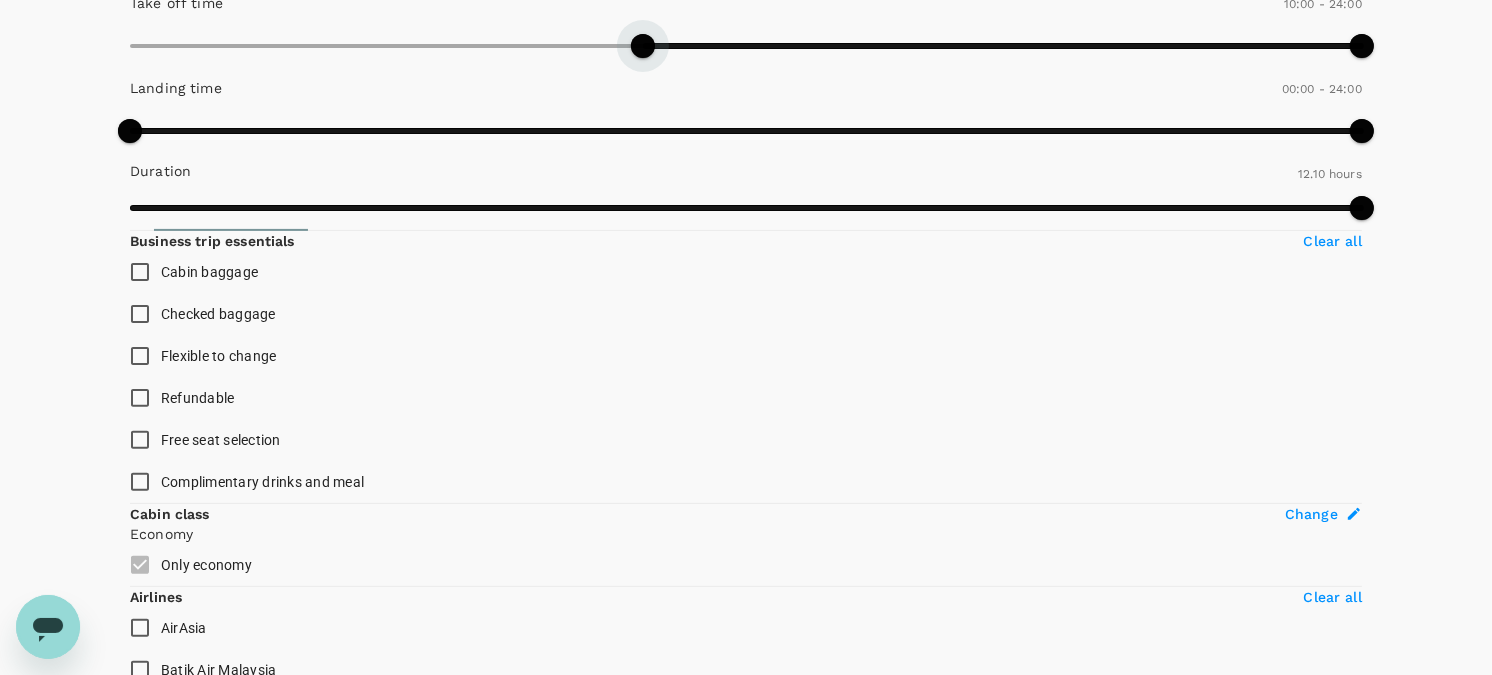 type on "570" 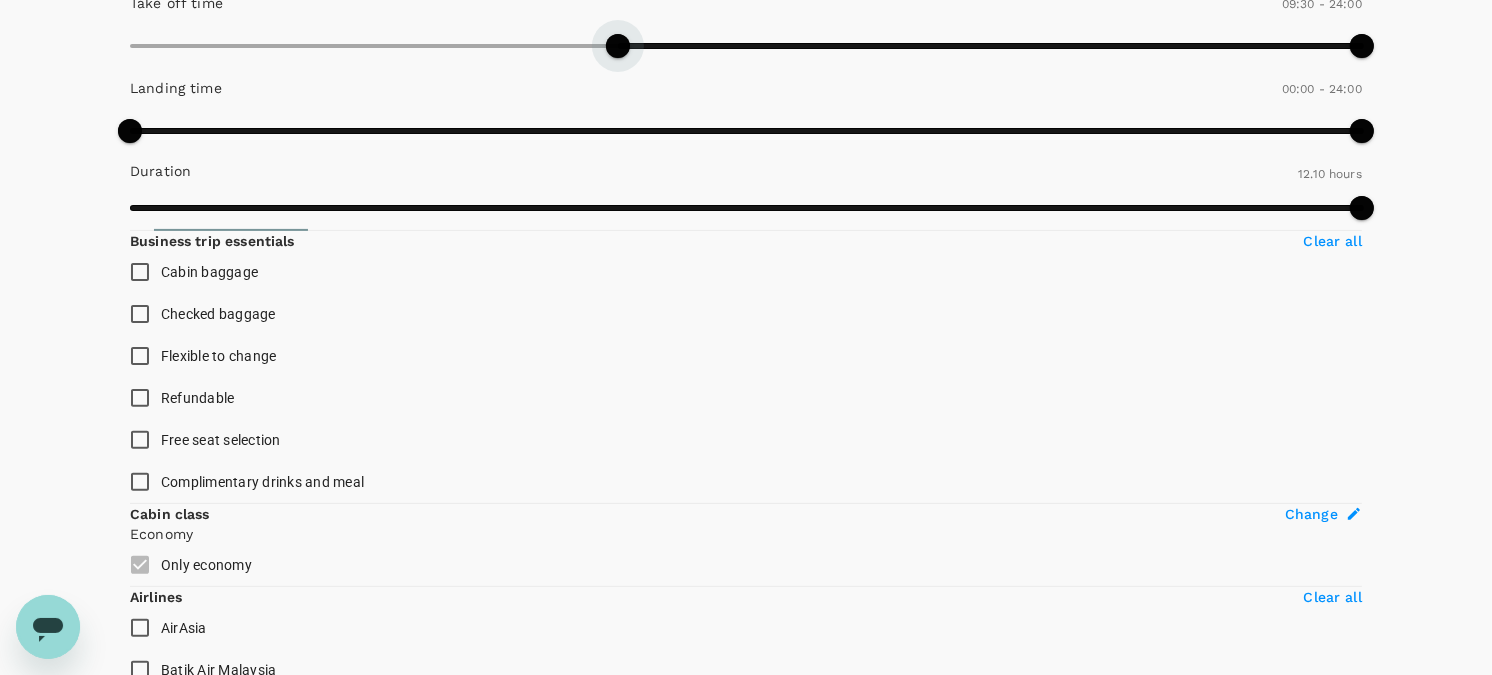 drag, startPoint x: 143, startPoint y: 151, endPoint x: 251, endPoint y: 161, distance: 108.461975 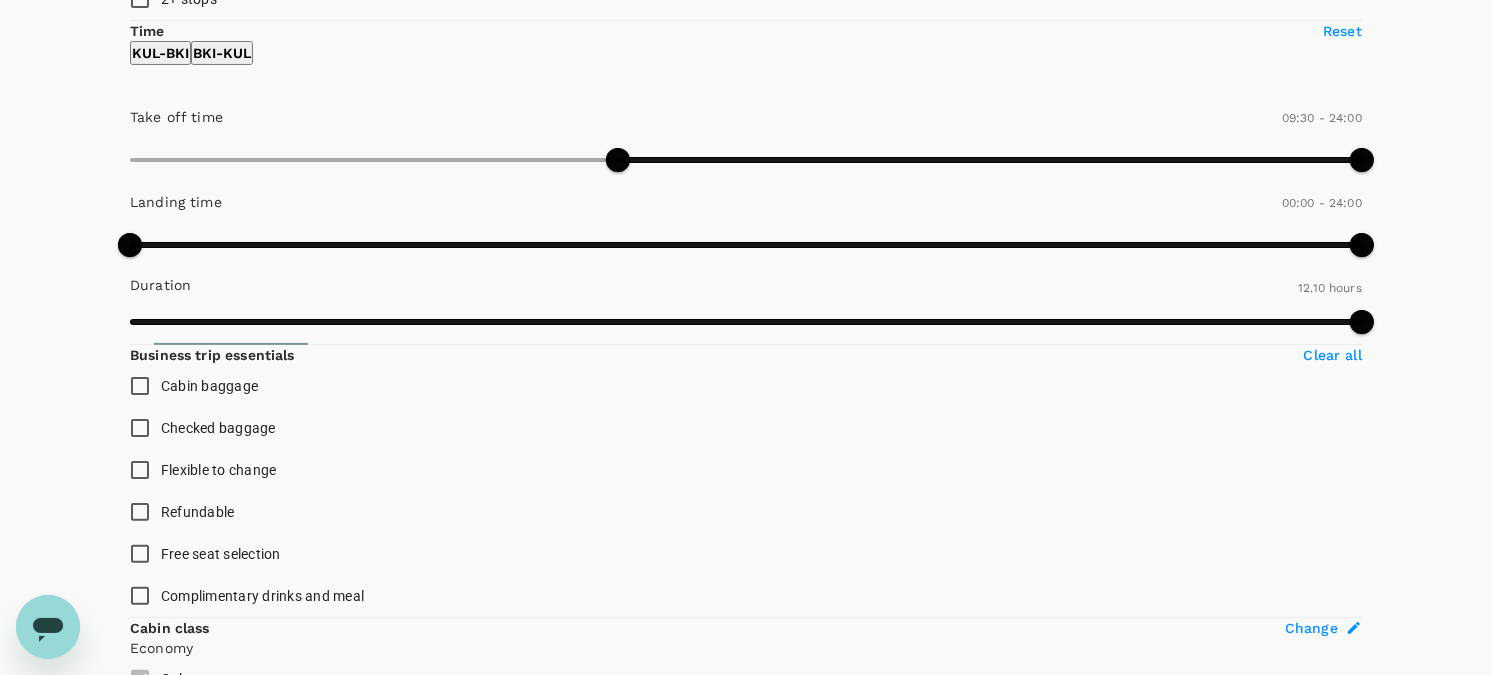 scroll, scrollTop: 333, scrollLeft: 0, axis: vertical 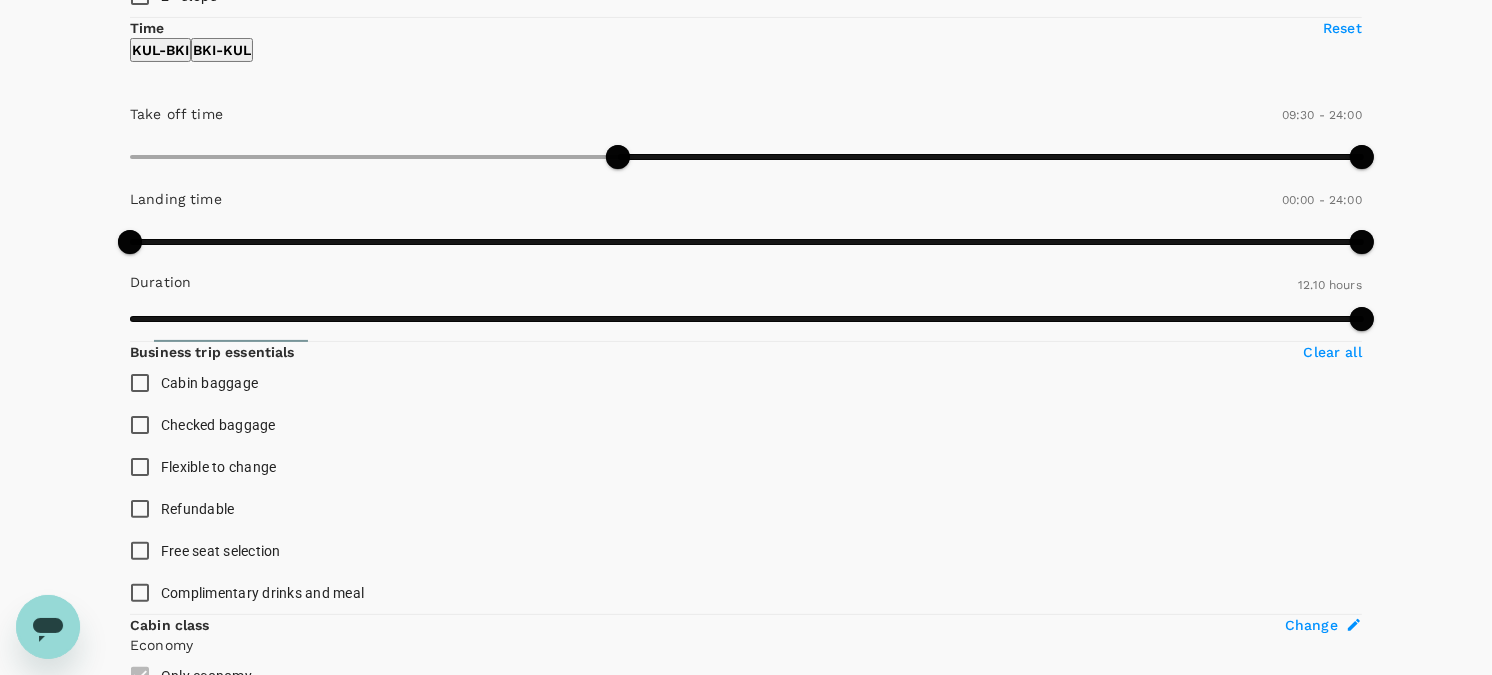 click on "KUL - BKI" at bounding box center (160, 50) 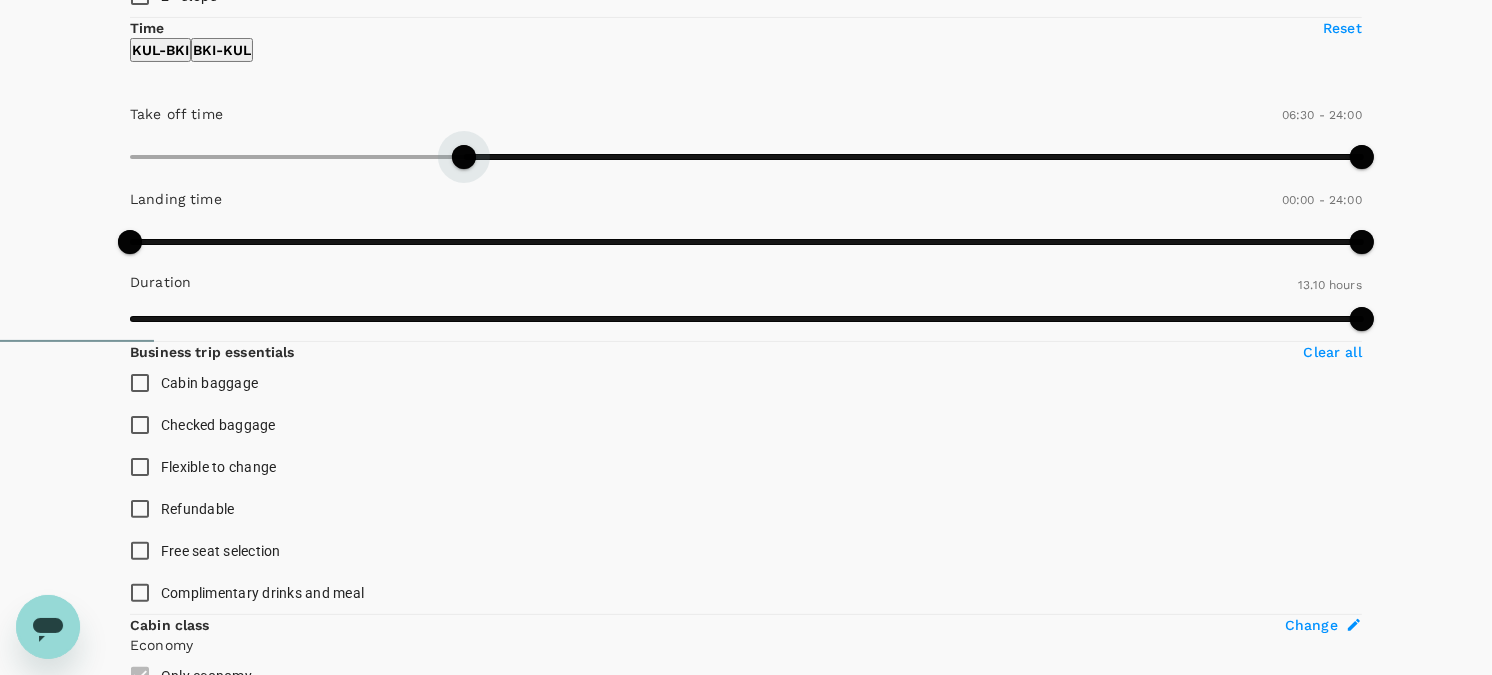 drag, startPoint x: 245, startPoint y: 263, endPoint x: 215, endPoint y: 264, distance: 30.016663 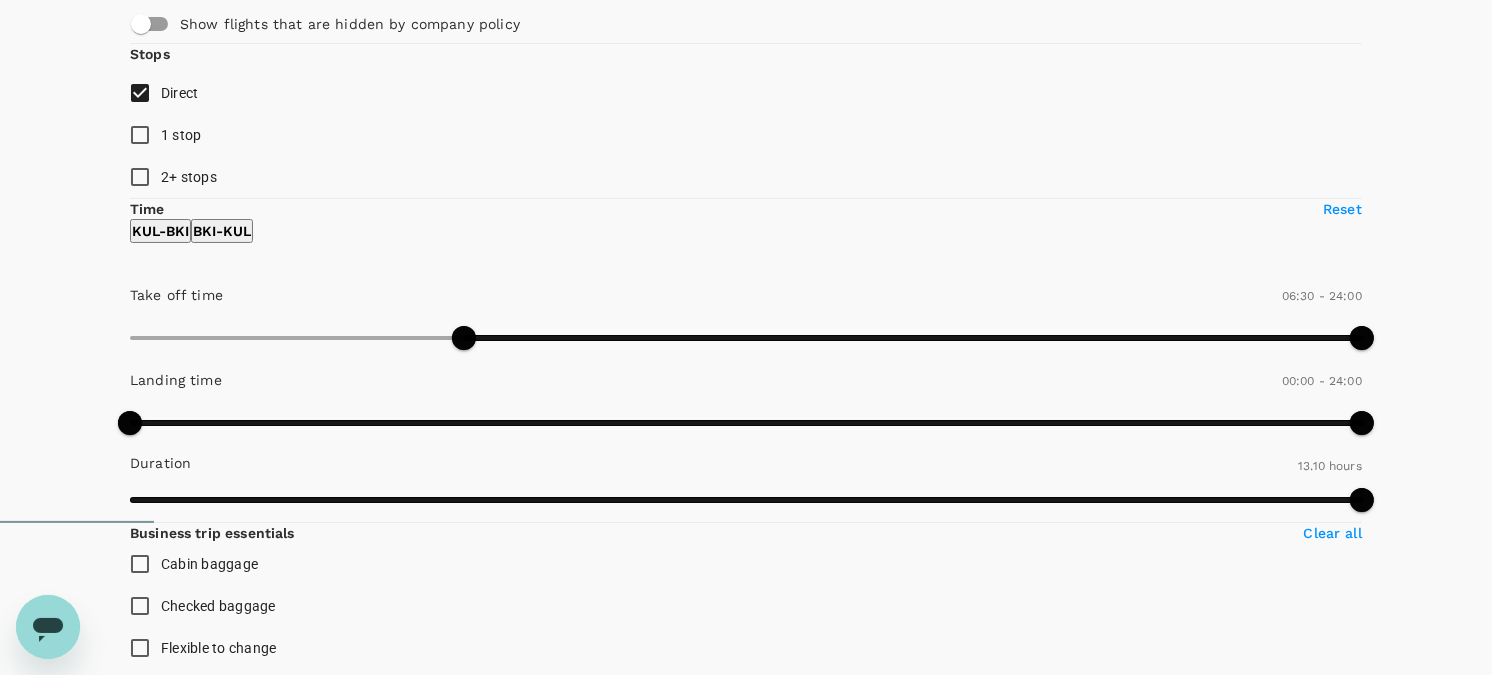 scroll, scrollTop: 0, scrollLeft: 0, axis: both 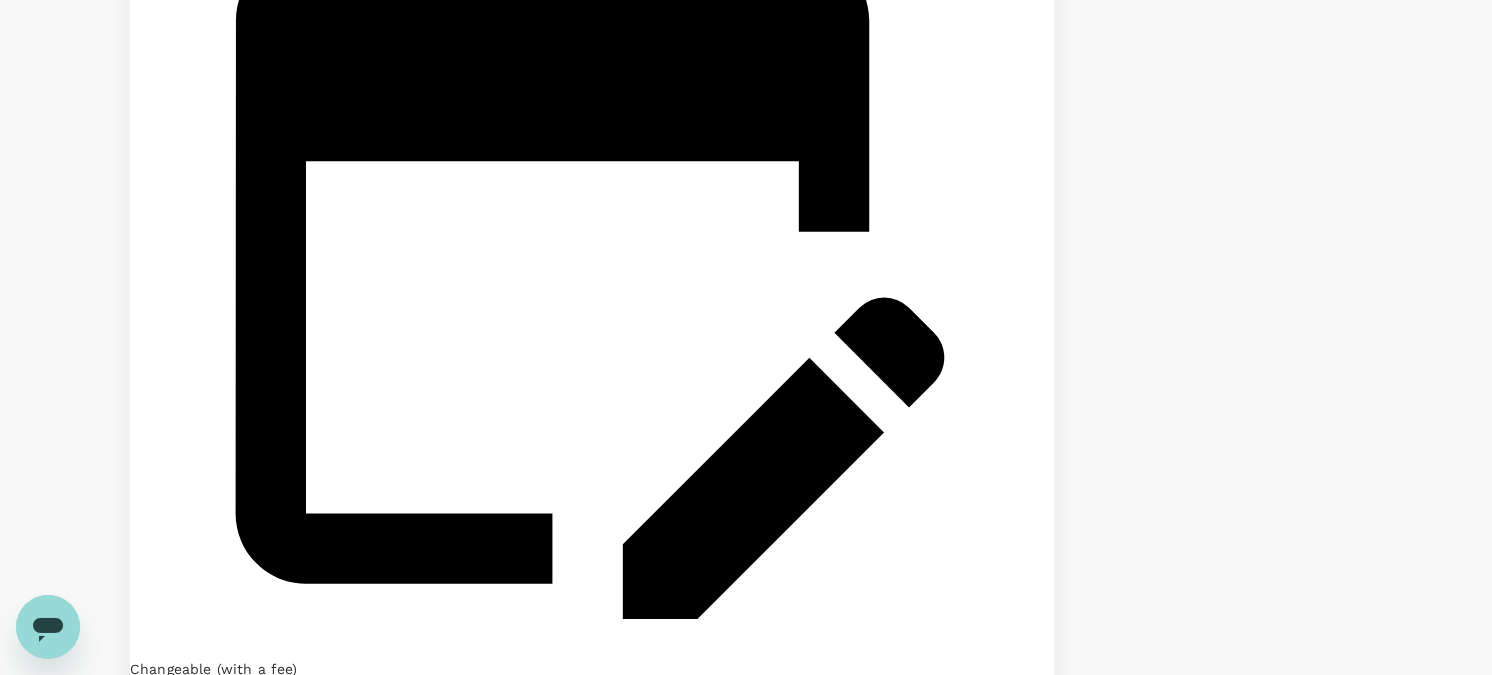 click on "2" at bounding box center (135, 37310) 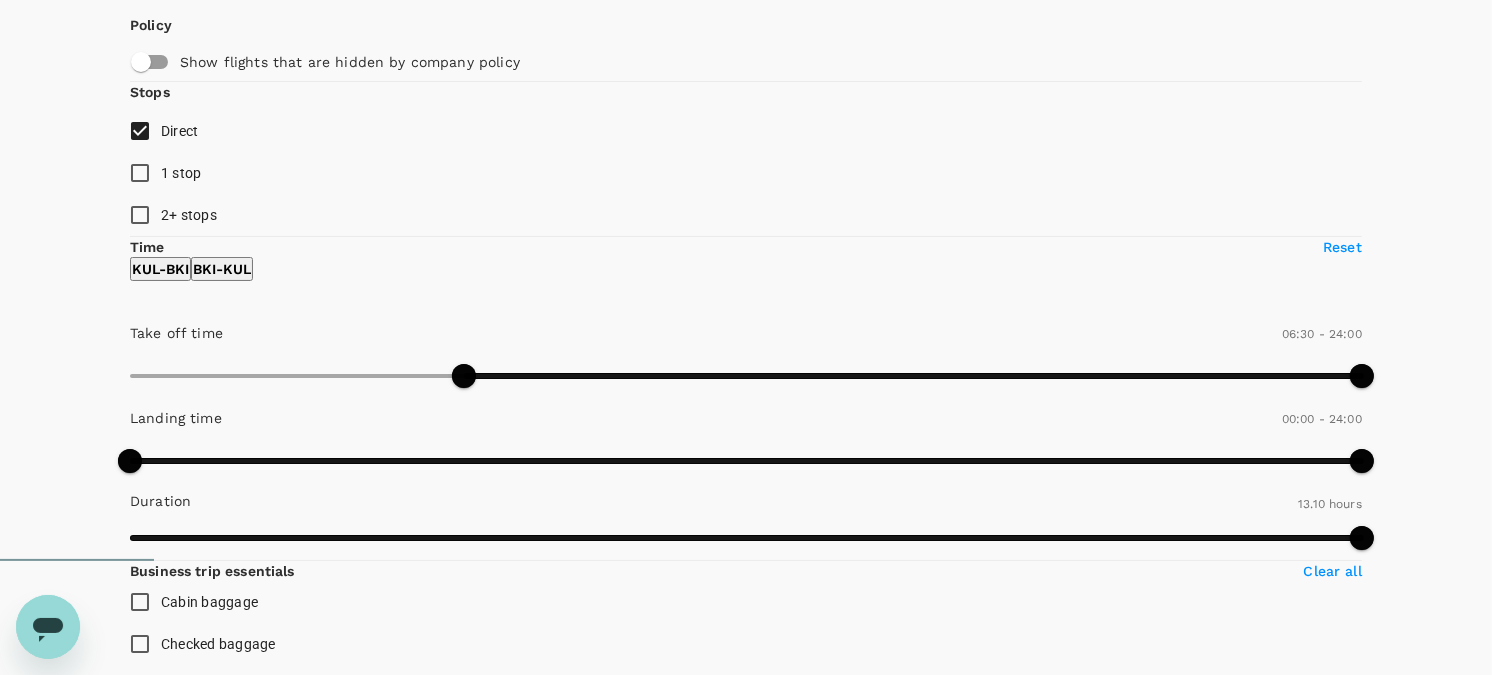 scroll, scrollTop: 222, scrollLeft: 0, axis: vertical 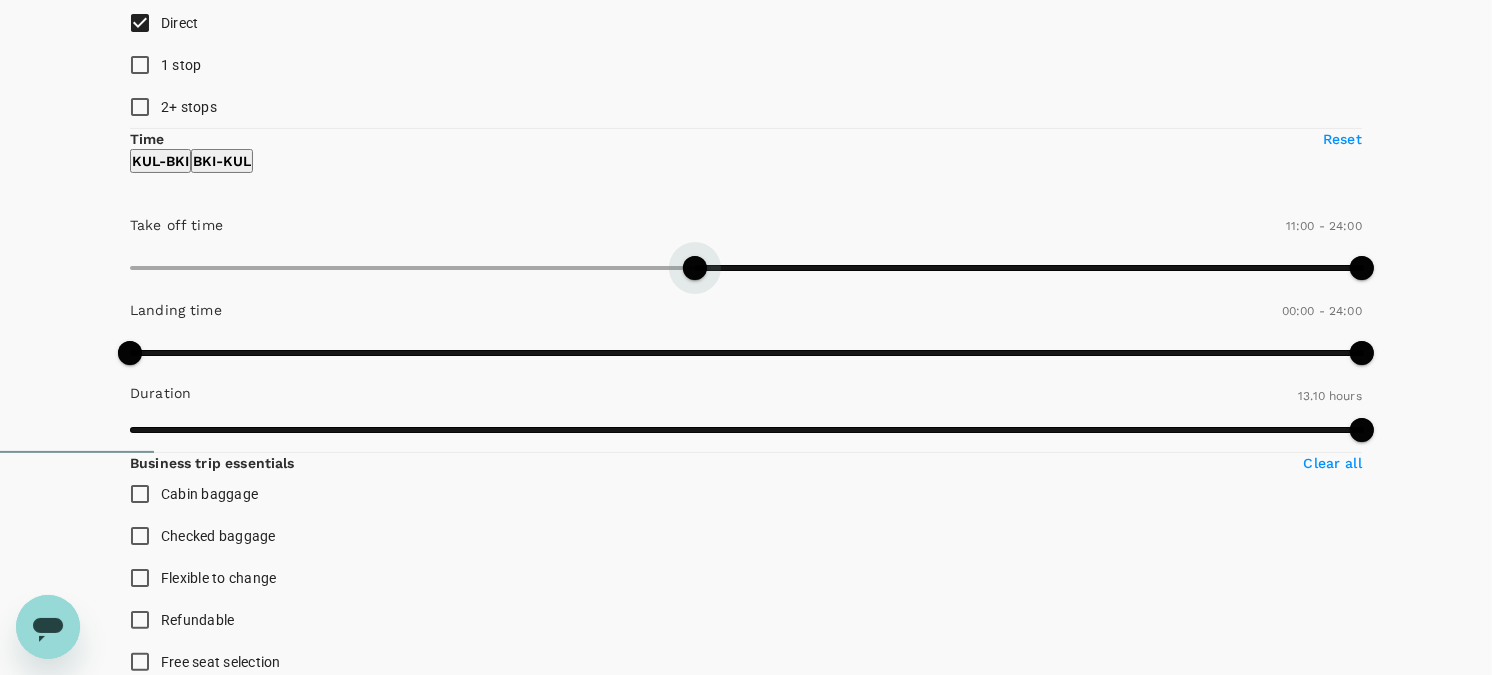 type on "690" 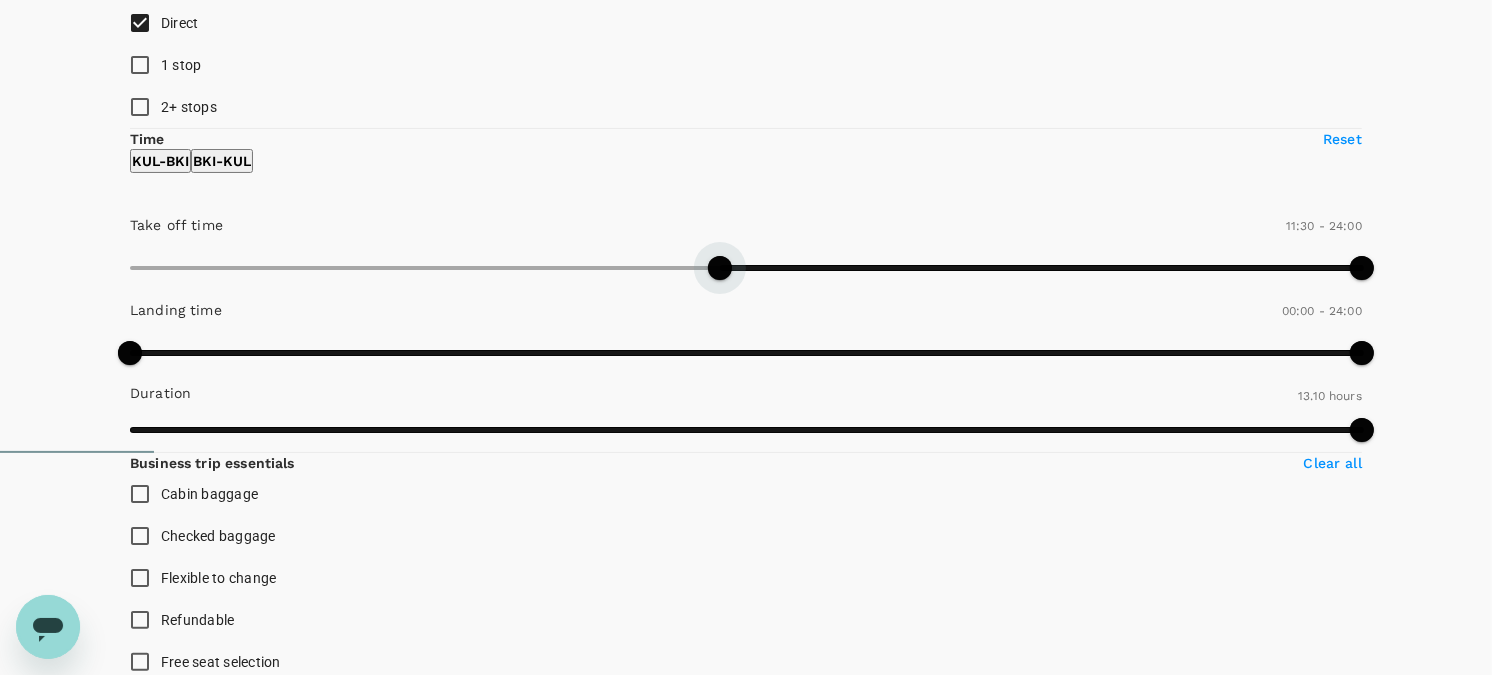 drag, startPoint x: 216, startPoint y: 373, endPoint x: 278, endPoint y: 377, distance: 62.1289 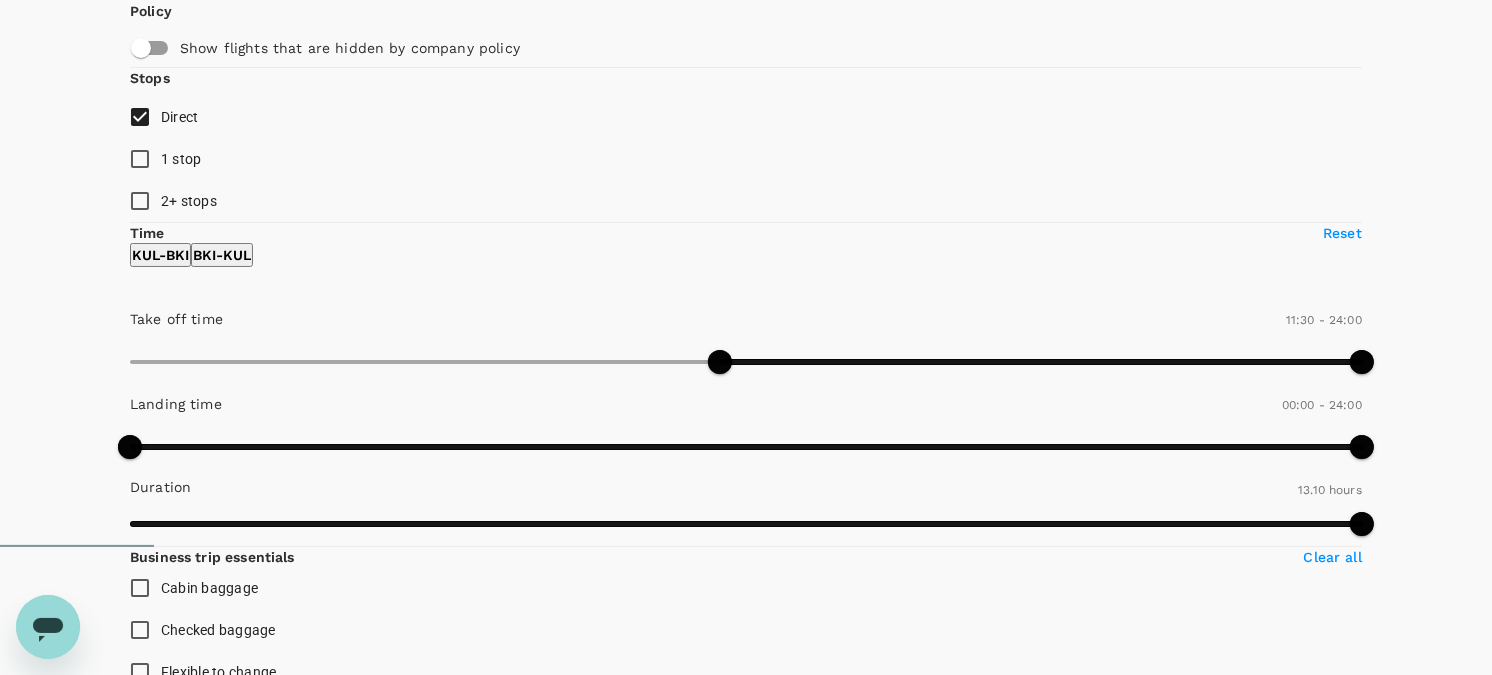 scroll, scrollTop: 0, scrollLeft: 0, axis: both 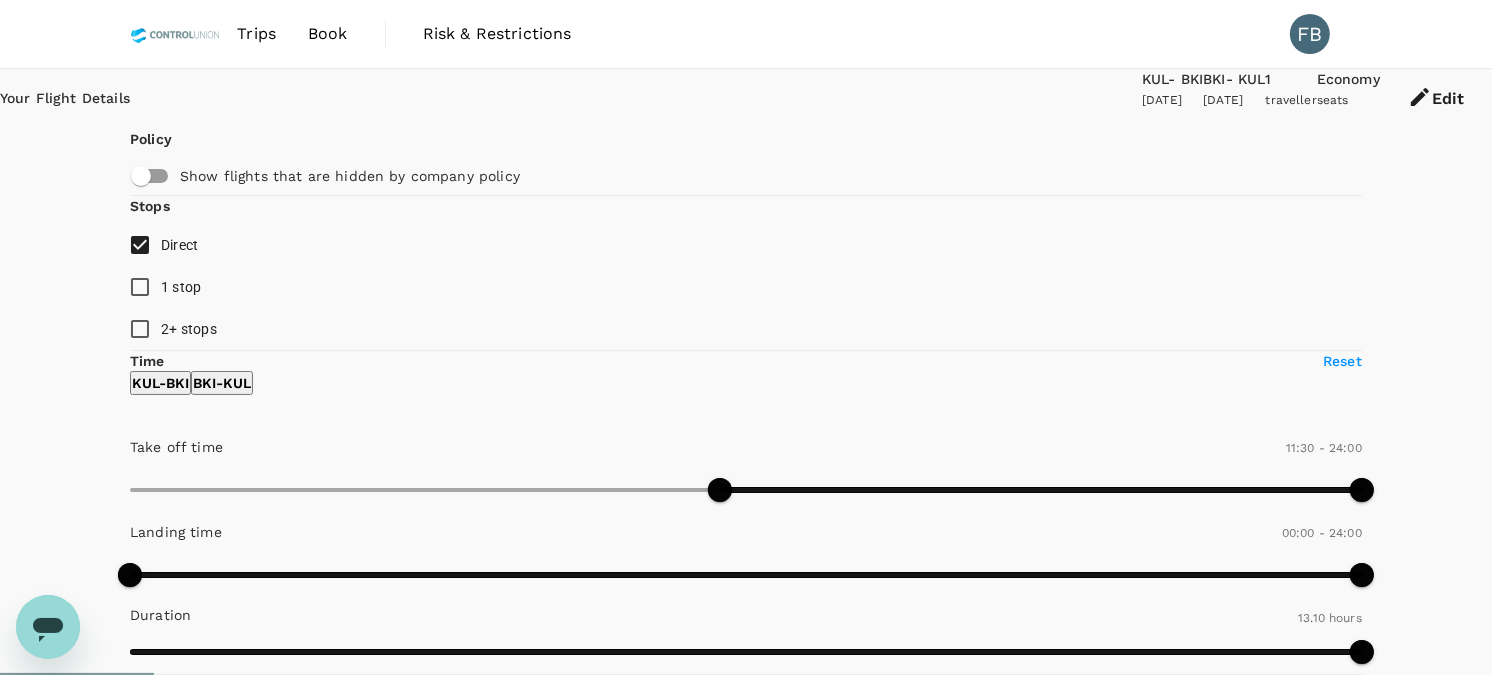 click on "Recommended" at bounding box center (182, 1407) 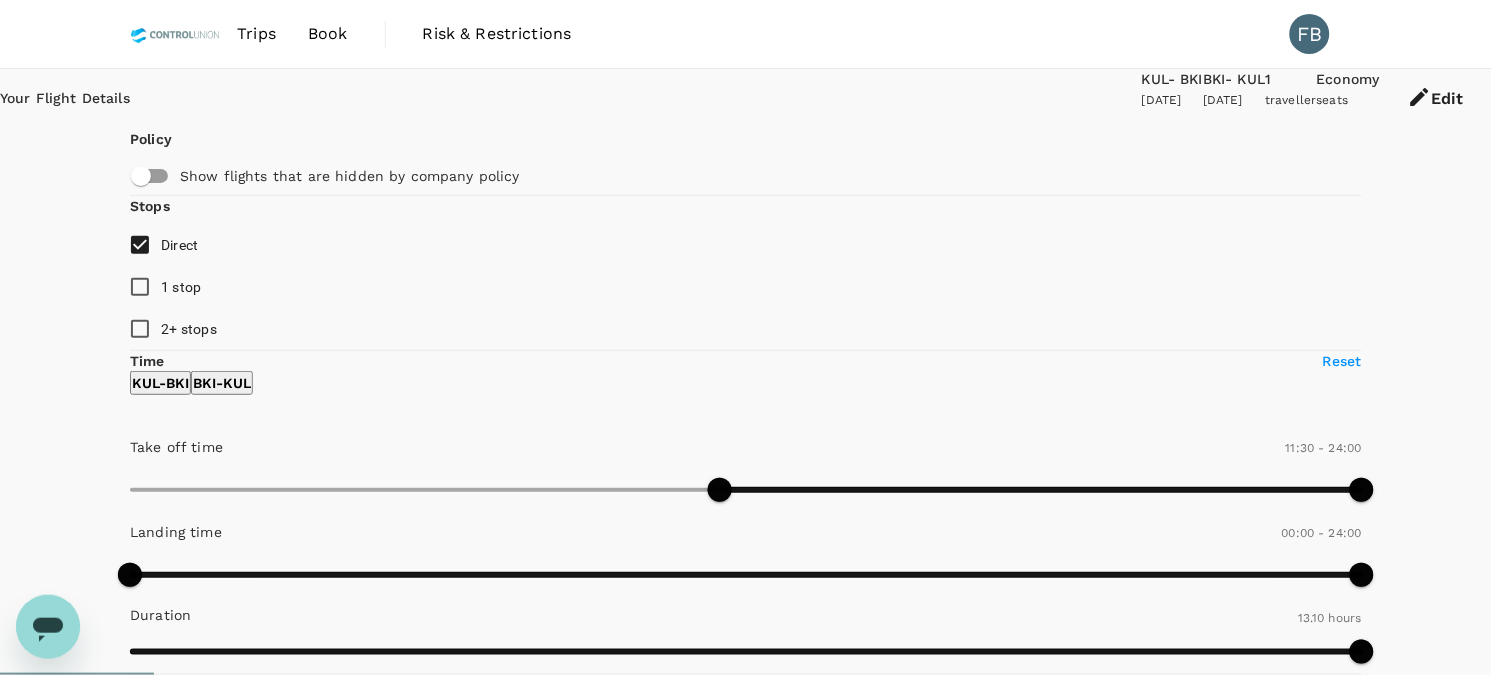 click on "Departure Time" at bounding box center (746, 42468) 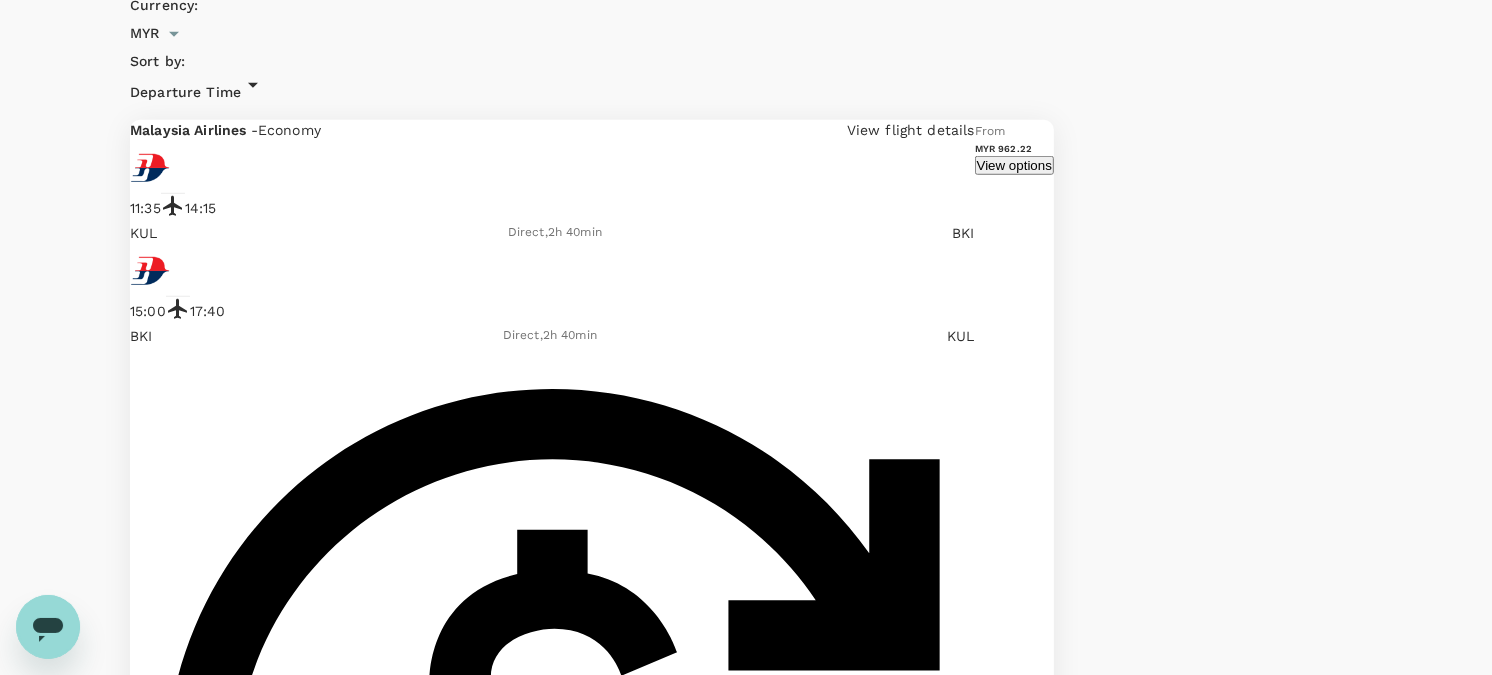 scroll, scrollTop: 1333, scrollLeft: 0, axis: vertical 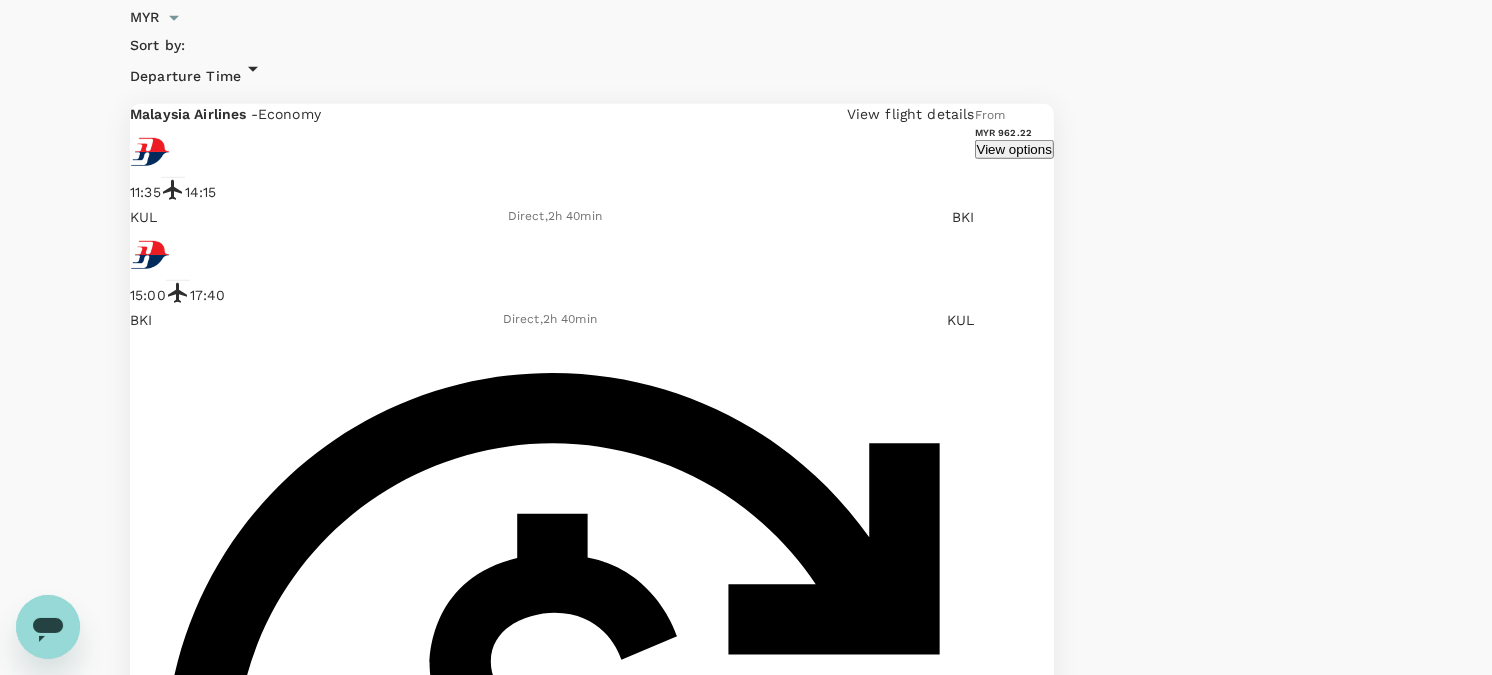 click on "+ 2 Others" at bounding box center (552, 12175) 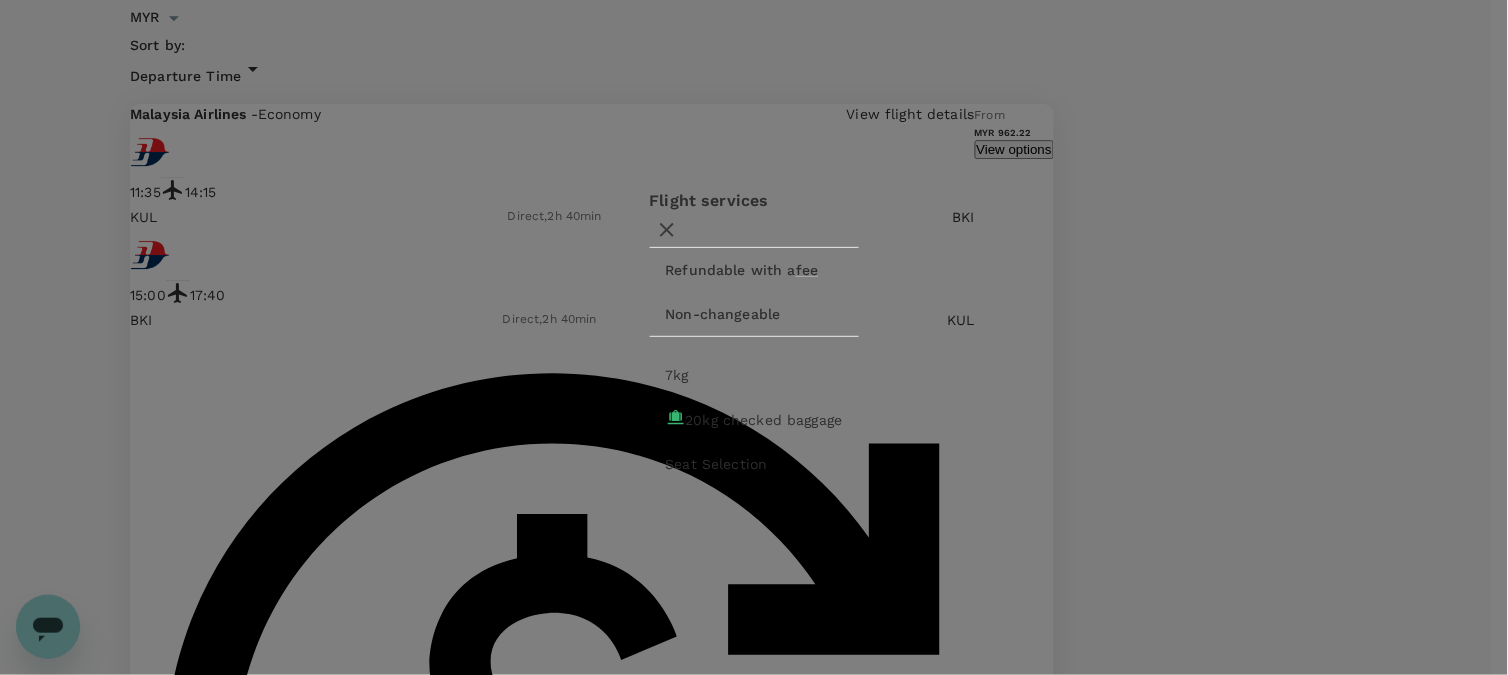 click 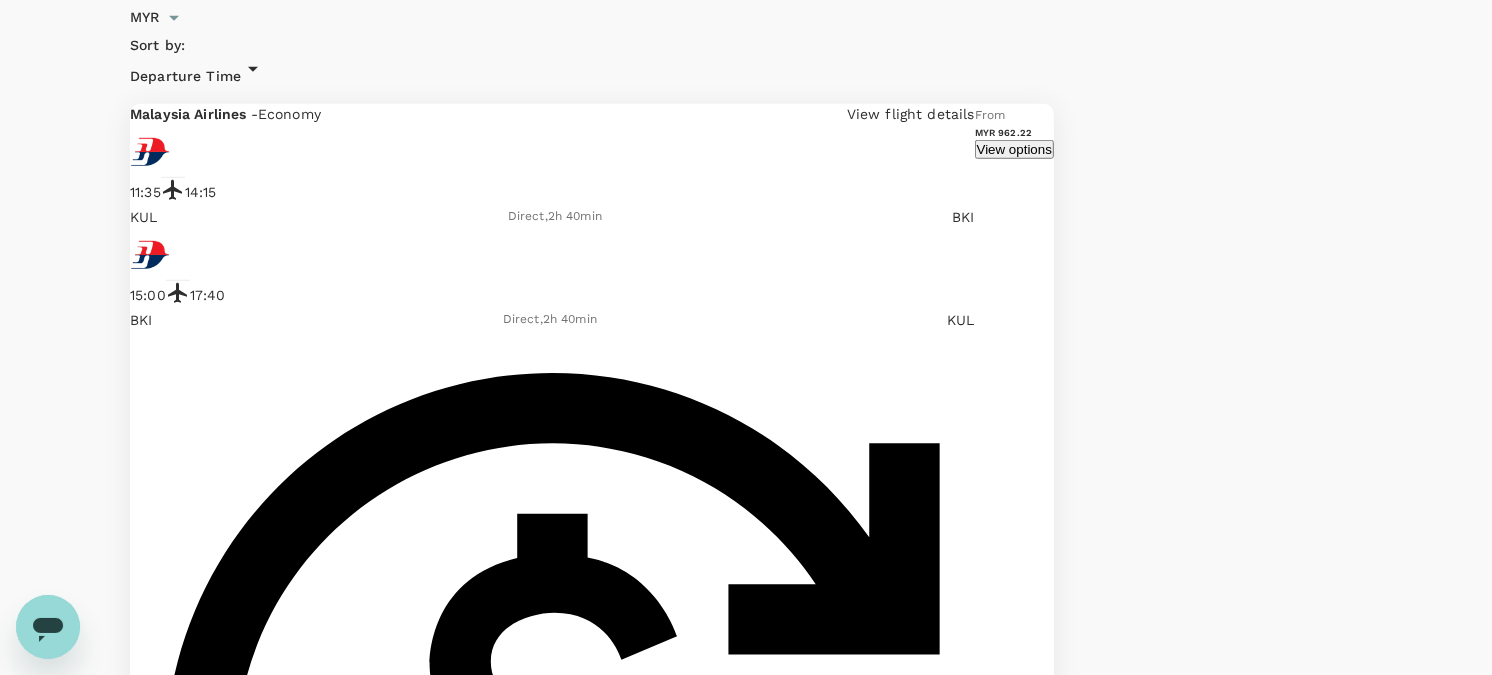 click on "View options" at bounding box center (1014, 10217) 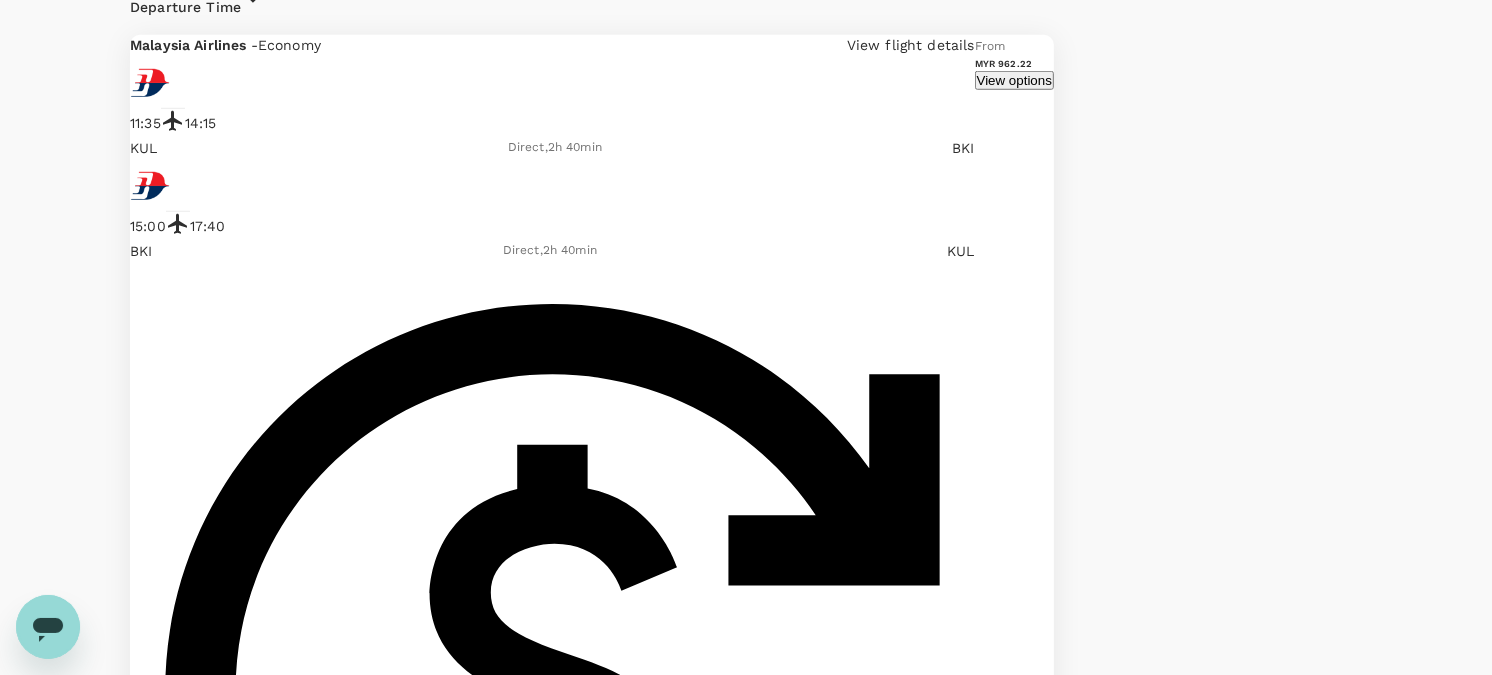 scroll, scrollTop: 1423, scrollLeft: 0, axis: vertical 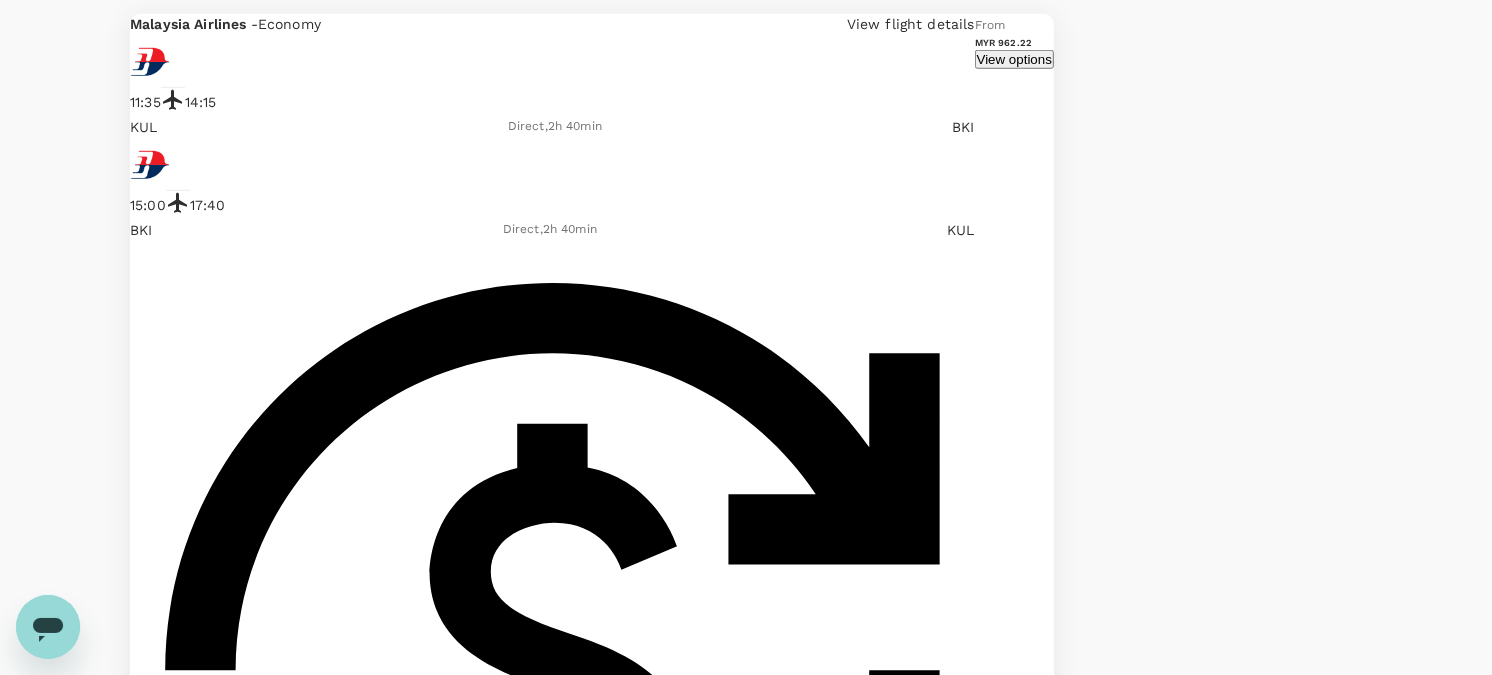 click on "Your Flight Details KUL  -   BKI [DATE] BKI  -   [GEOGRAPHIC_DATA] [DATE] 1 traveller Economy seats Edit Policy Show flights that are hidden by company policy Stops Direct 1 stop 2+ stops Time Reset KUL - BKI BKI - KUL Take off time 11:30 - 24:00 Landing time 00:00 - 24:00 Duration 13.10 hours Take off time 09:30 - 24:00 Landing time 00:00 - 24:00 Duration 12.10 hours Business trip essentials Clear all Cabin baggage Checked baggage Flexible to change Refundable Free seat selection Complimentary drinks and meal Cabin class Change Economy Only economy Airlines Clear all AirAsia Batik Air [GEOGRAPHIC_DATA] [GEOGRAPHIC_DATA] Southern [GEOGRAPHIC_DATA] Airlines Other Exclude code share flights 138   flights found  |   0   hidden by policy Currency :  MYR Sort by :  Departure Time Malaysia Airlines     - Economy   View flight details 11:35 14:15 KUL Direct ,  2h 40min BKI 15:00 17:40 BKI Direct ,  2h 40min KUL Refundable (with a fee) Non-changeable 20kg + 2 Others From MYR 962.22 View options Malaysia Airlines     - Economy   View flight details ," at bounding box center [746, 19936] 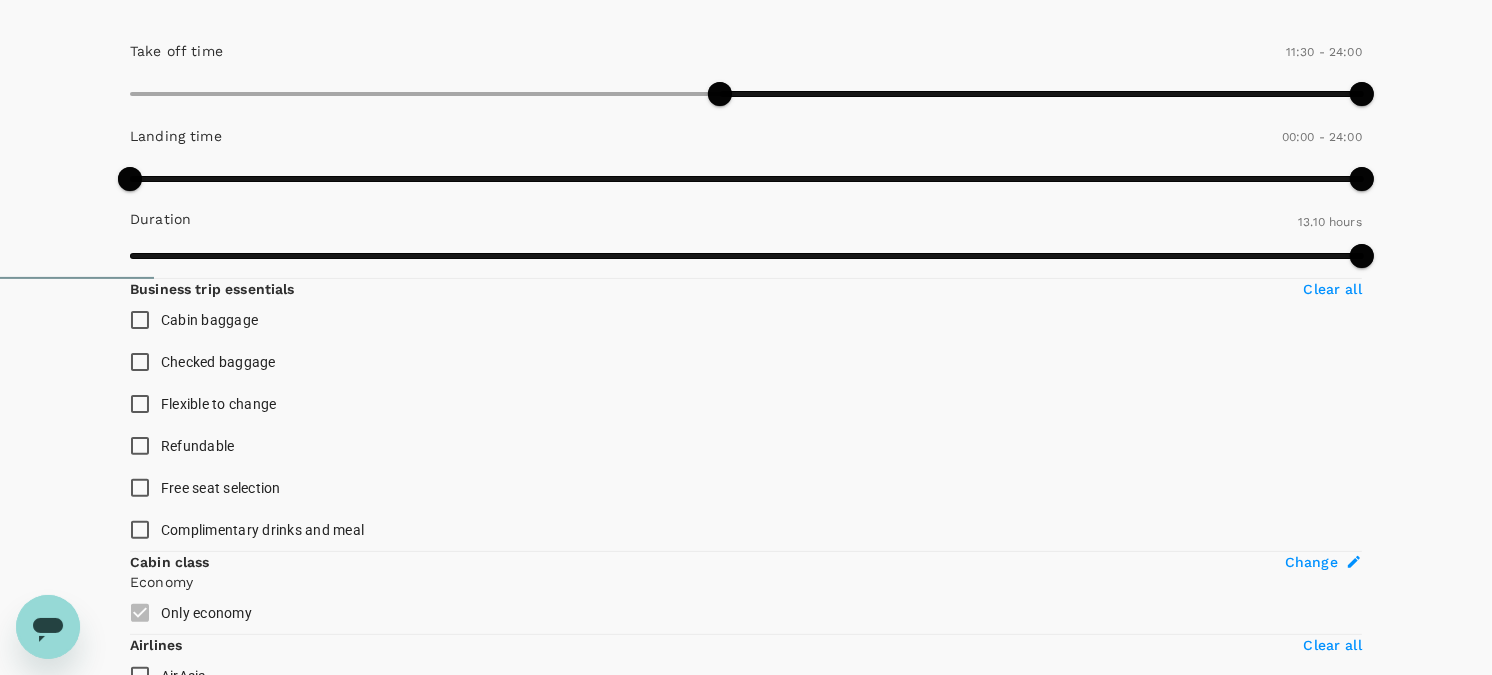 scroll, scrollTop: 201, scrollLeft: 0, axis: vertical 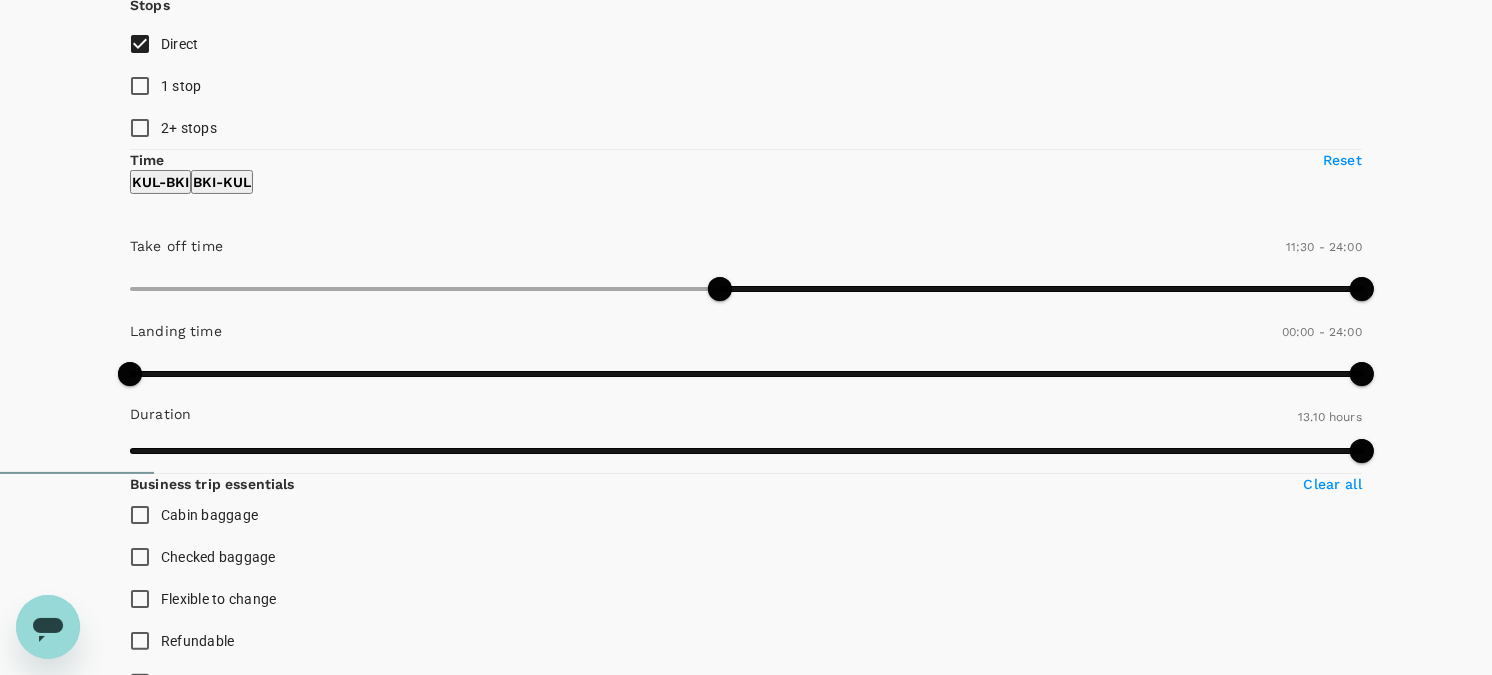 click on "BKI - KUL" at bounding box center [222, 182] 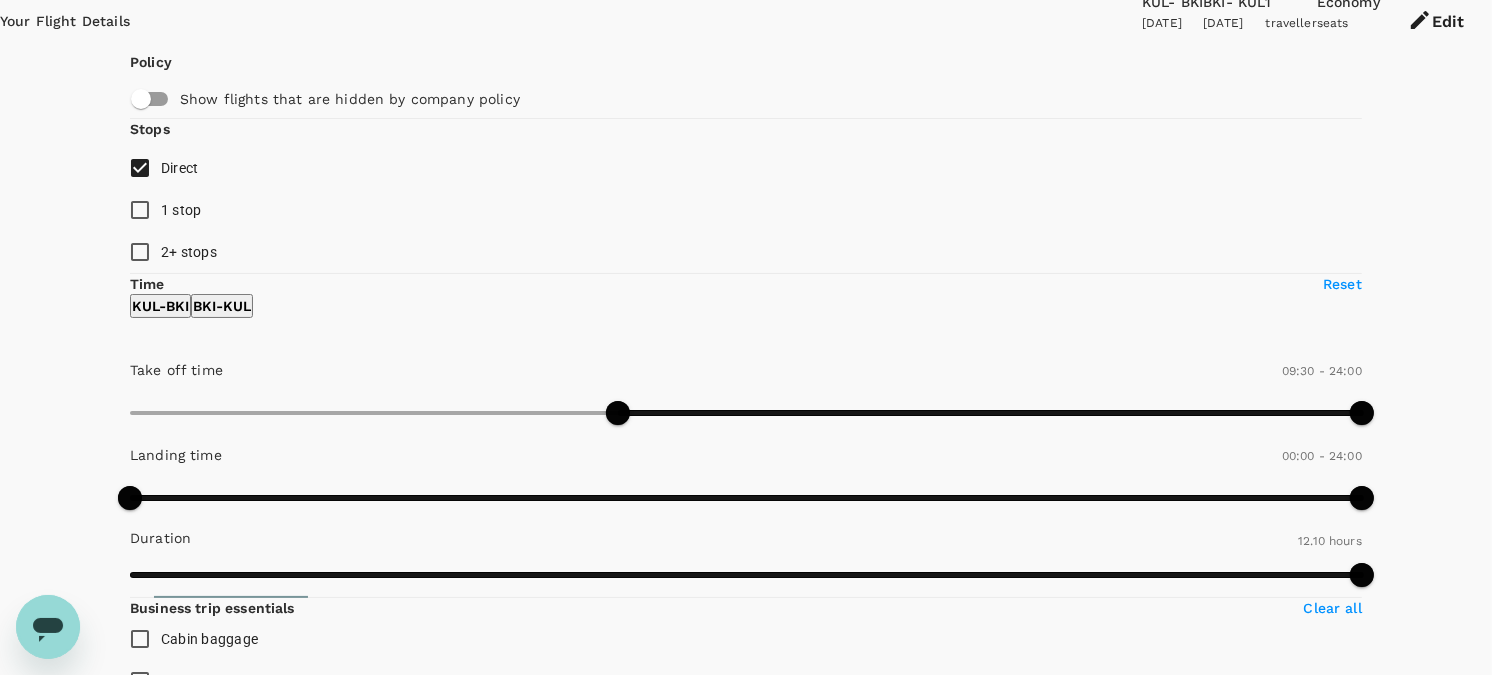 scroll, scrollTop: 0, scrollLeft: 0, axis: both 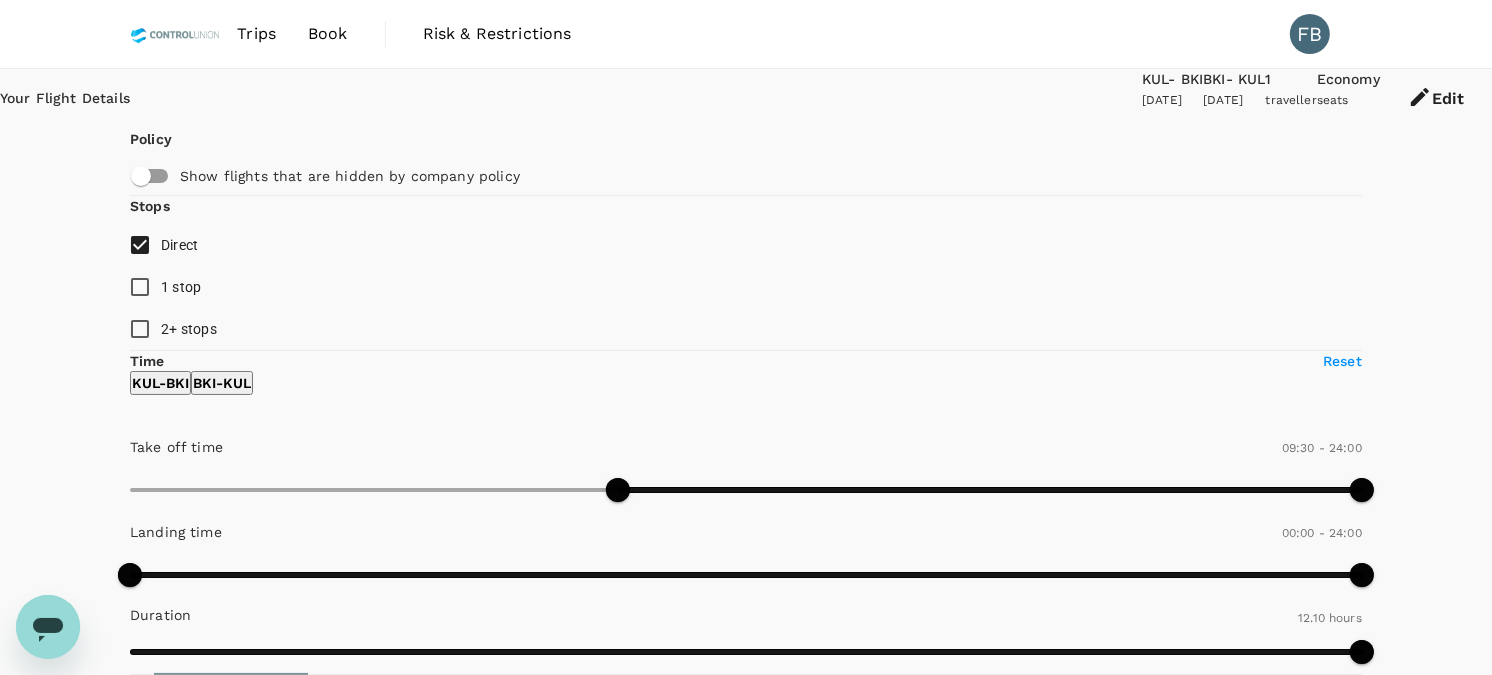 click on "KUL - BKI" at bounding box center [160, 383] 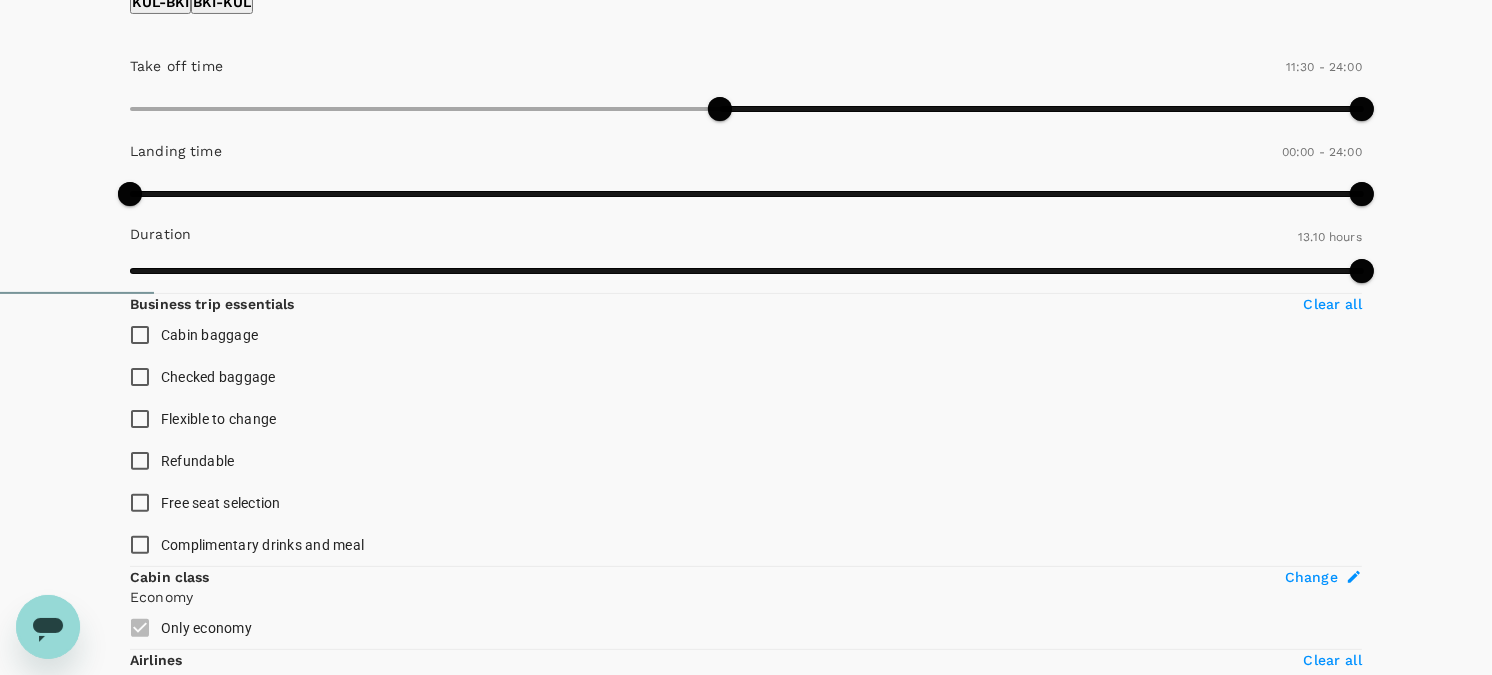 scroll, scrollTop: 333, scrollLeft: 0, axis: vertical 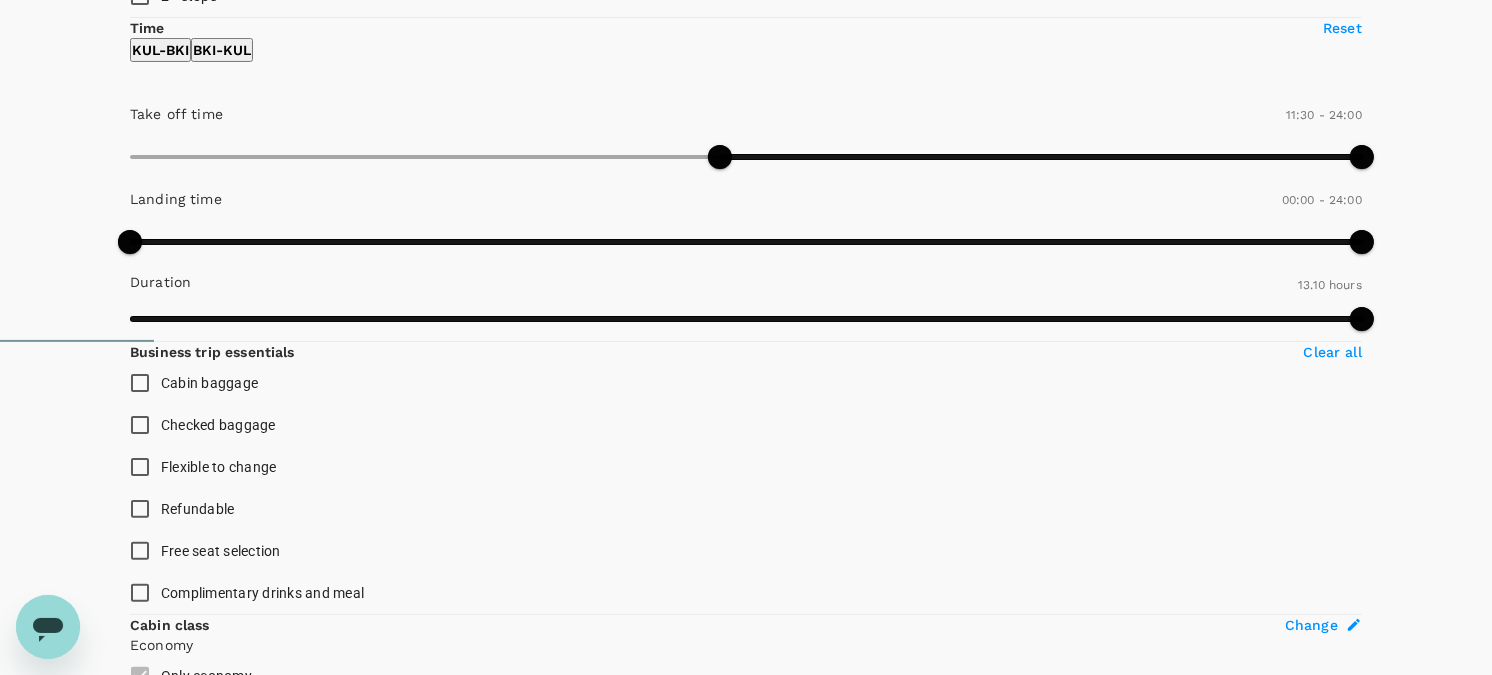 click on "BKI - KUL" at bounding box center (222, 50) 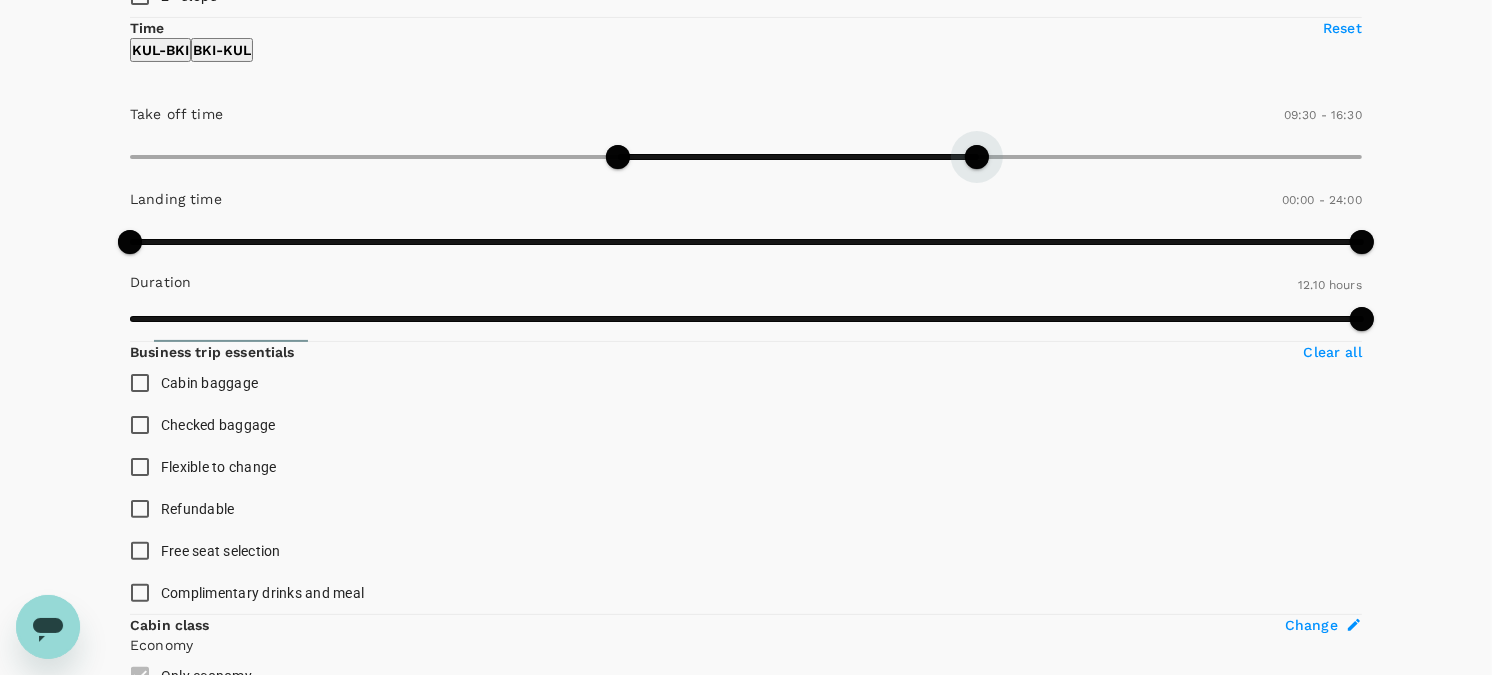 type on "840" 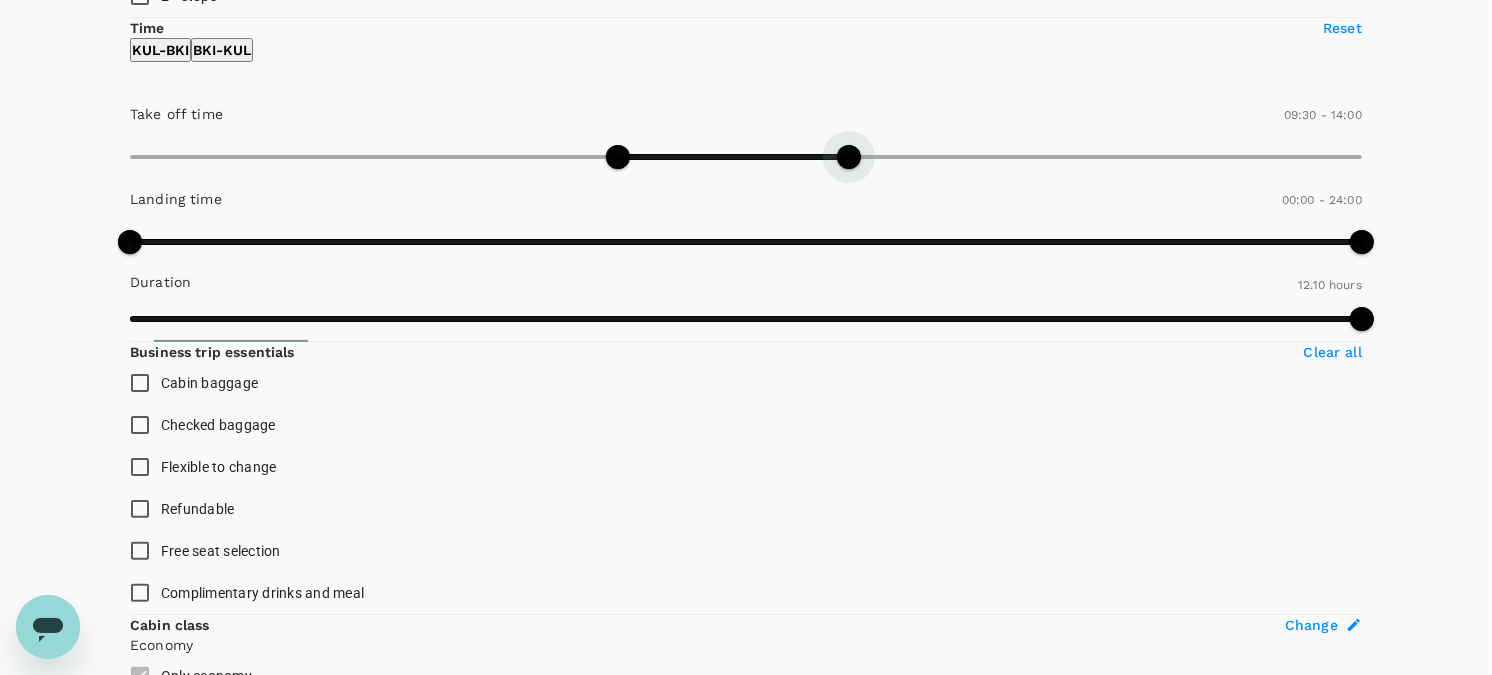 drag, startPoint x: 434, startPoint y: 267, endPoint x: 307, endPoint y: 267, distance: 127 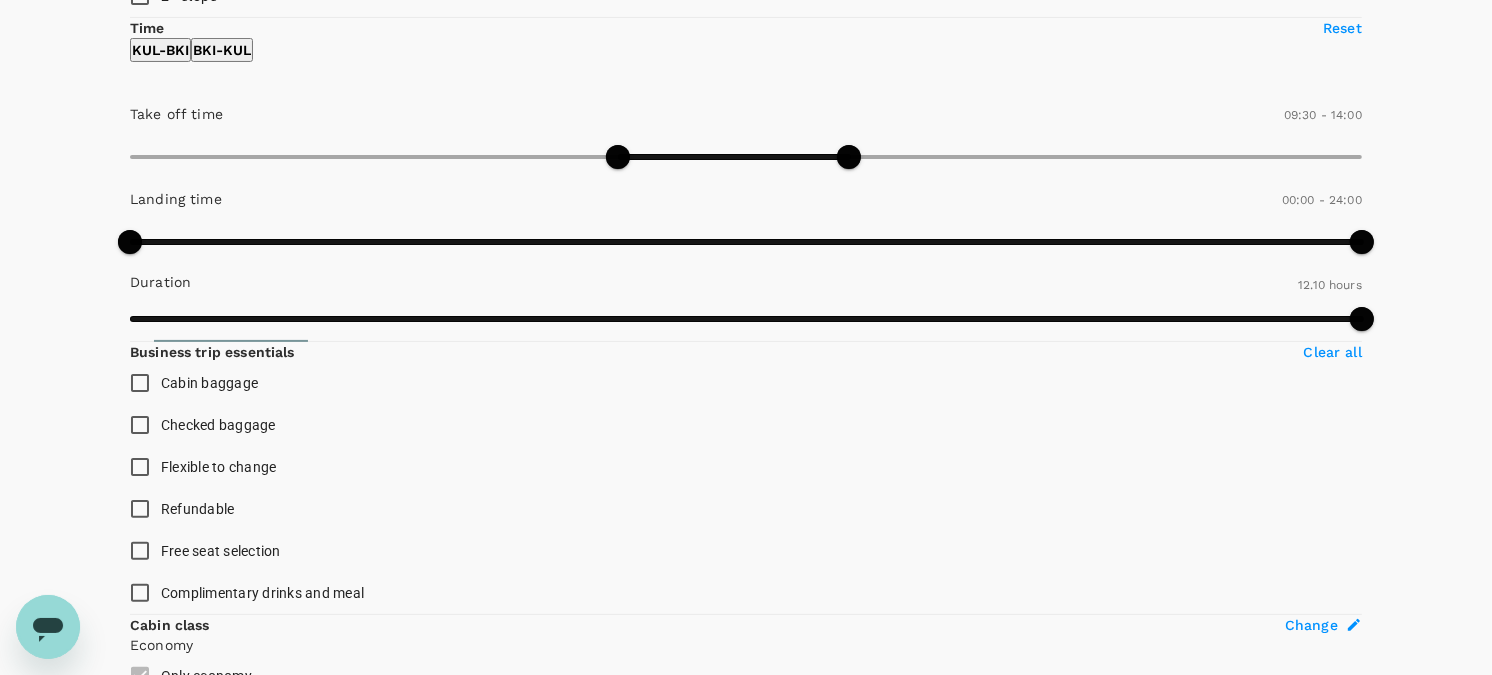 type on "MYR" 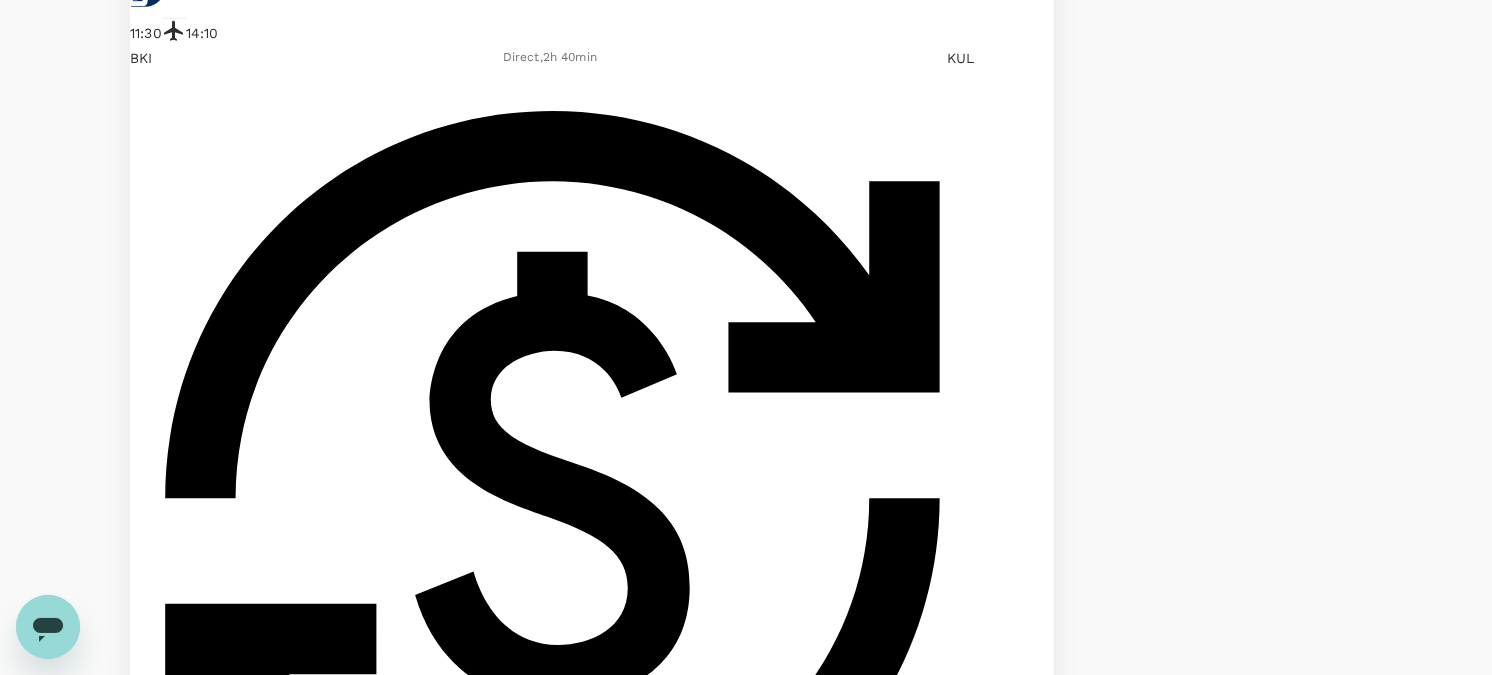 scroll, scrollTop: 1666, scrollLeft: 0, axis: vertical 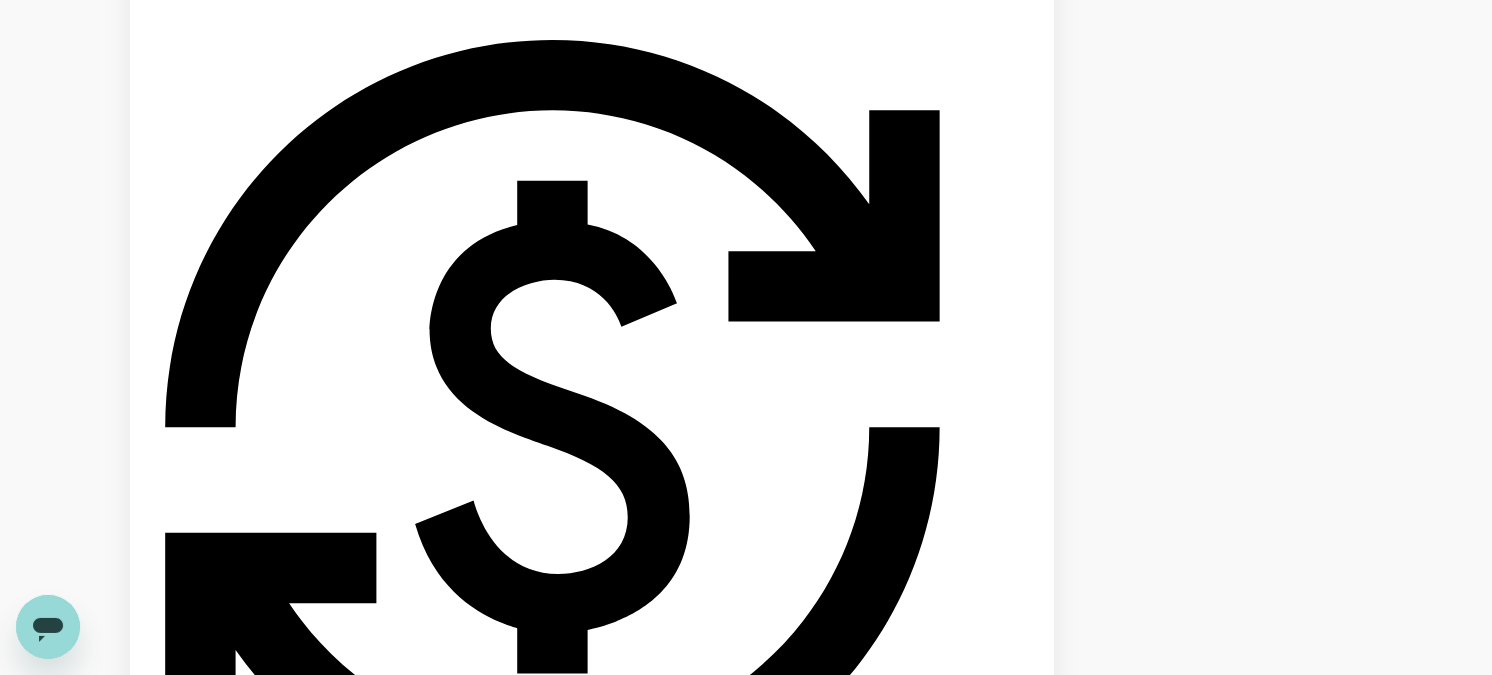 click on "Others" at bounding box center (169, 15869) 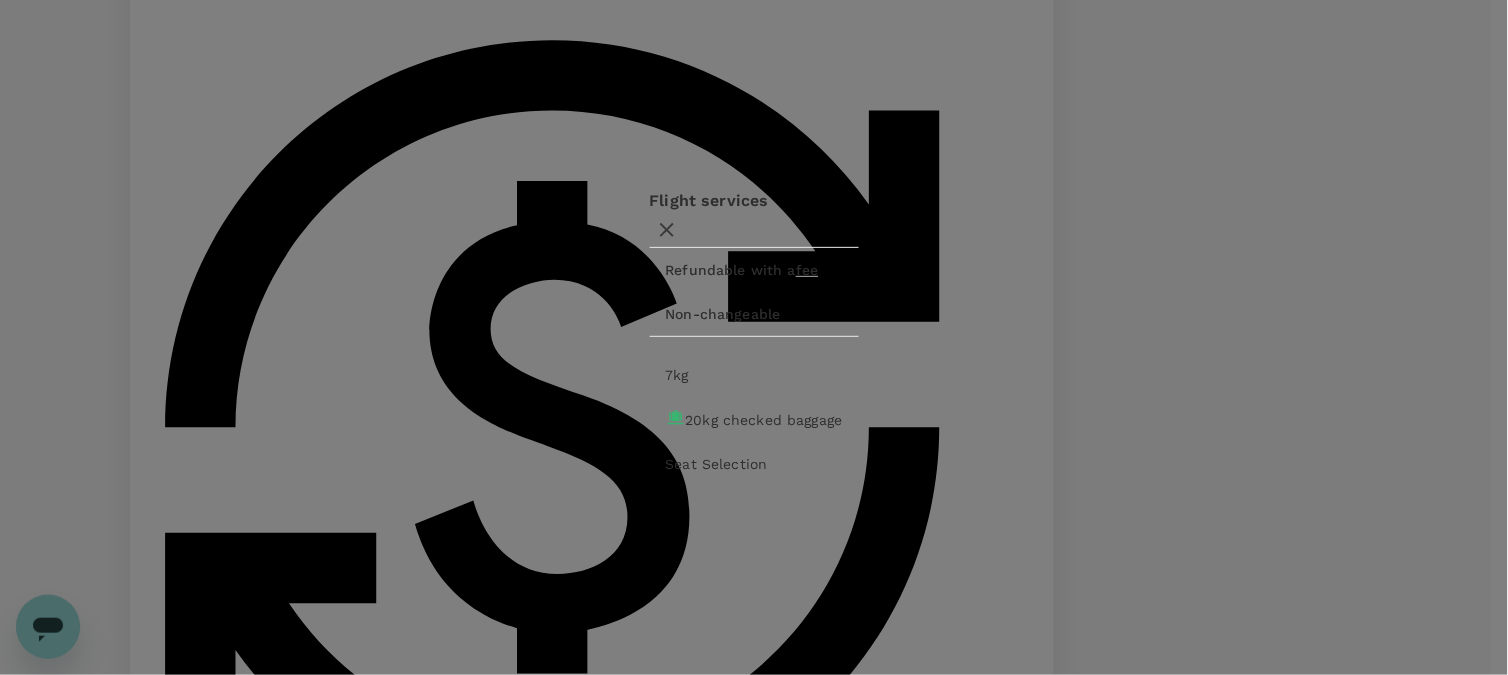 click on "Flight services Refundable with a  fee Non-changeable   7kg 20kg checked baggage Seat Selection" at bounding box center (754, 337) 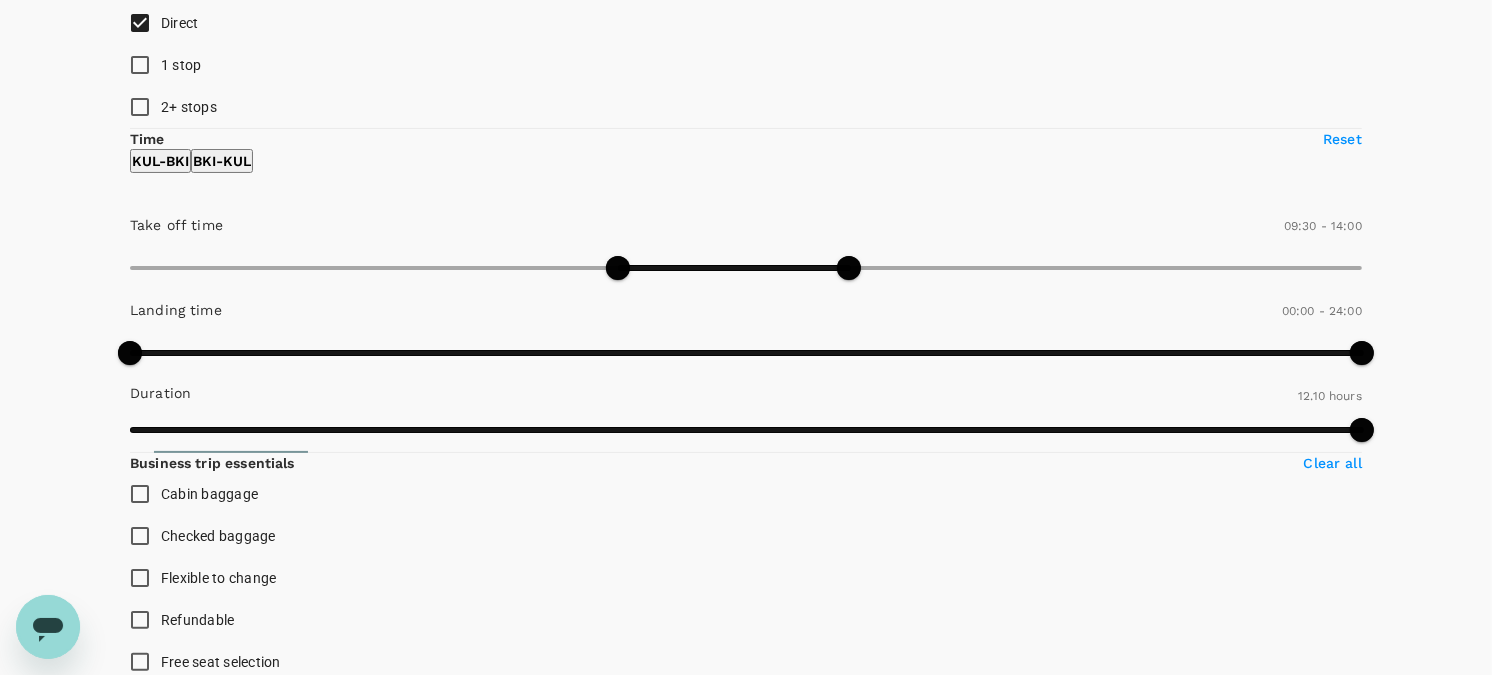 scroll, scrollTop: 0, scrollLeft: 0, axis: both 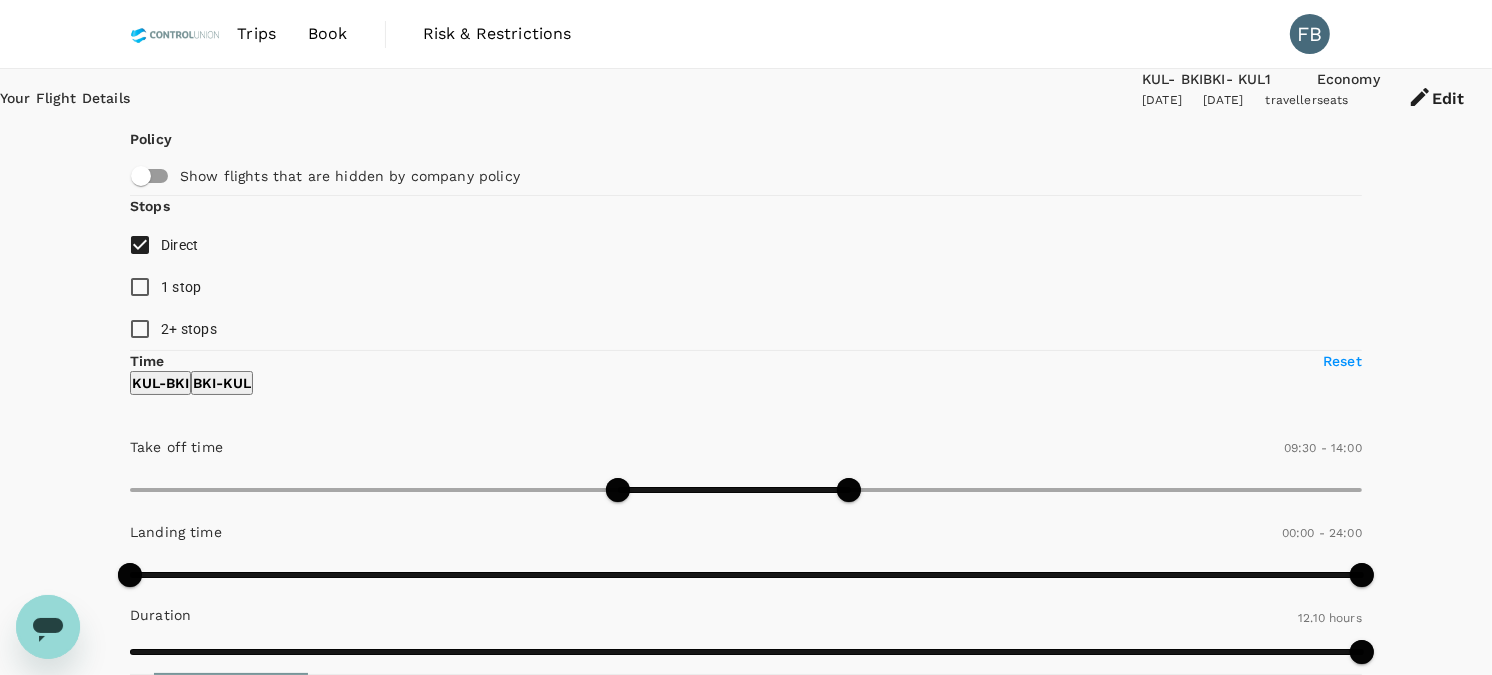 click on "Departure Time" at bounding box center (185, 1409) 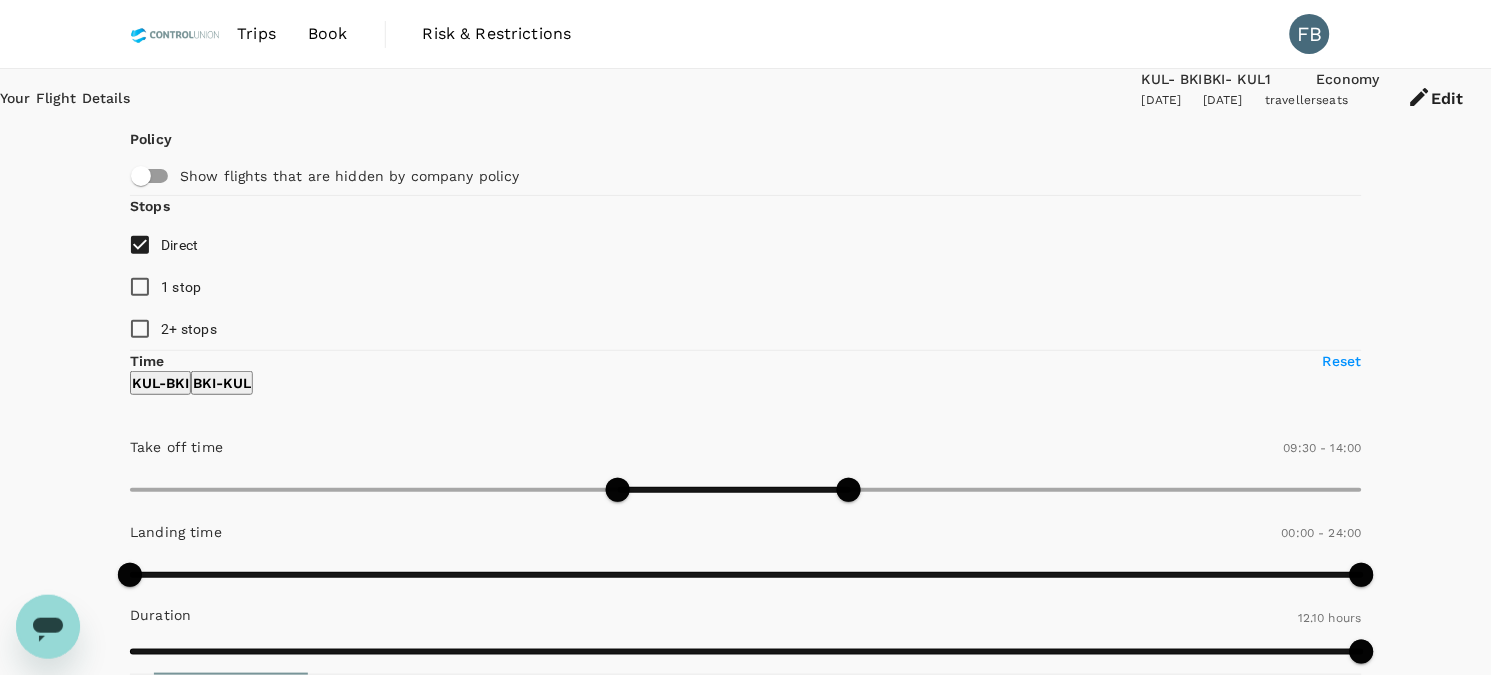 click on "Recommended" at bounding box center [746, 42143] 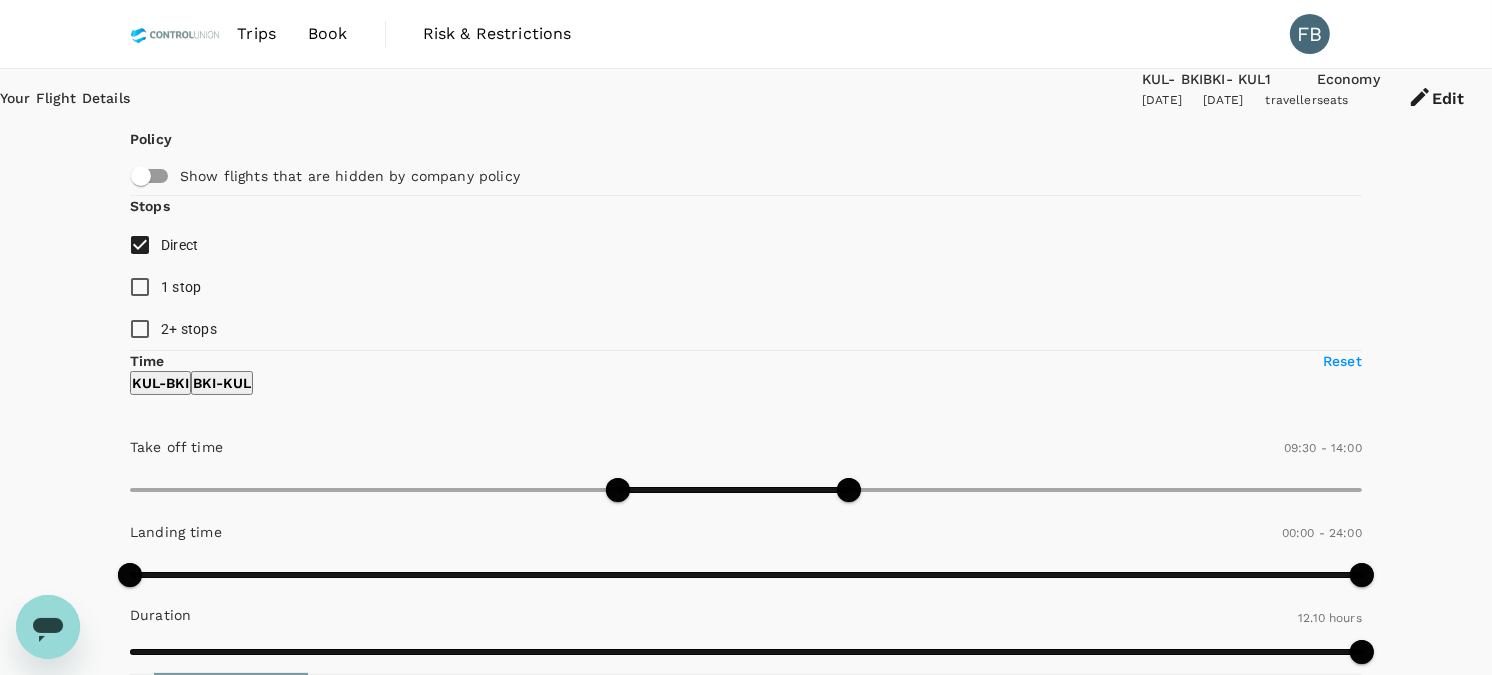 click on "KUL - BKI" at bounding box center [160, 383] 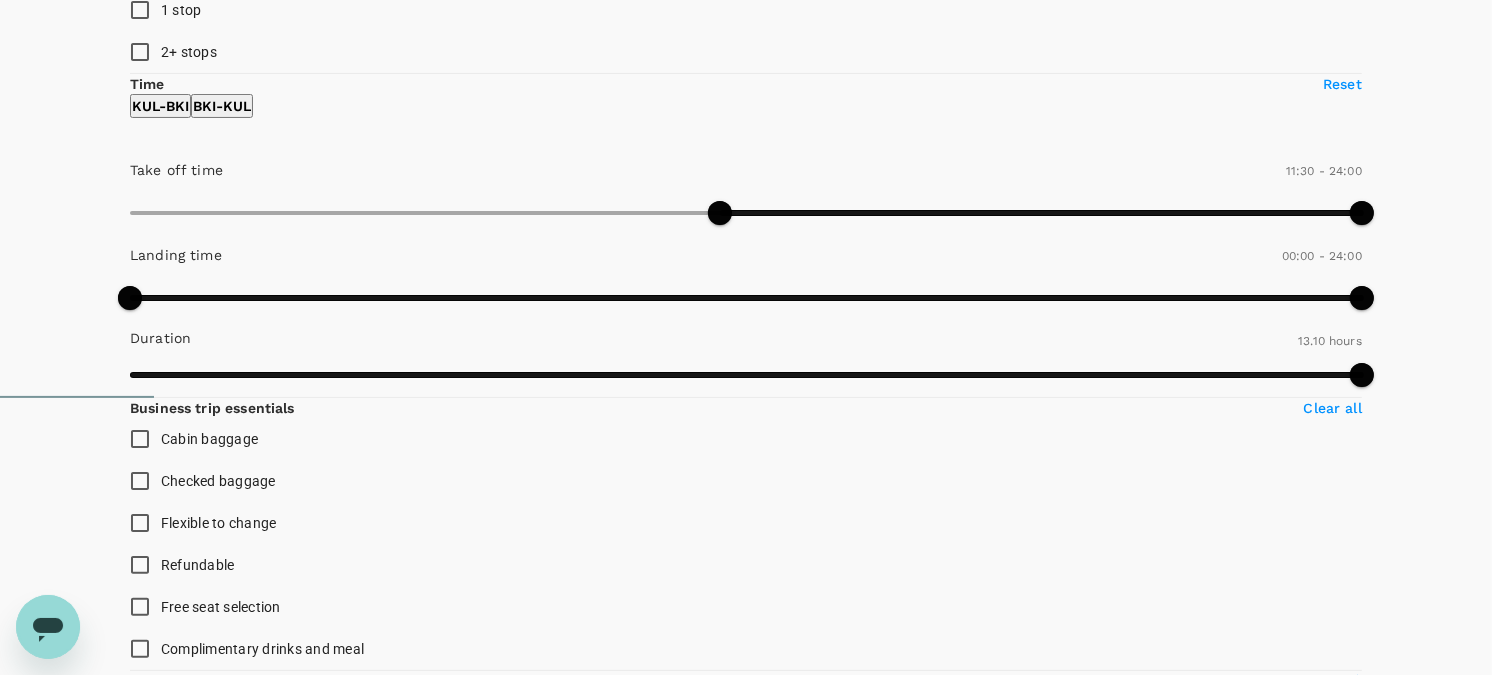 scroll, scrollTop: 333, scrollLeft: 0, axis: vertical 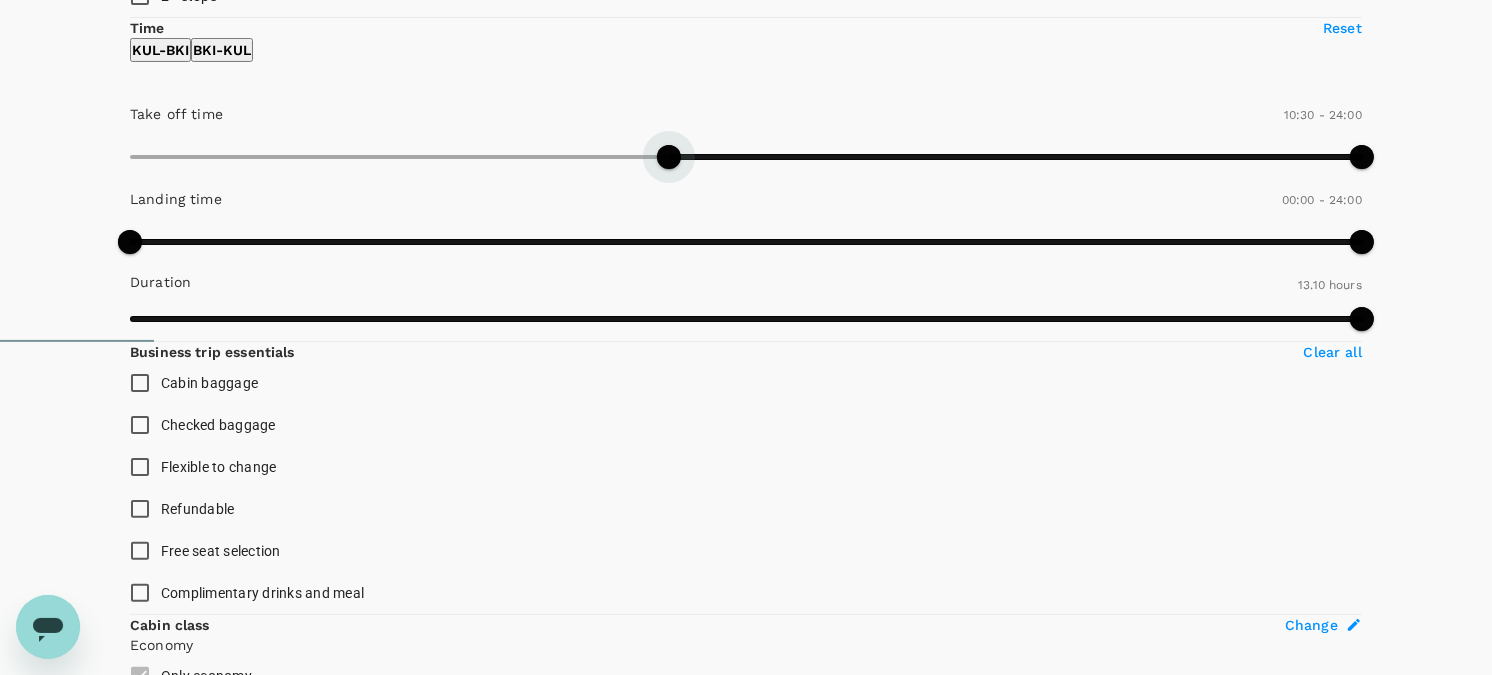 type on "600" 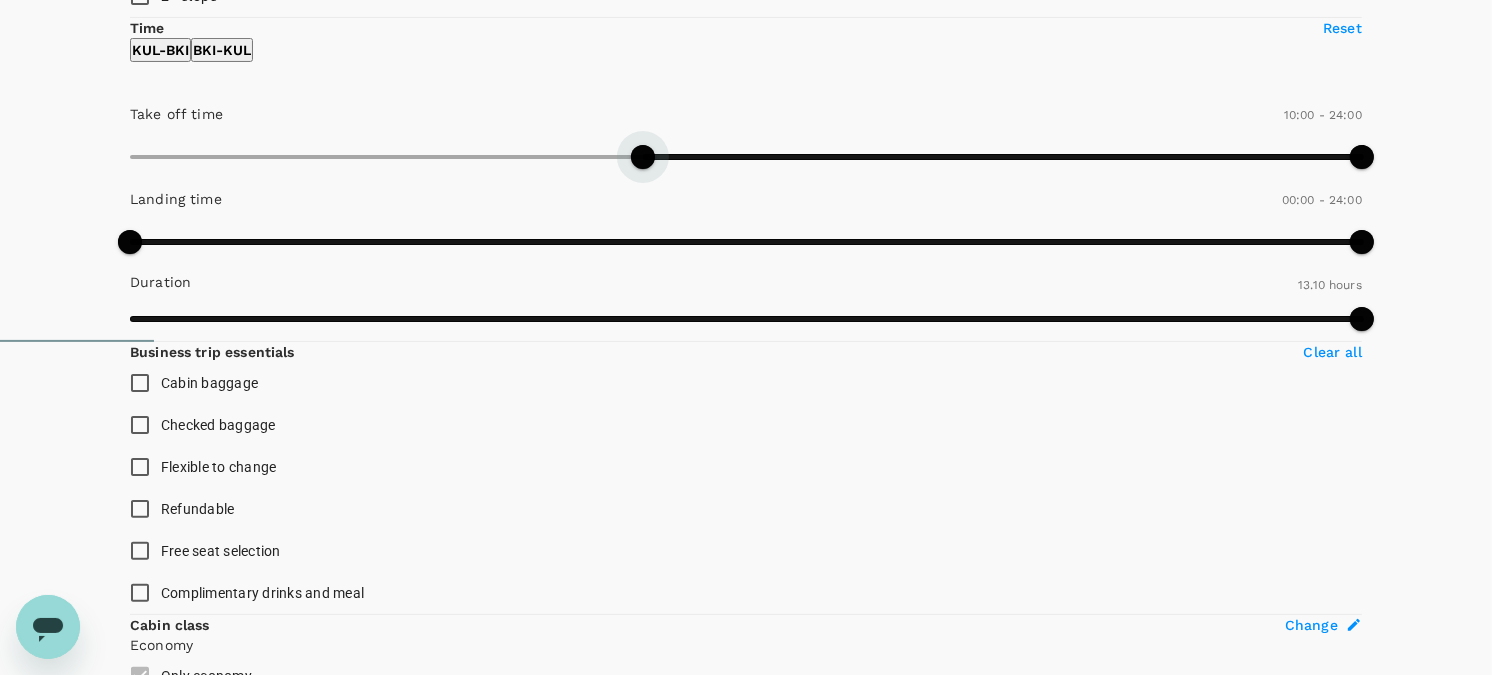 drag, startPoint x: 273, startPoint y: 264, endPoint x: 257, endPoint y: 264, distance: 16 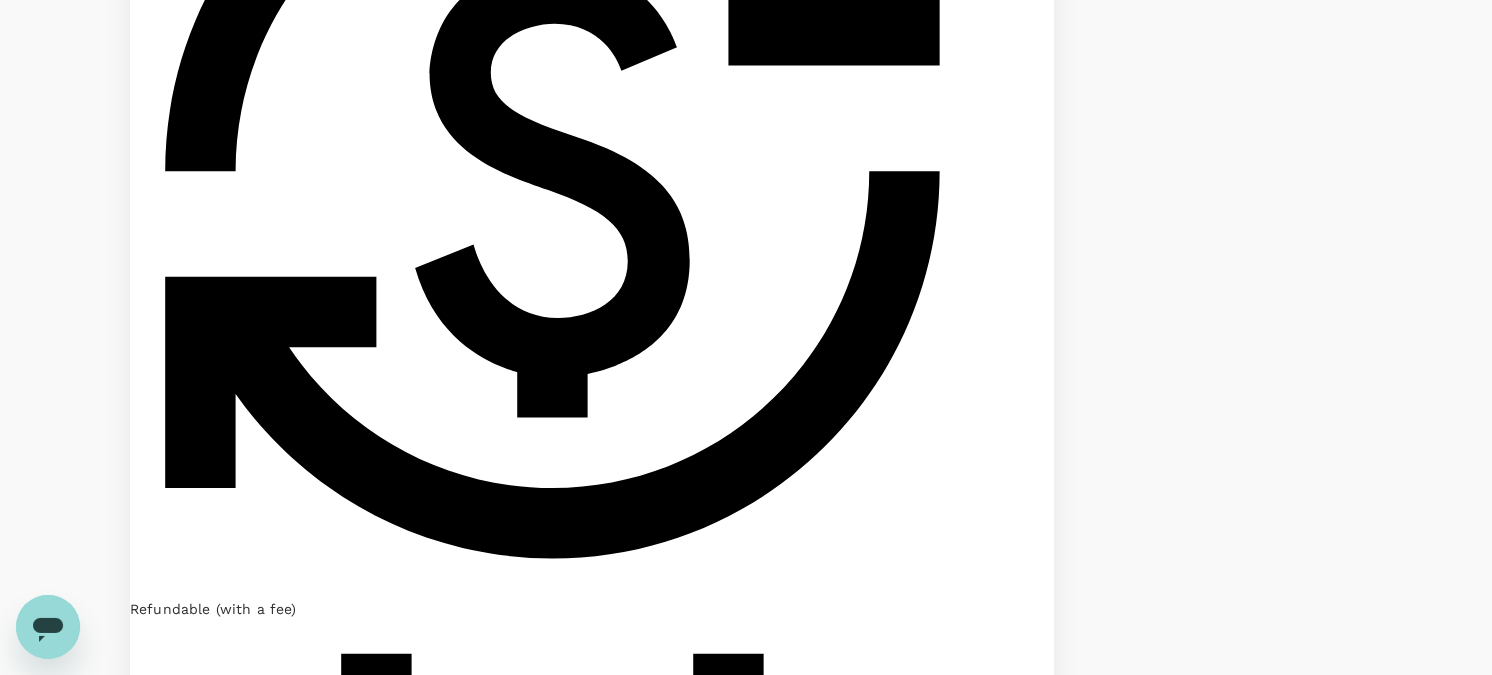 scroll, scrollTop: 1888, scrollLeft: 0, axis: vertical 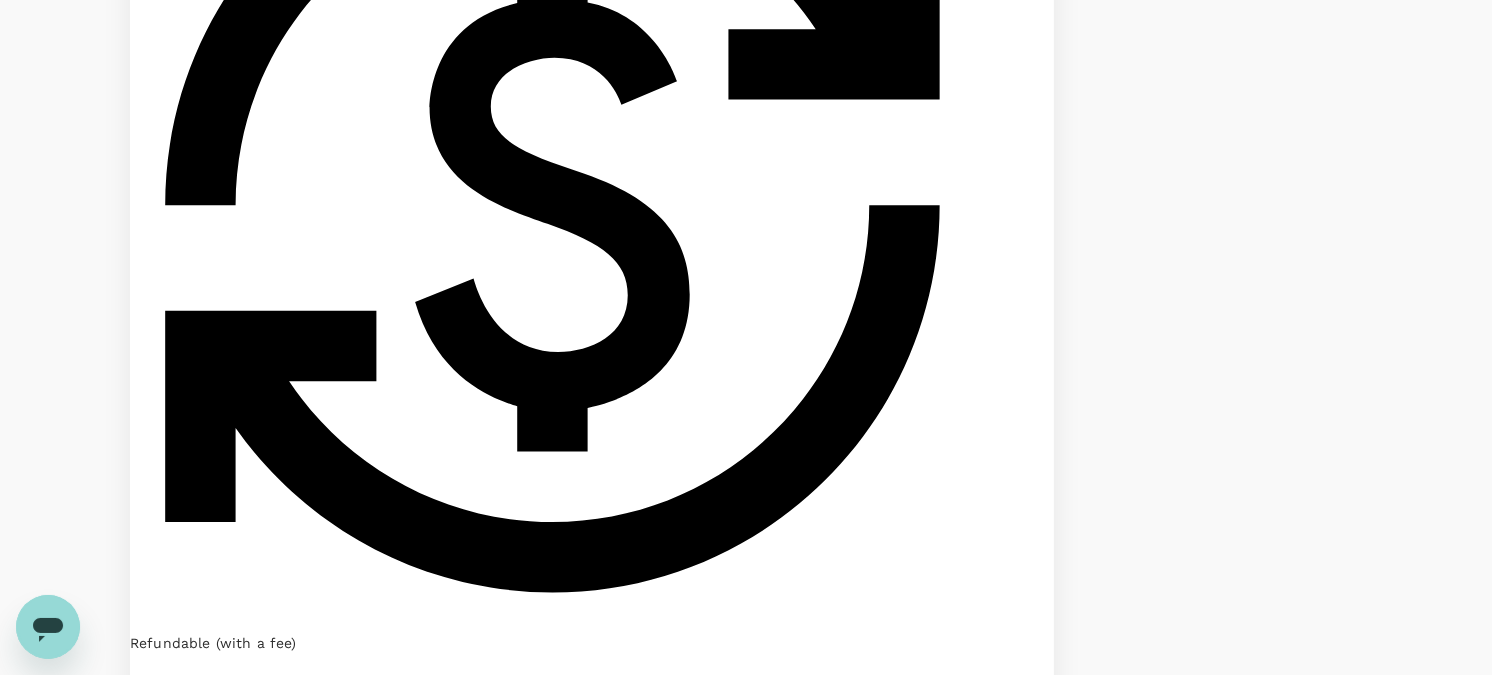 click on "+ 2 Others" at bounding box center (552, 15657) 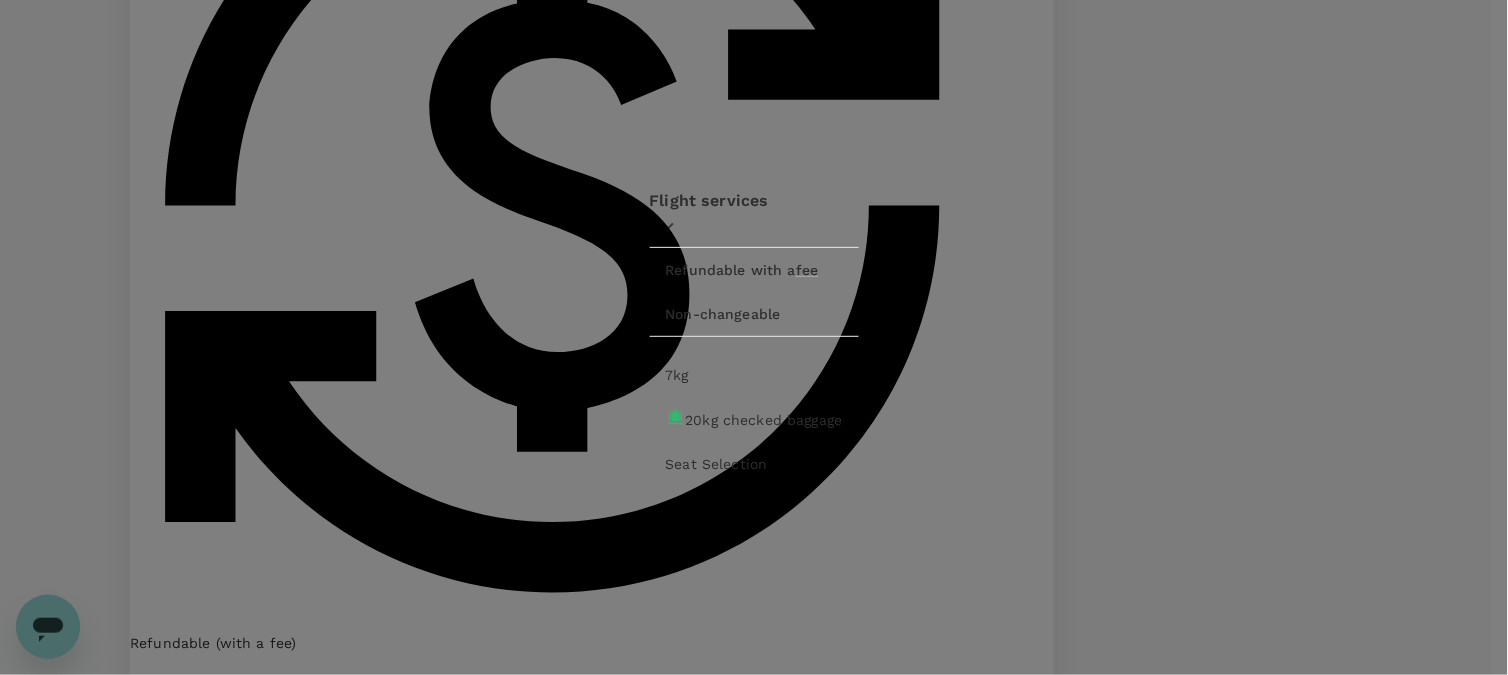 click at bounding box center (667, 230) 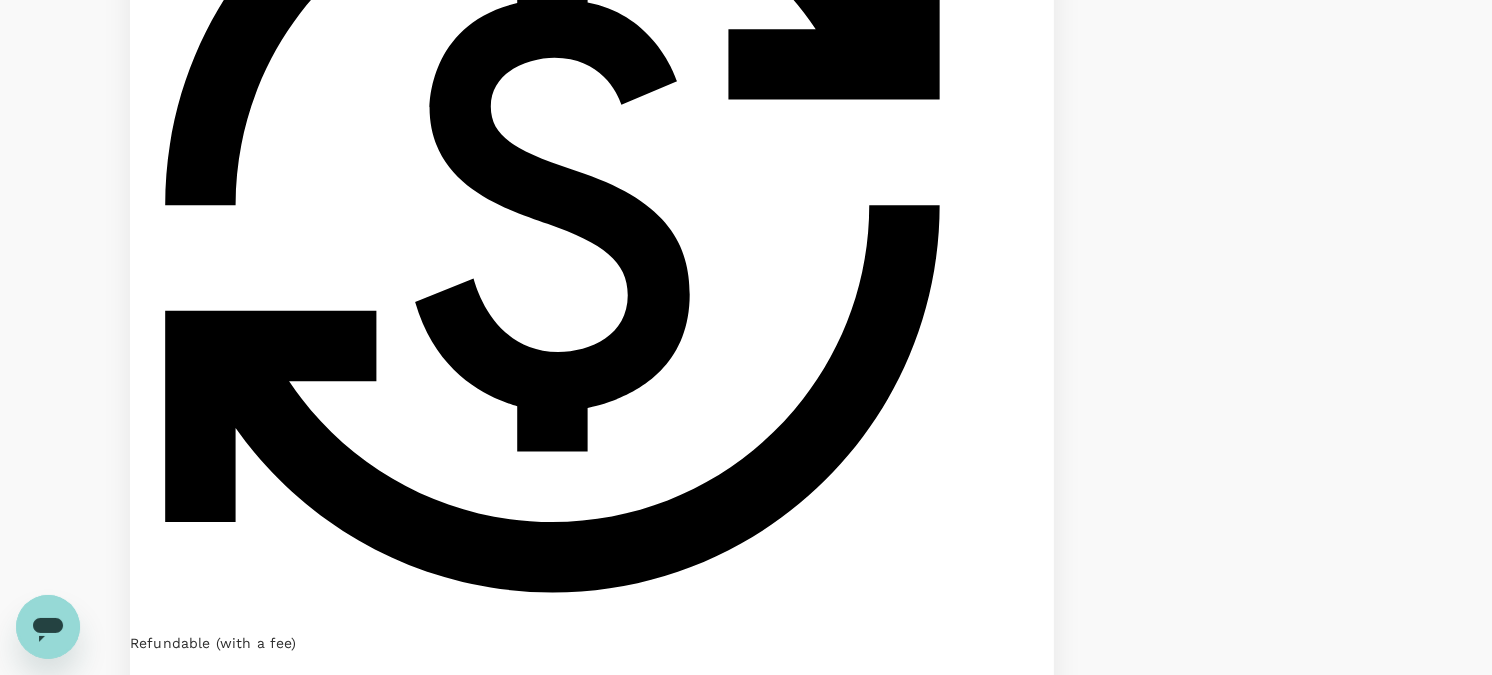 click on "View options" at bounding box center [1014, 13699] 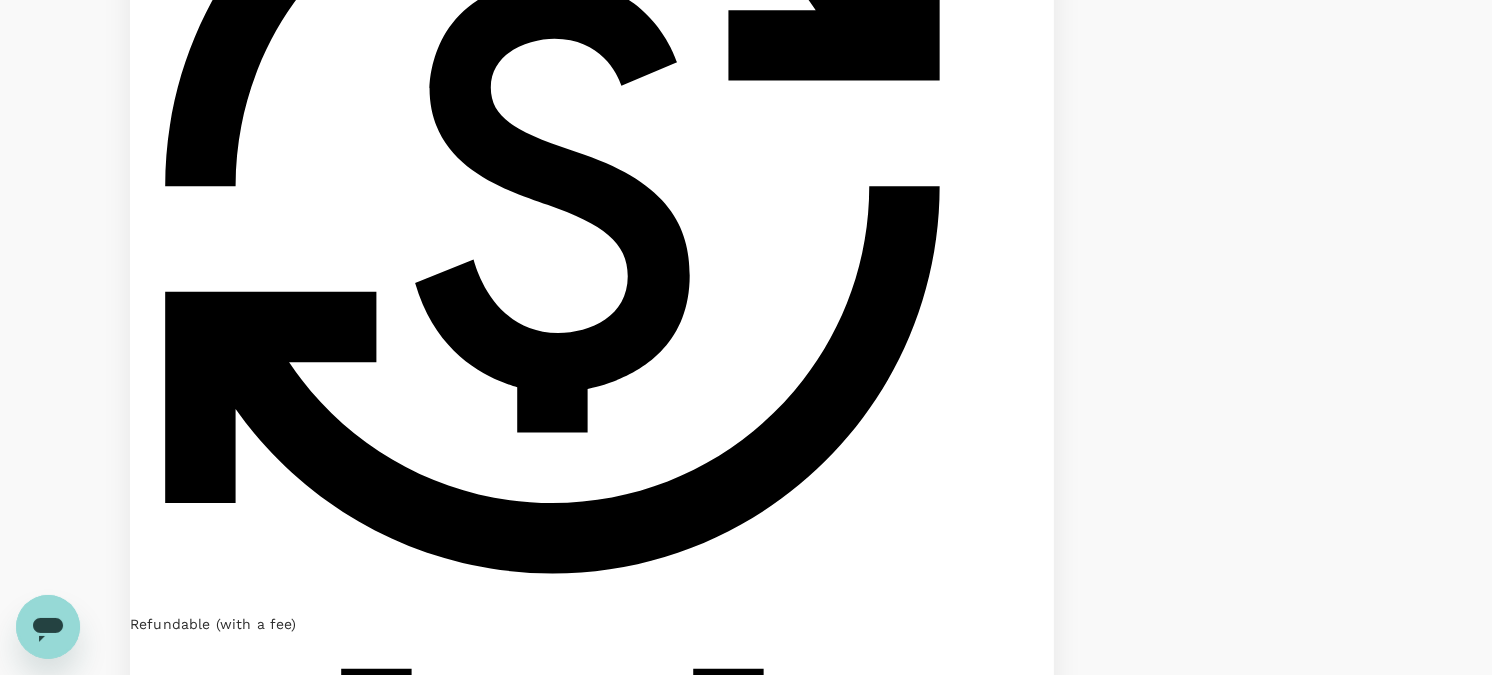 scroll, scrollTop: 2018, scrollLeft: 0, axis: vertical 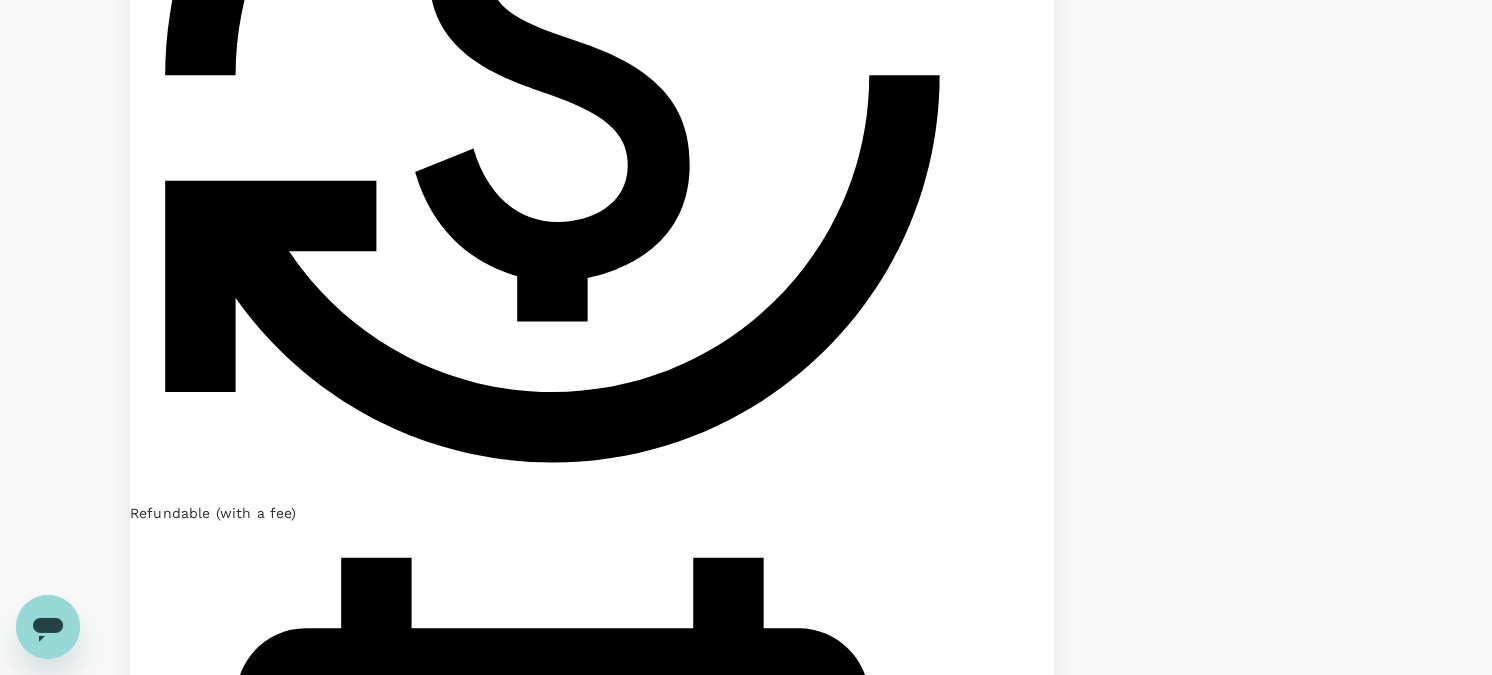 click on "Show more" at bounding box center [573, 17123] 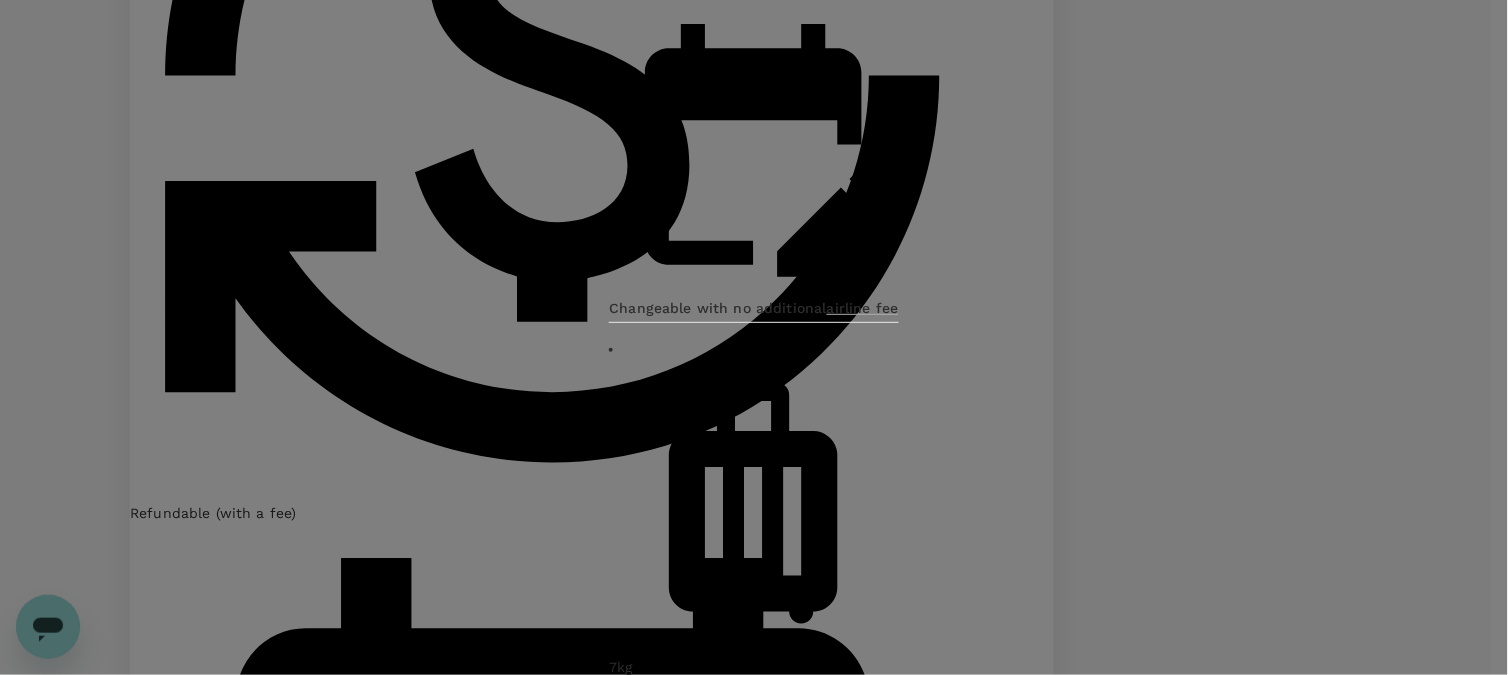 click 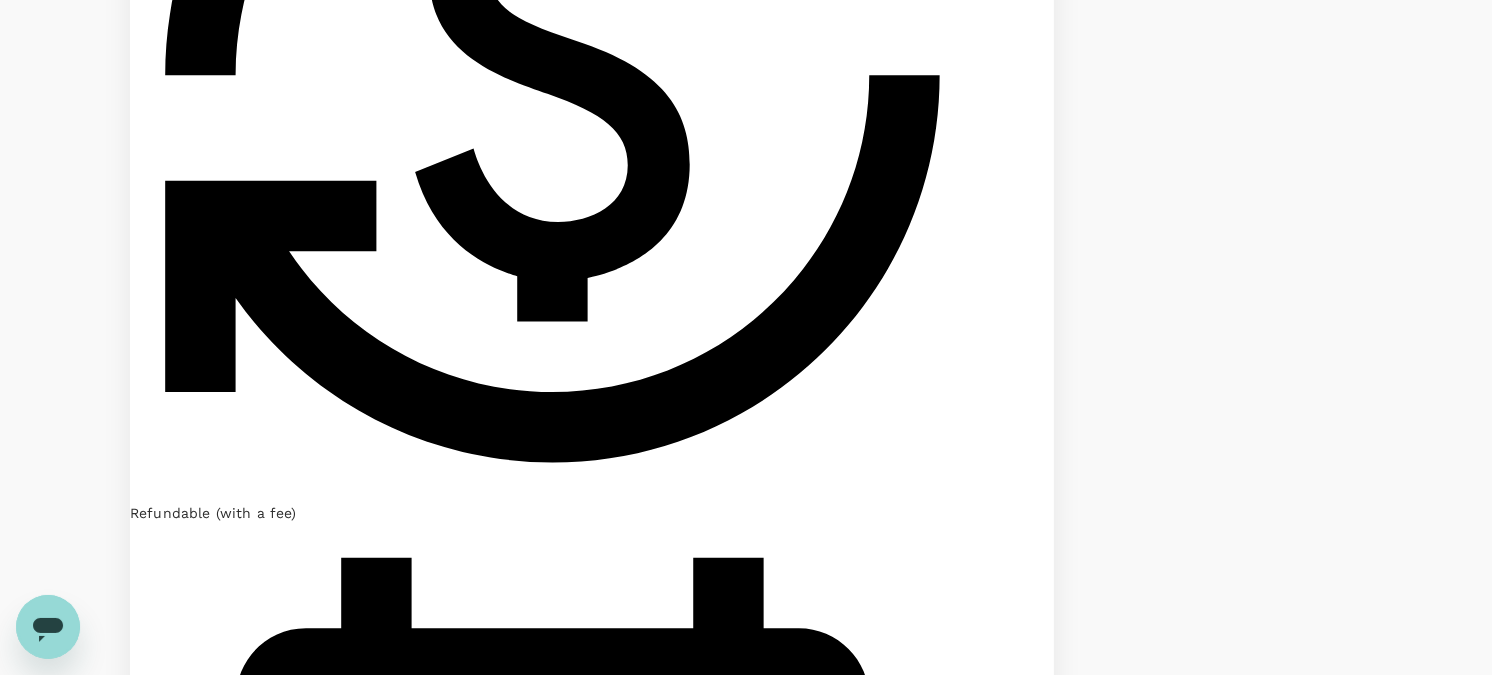 click on "Show more" at bounding box center [981, 17123] 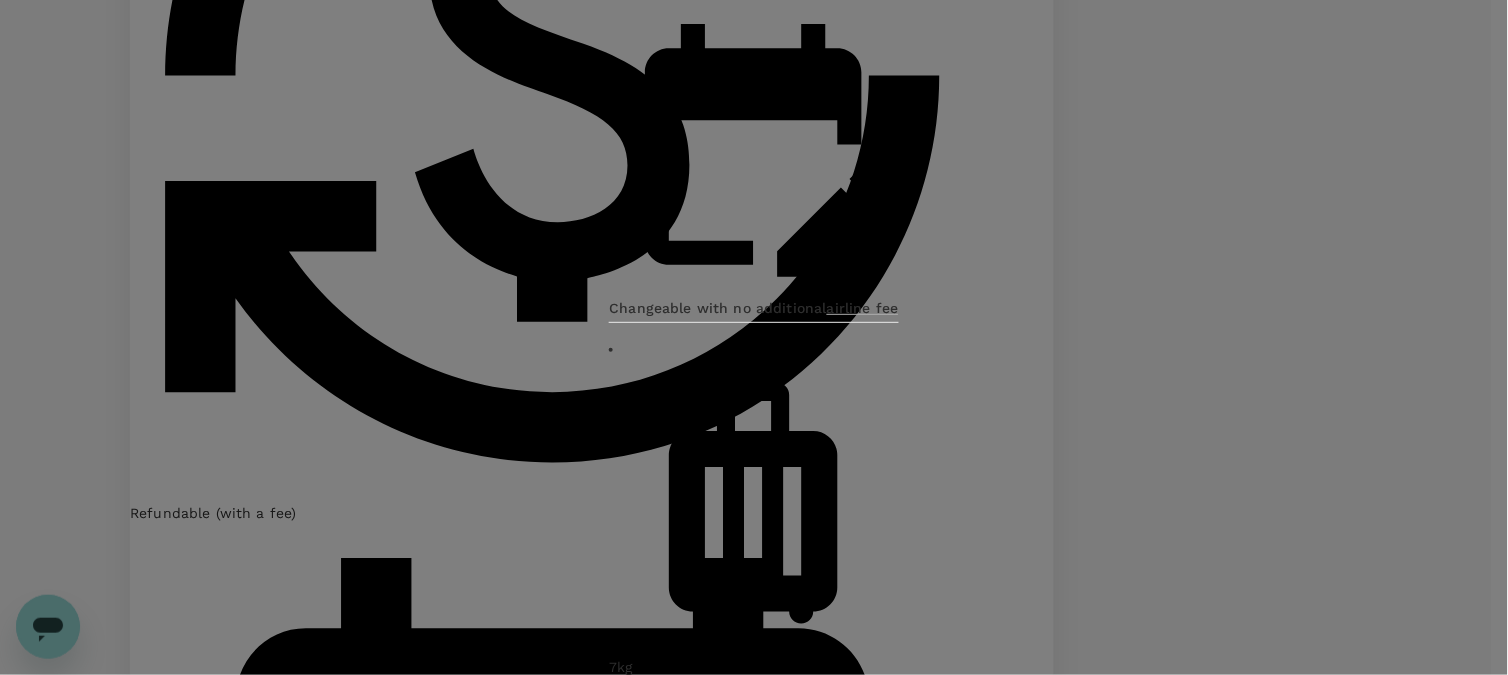 click 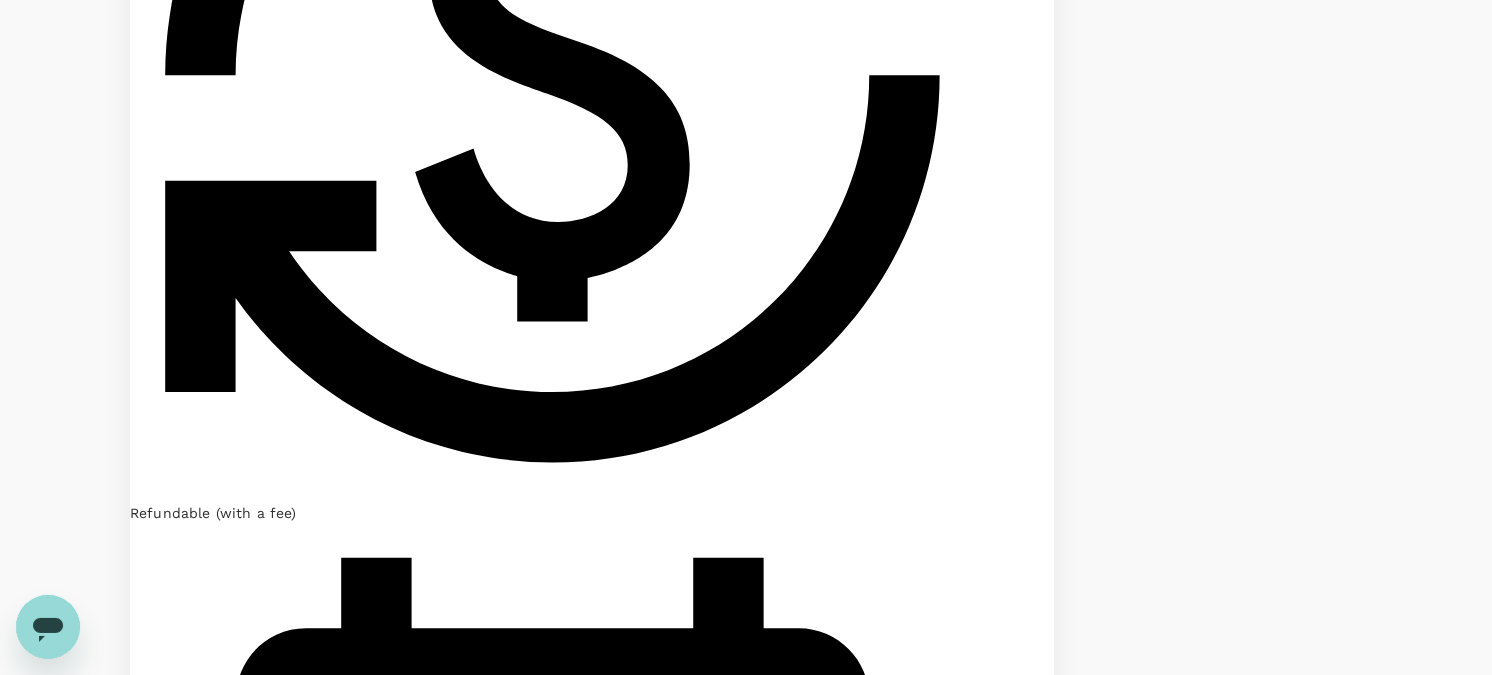 click 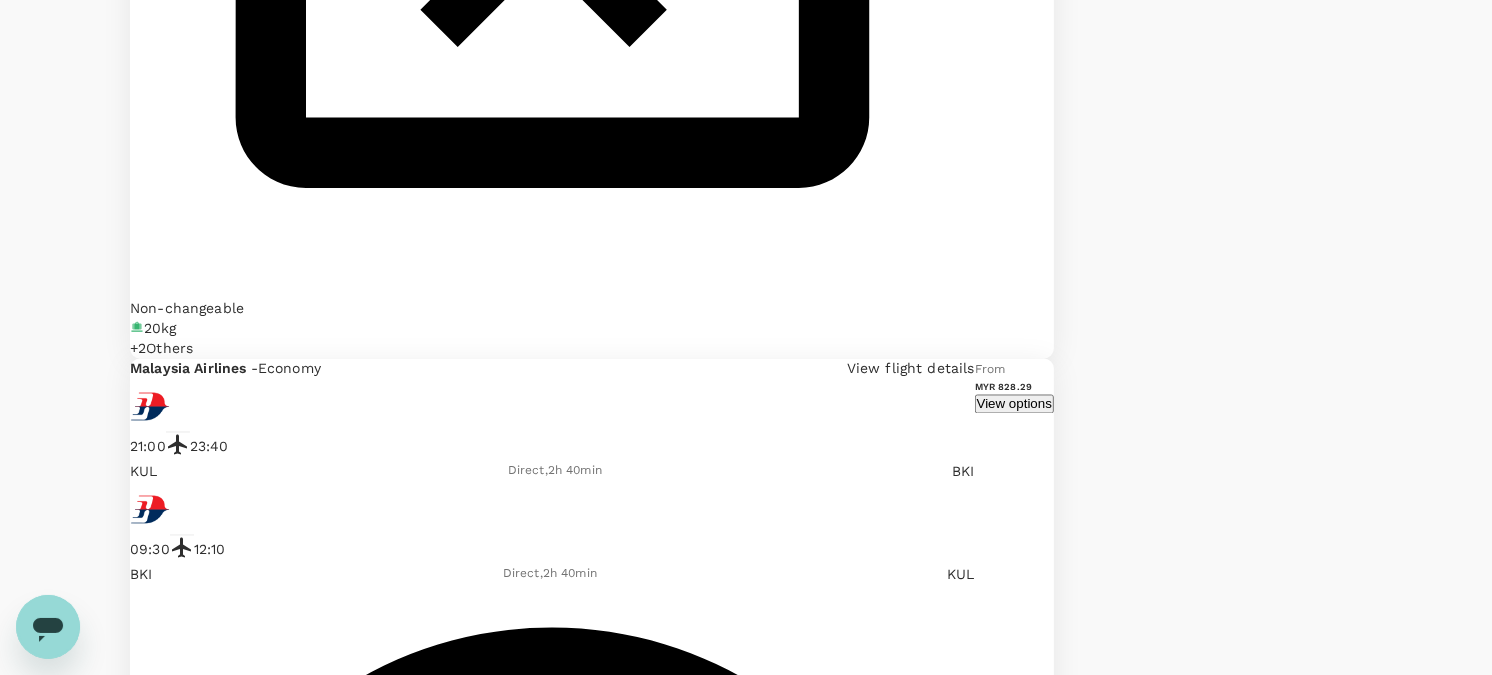 scroll, scrollTop: 3241, scrollLeft: 0, axis: vertical 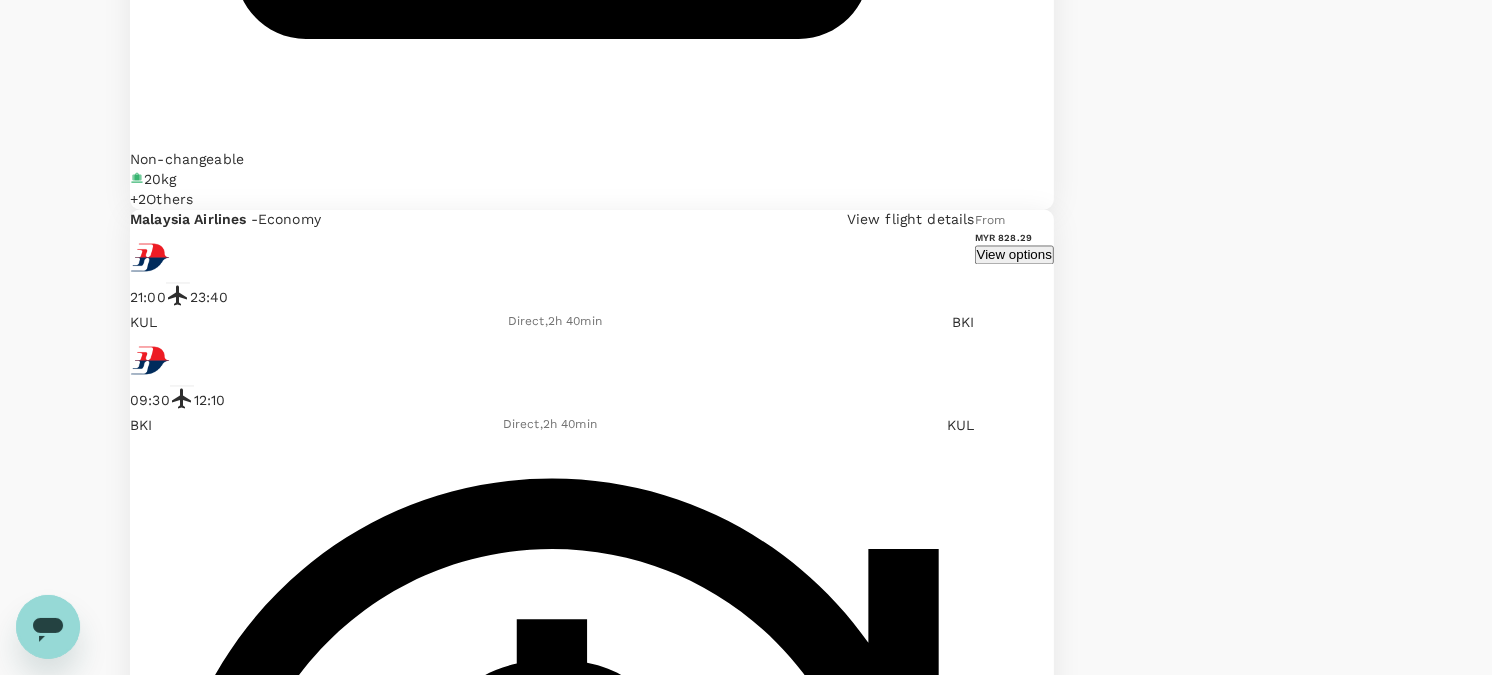 click on "View options" at bounding box center [1014, 24427] 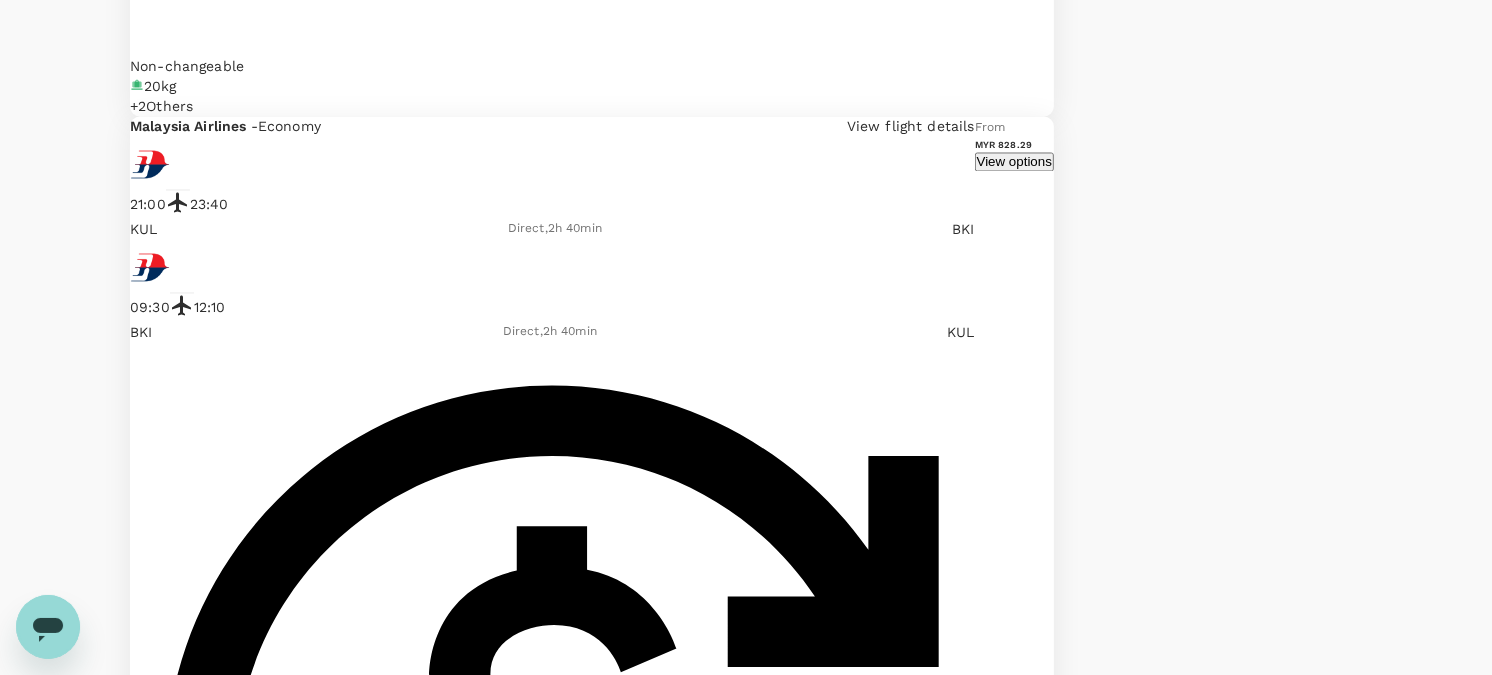 scroll, scrollTop: 3361, scrollLeft: 0, axis: vertical 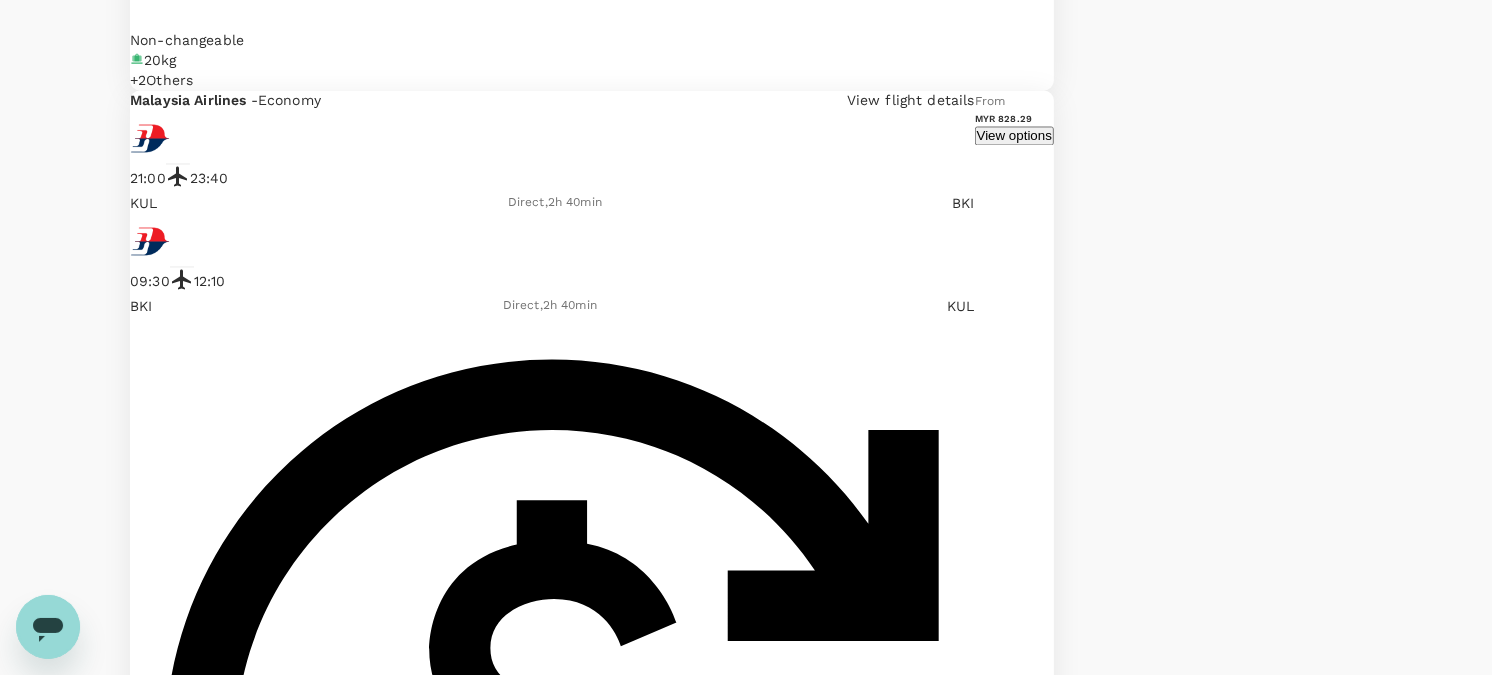 click on "Show more" at bounding box center [981, 27861] 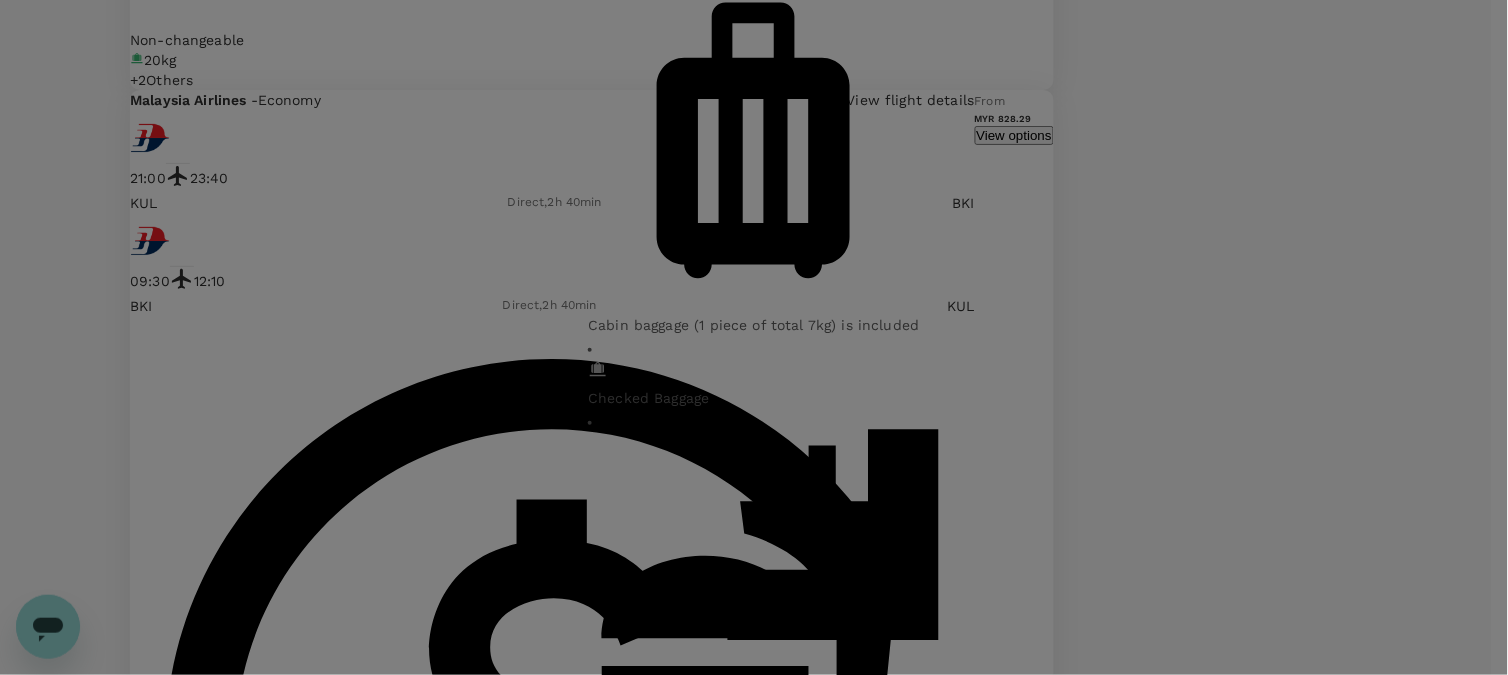 click on "Corporate Lite + Fare Only Non-refundable Can be changed with a  fee   Cabin baggage (1 piece of total 7kg) is included Checked Baggage Complimentary drinks and meal Standard seat selection Dedicated check-in" at bounding box center (754, 337) 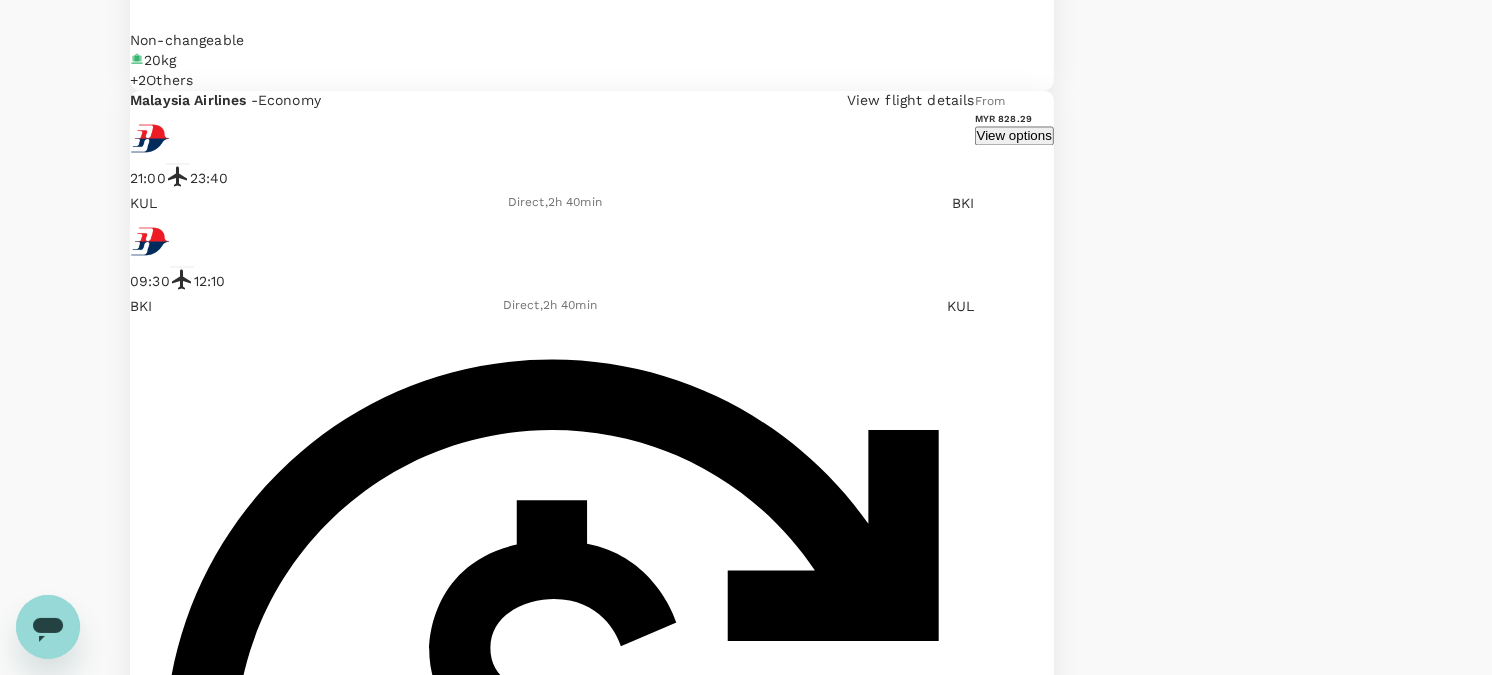 scroll, scrollTop: 3307, scrollLeft: 0, axis: vertical 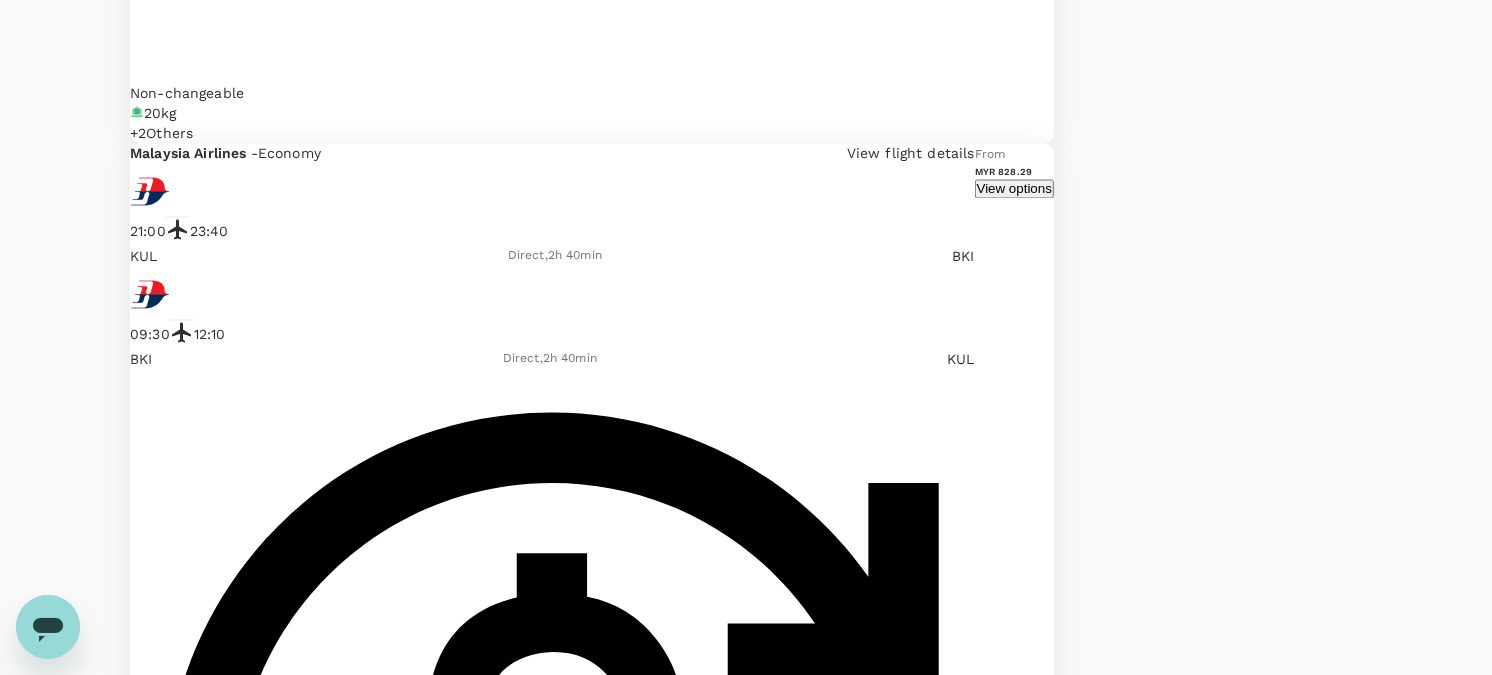 type 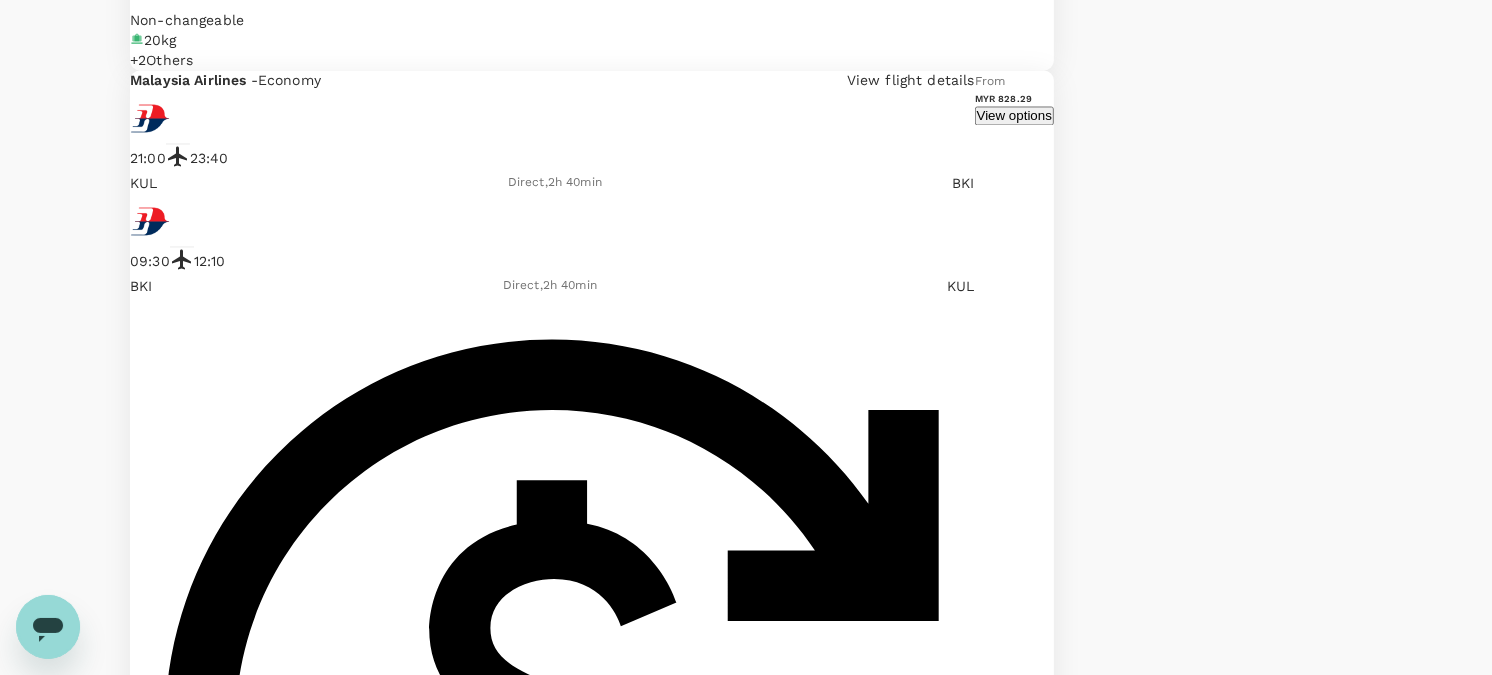 scroll, scrollTop: 3418, scrollLeft: 0, axis: vertical 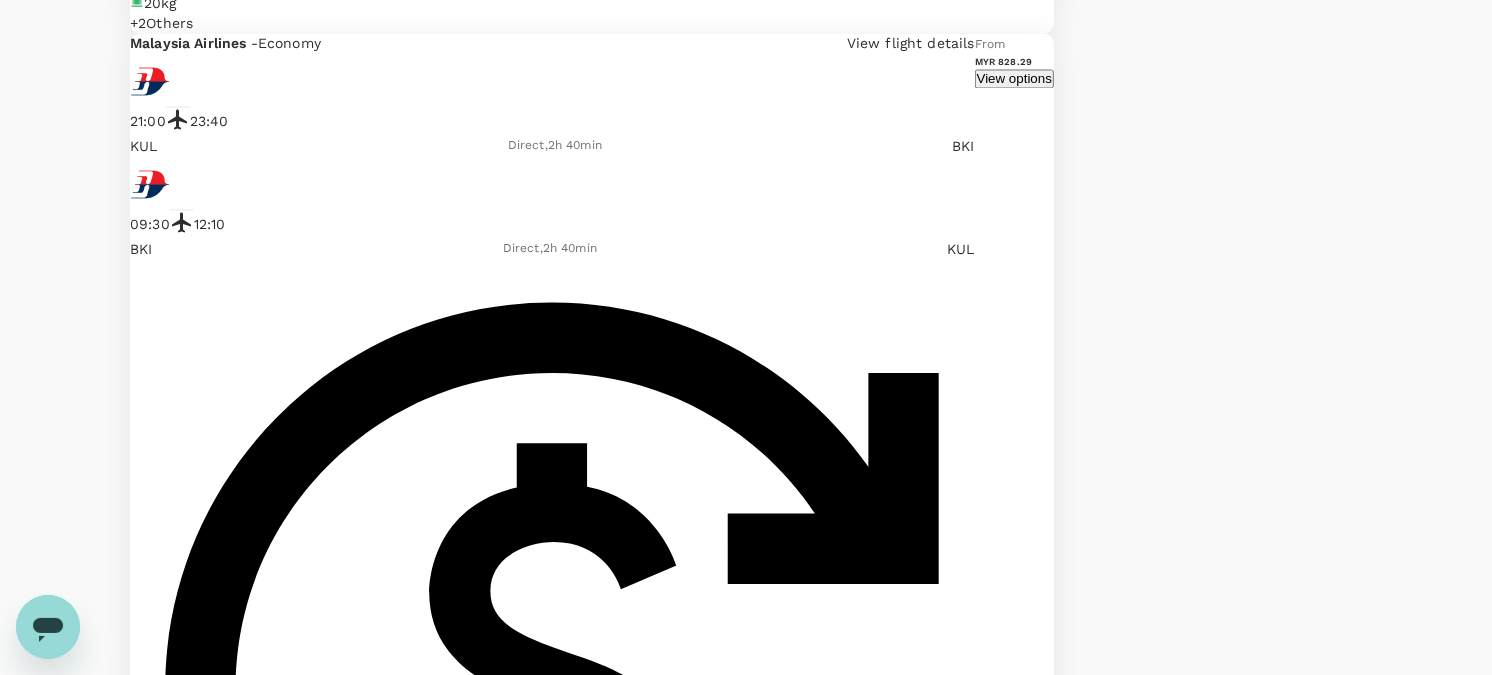 click on "Show more" at bounding box center (981, 27804) 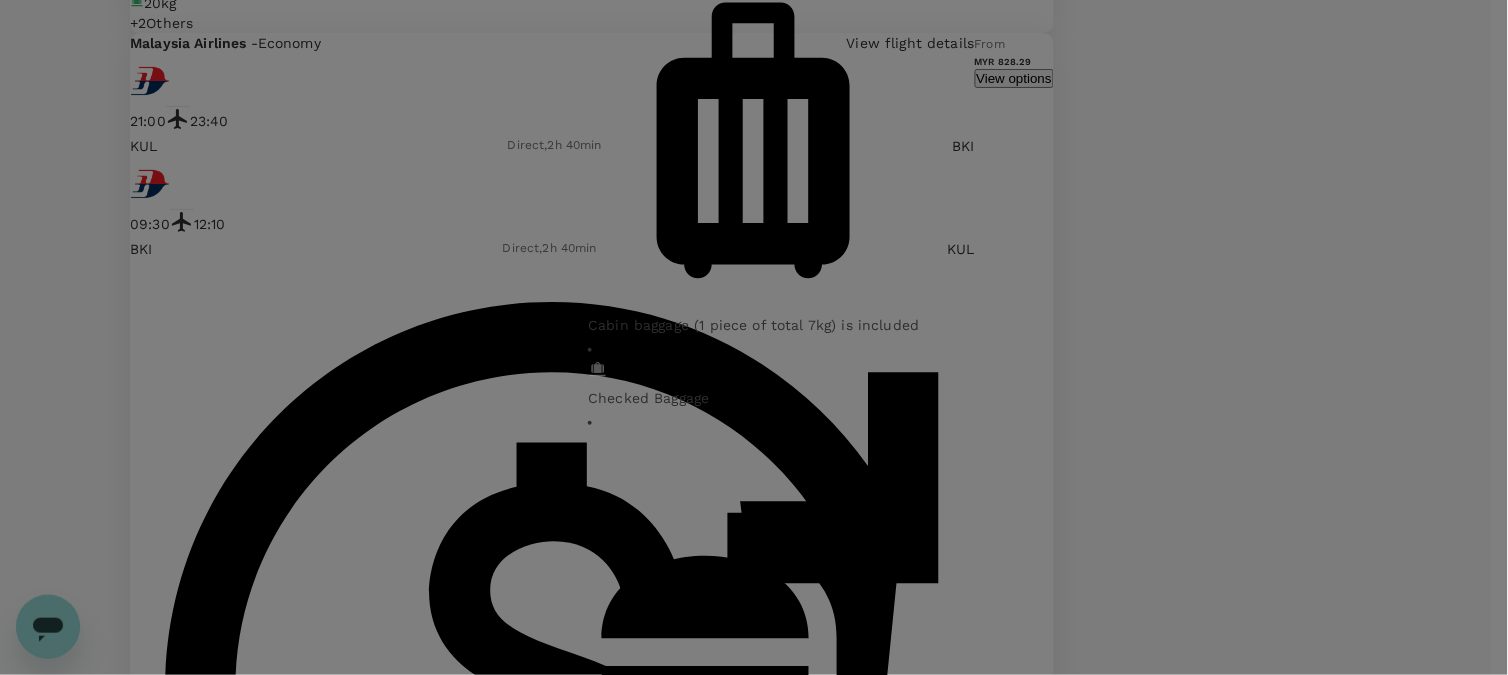 click 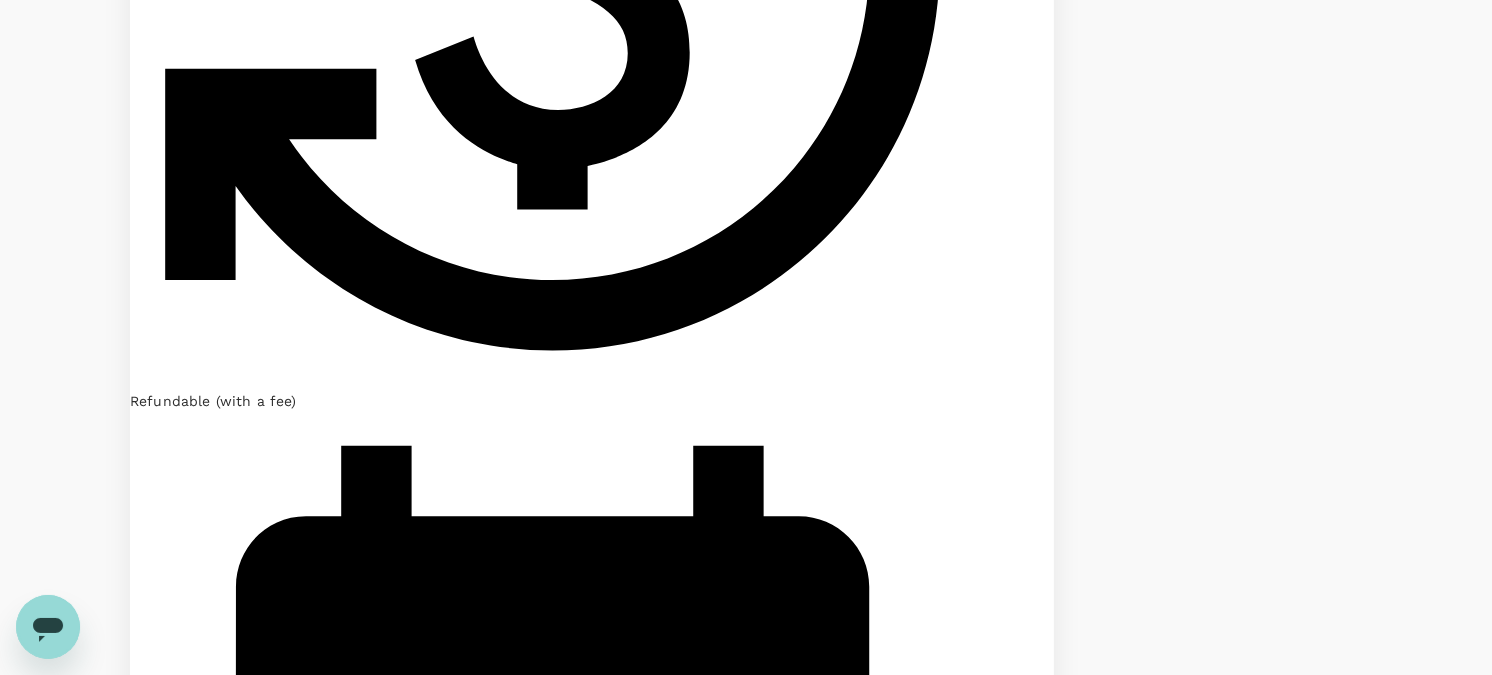 scroll, scrollTop: 2085, scrollLeft: 0, axis: vertical 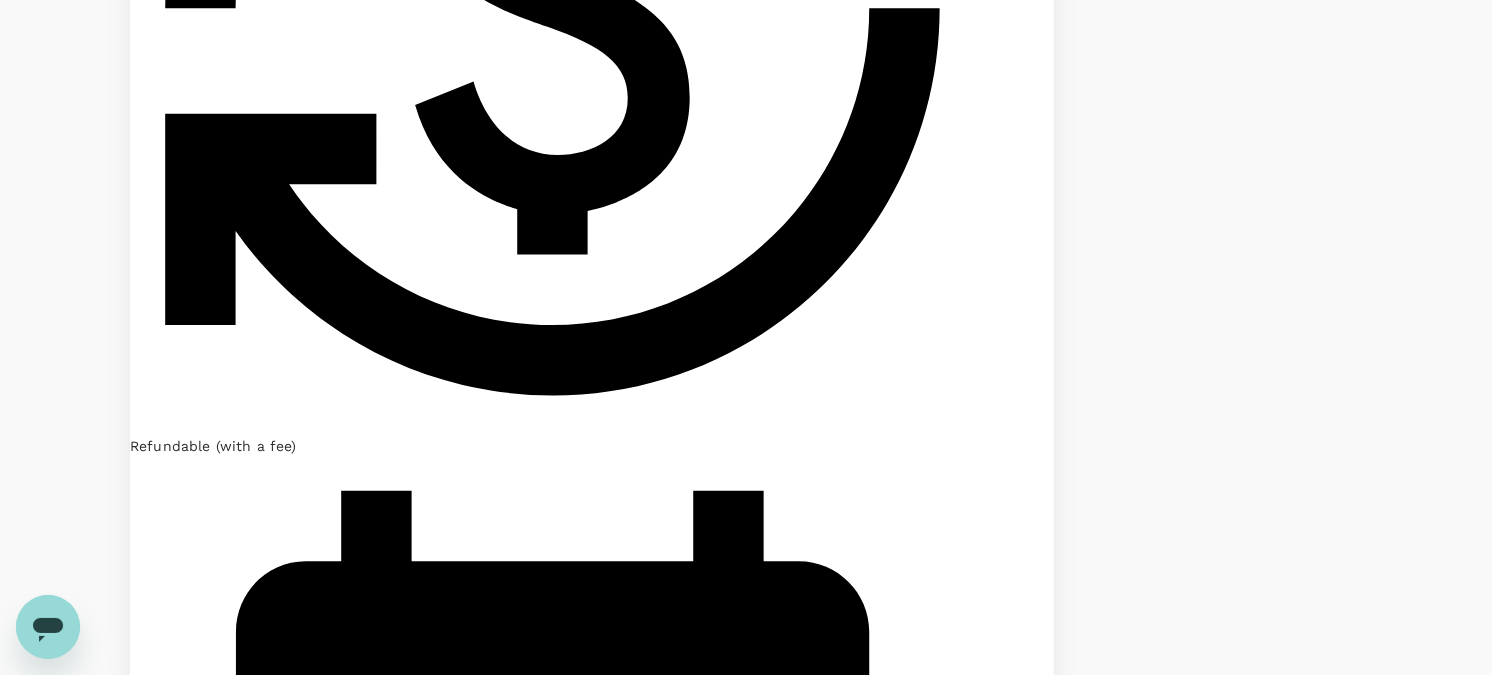 click on "View options" at bounding box center (1014, 17529) 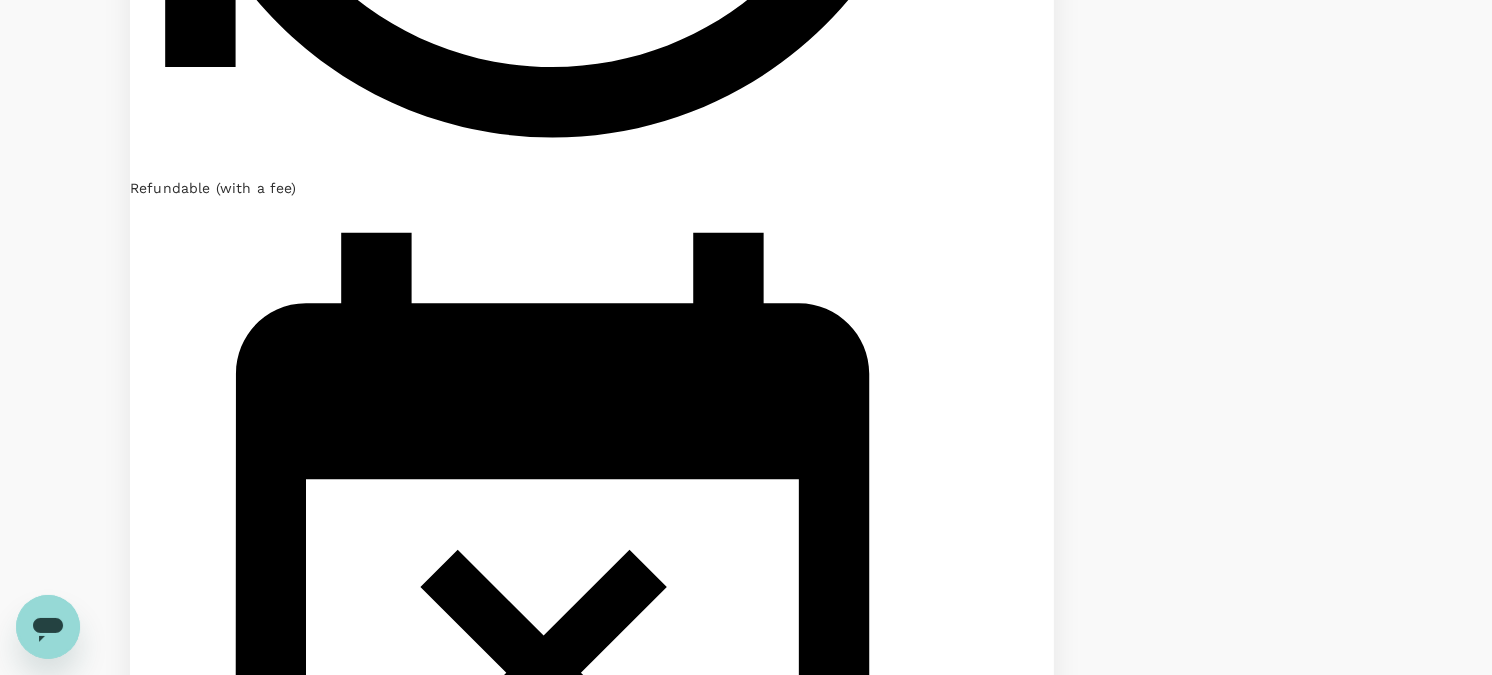 scroll, scrollTop: 2392, scrollLeft: 0, axis: vertical 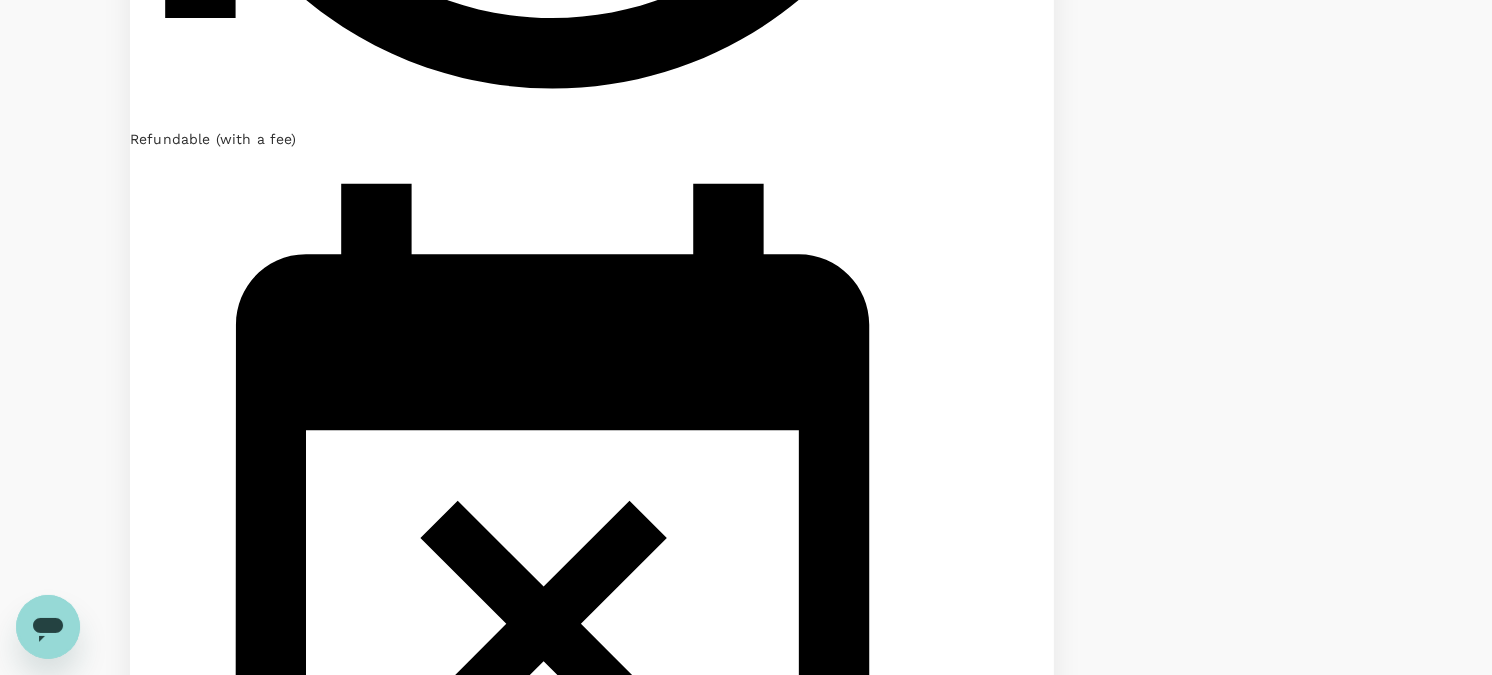 click 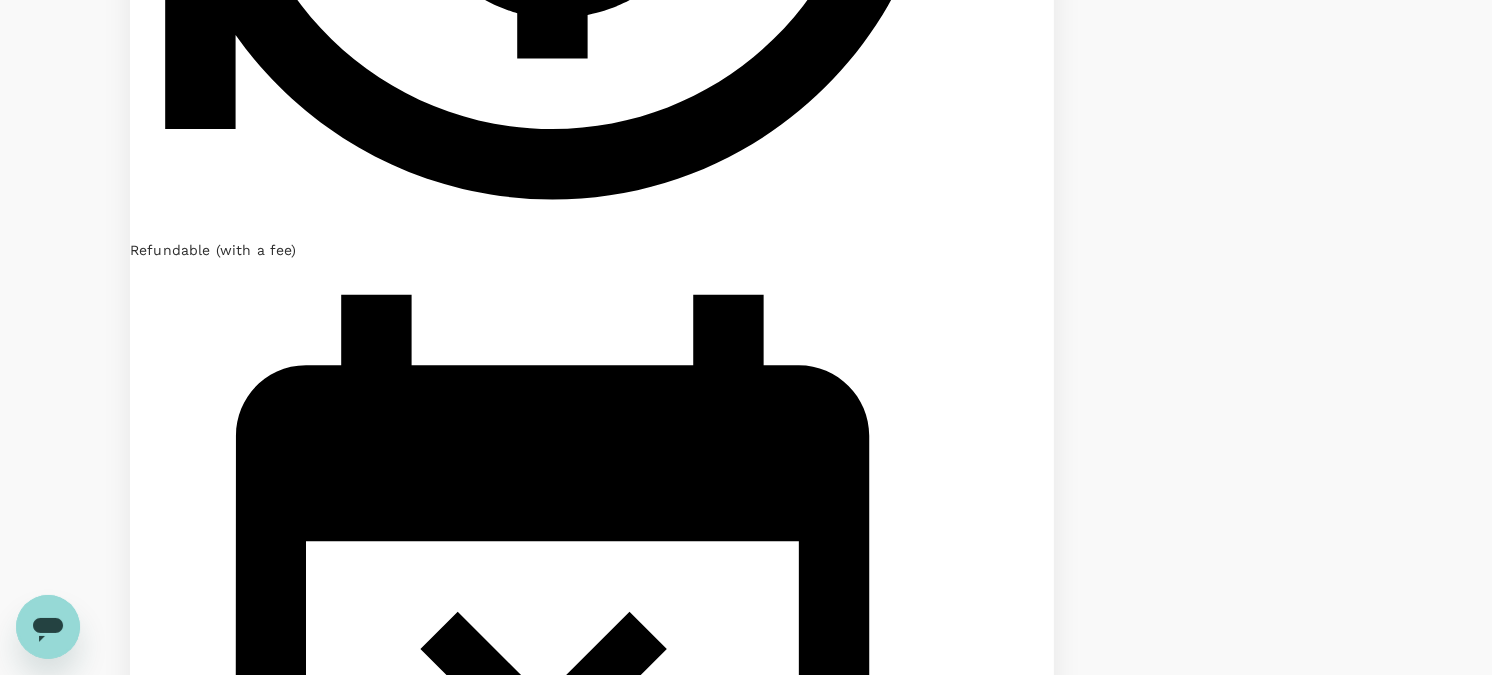 click on "View flight details" at bounding box center (911, 17298) 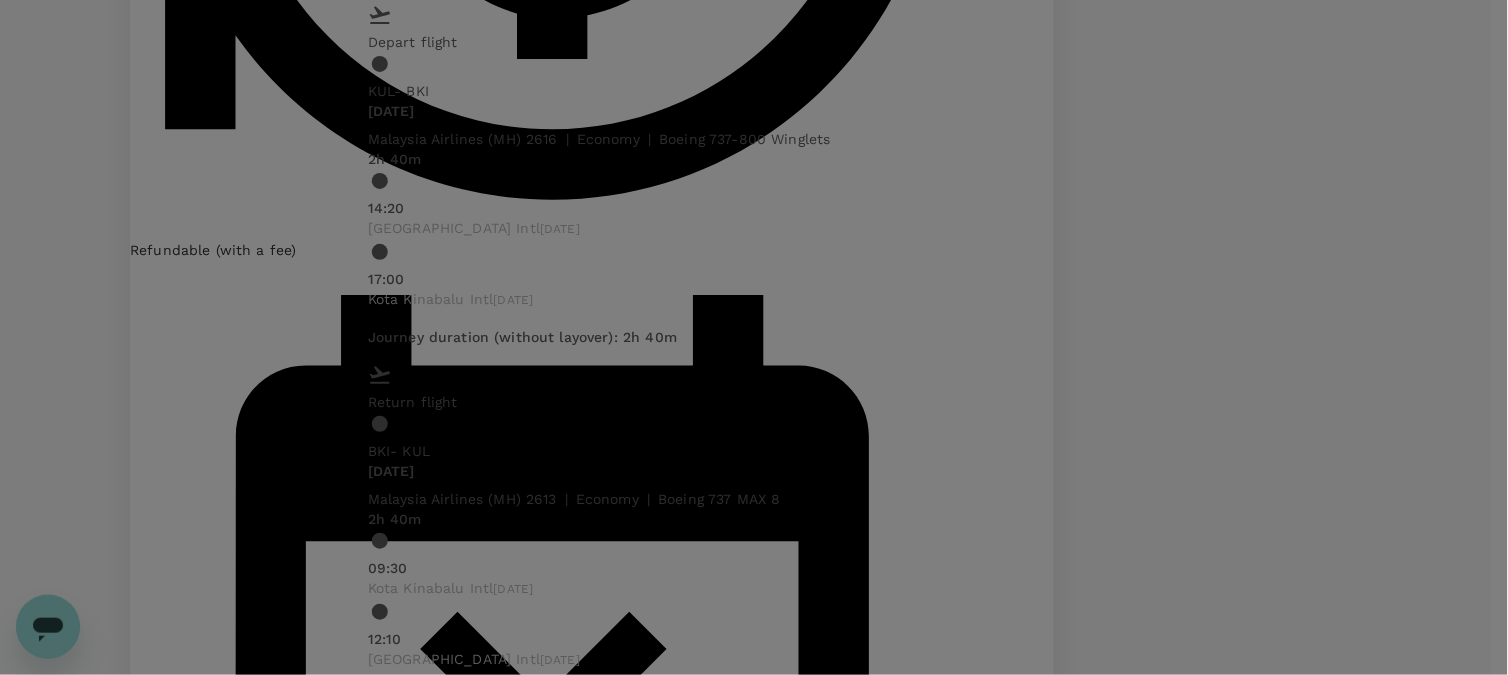 click 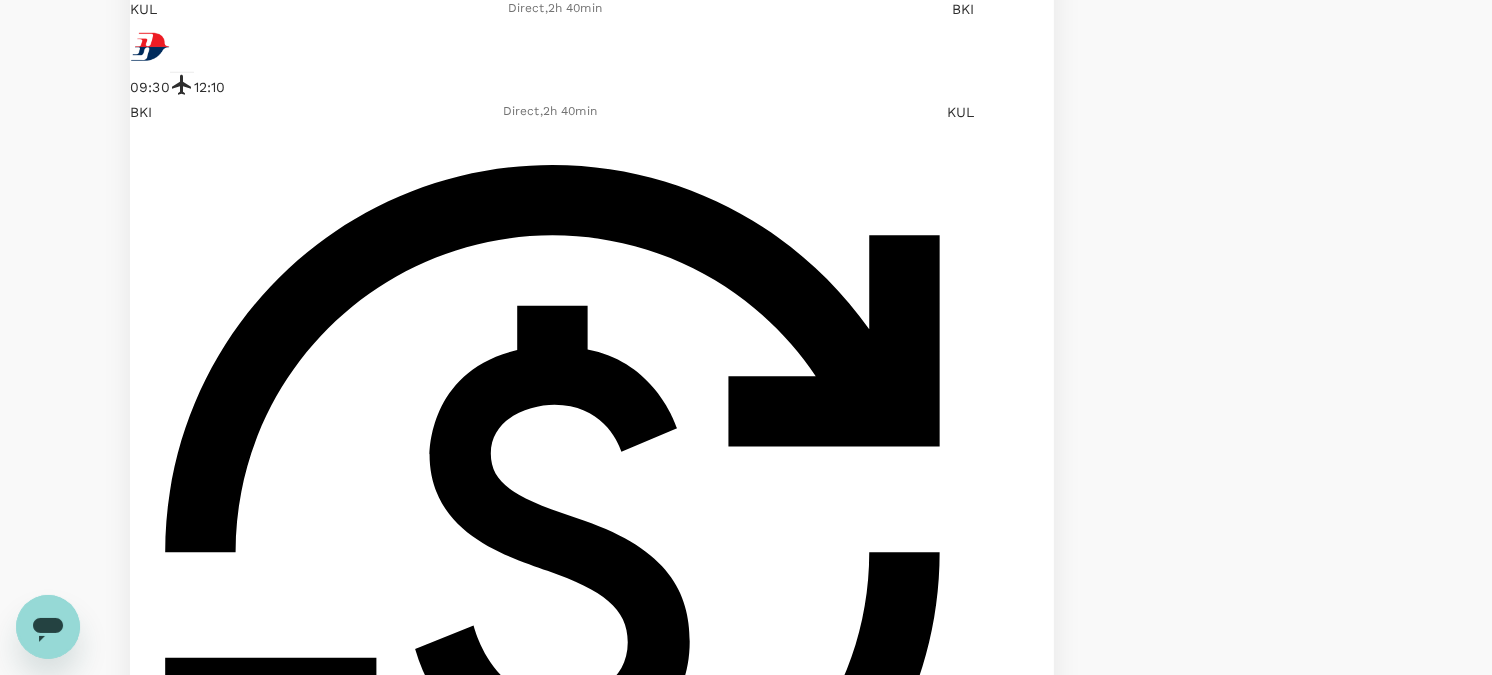 scroll, scrollTop: 1614, scrollLeft: 0, axis: vertical 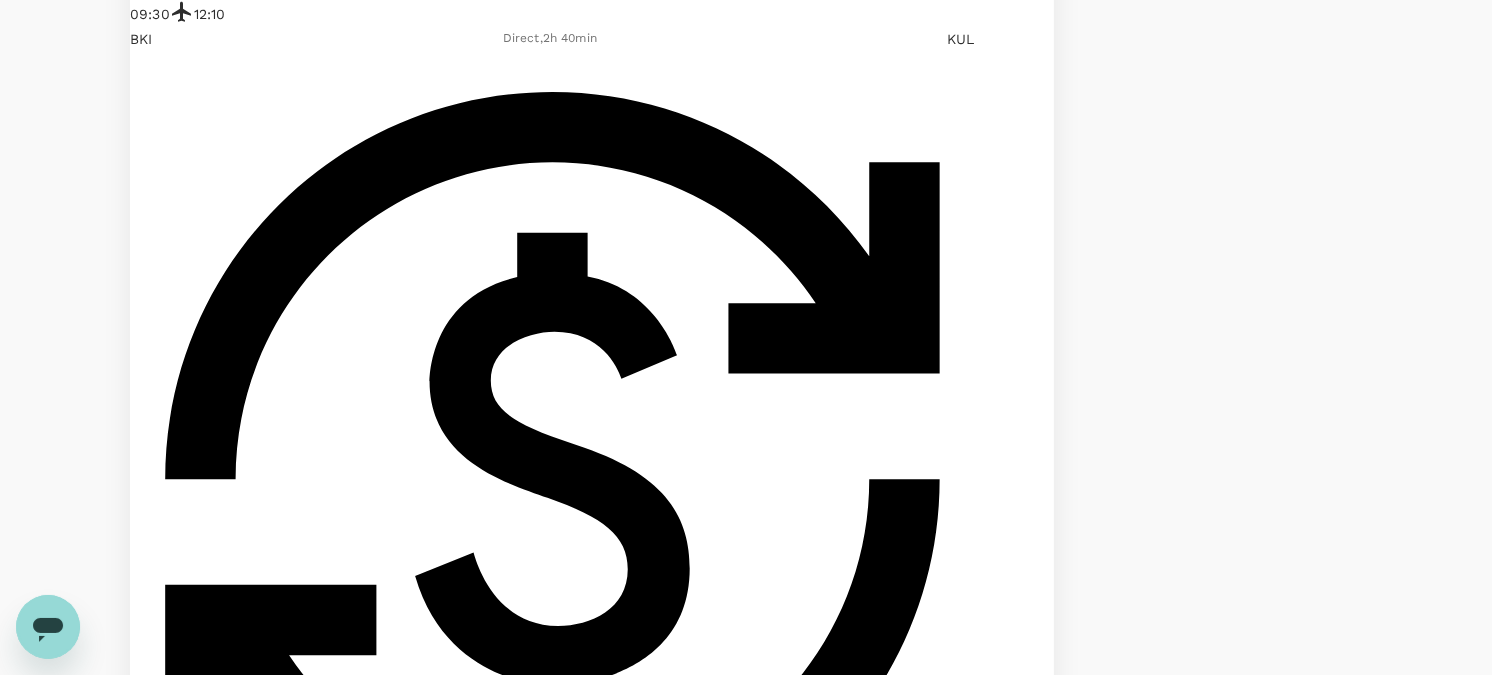click on "View options" at bounding box center [1014, 13973] 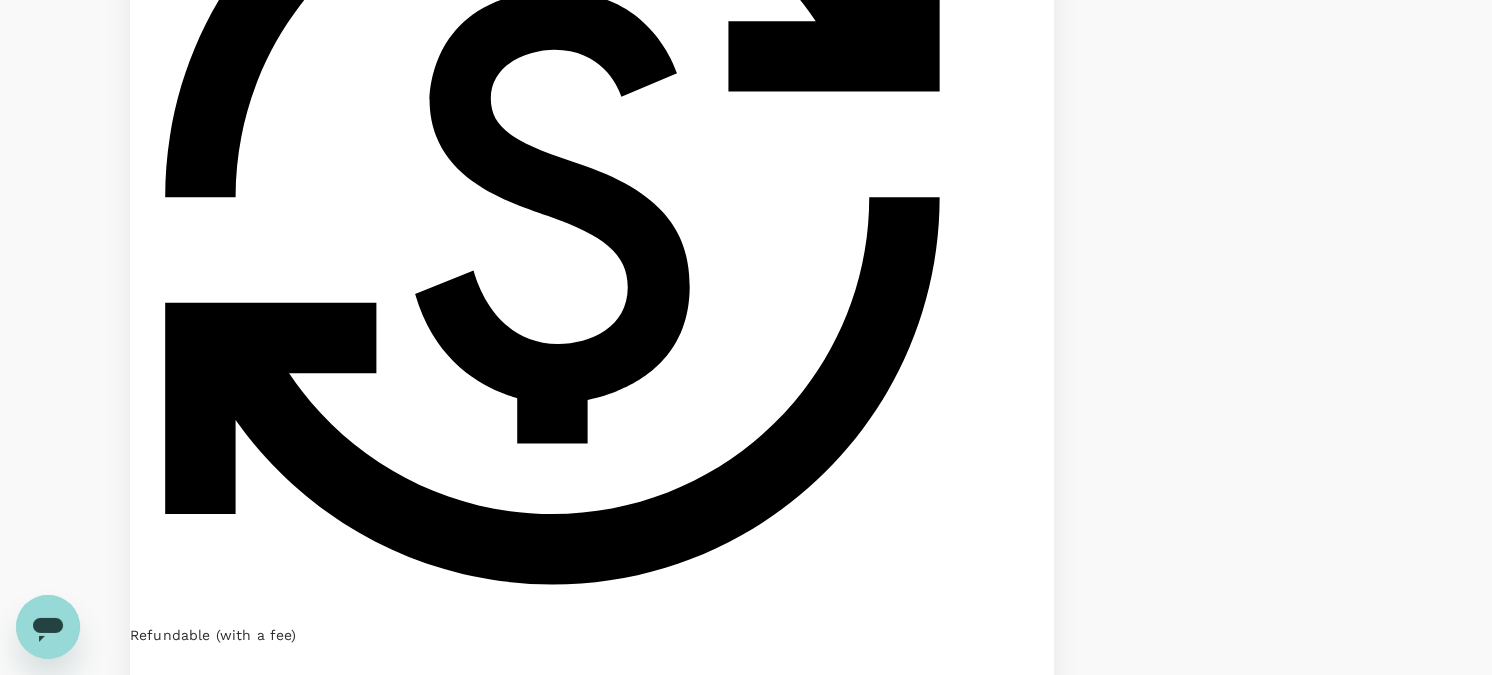 scroll, scrollTop: 1907, scrollLeft: 0, axis: vertical 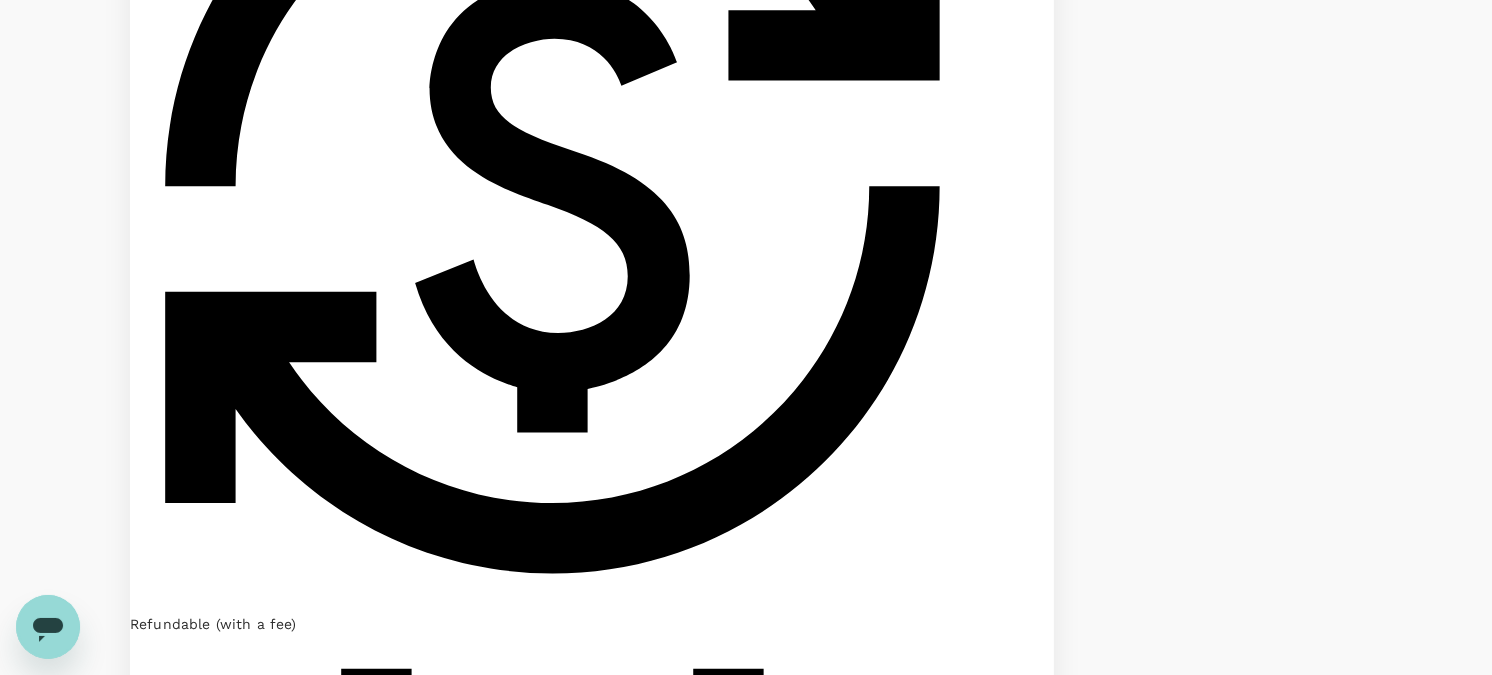 click 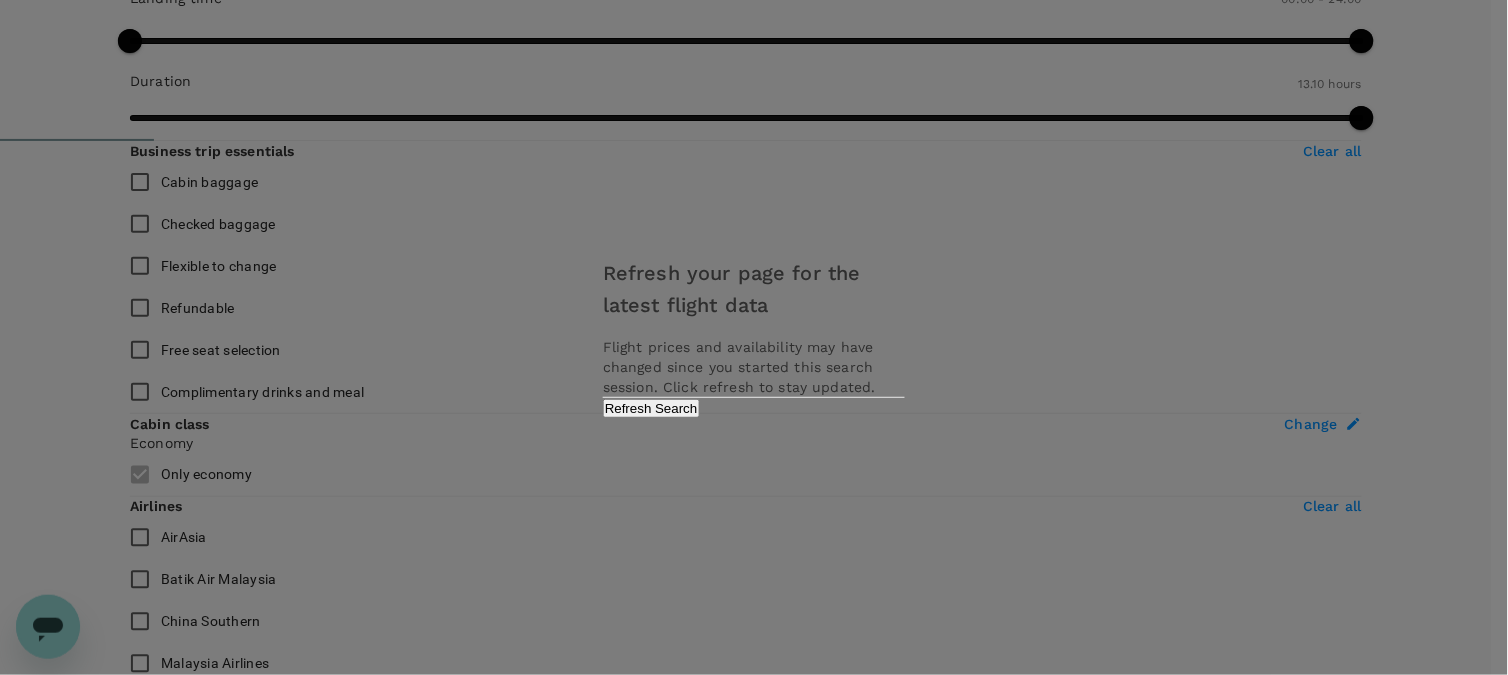 scroll, scrollTop: 555, scrollLeft: 0, axis: vertical 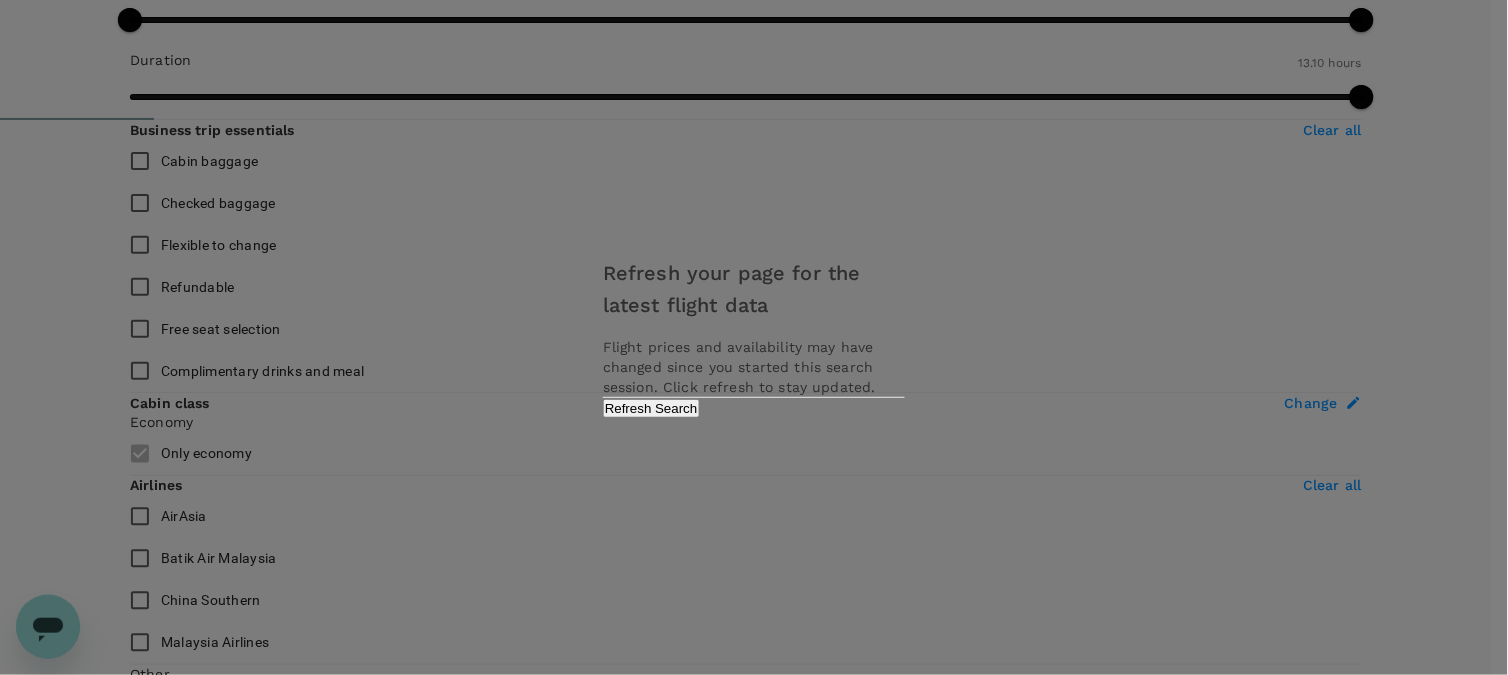click on "Refresh Search" at bounding box center (651, 408) 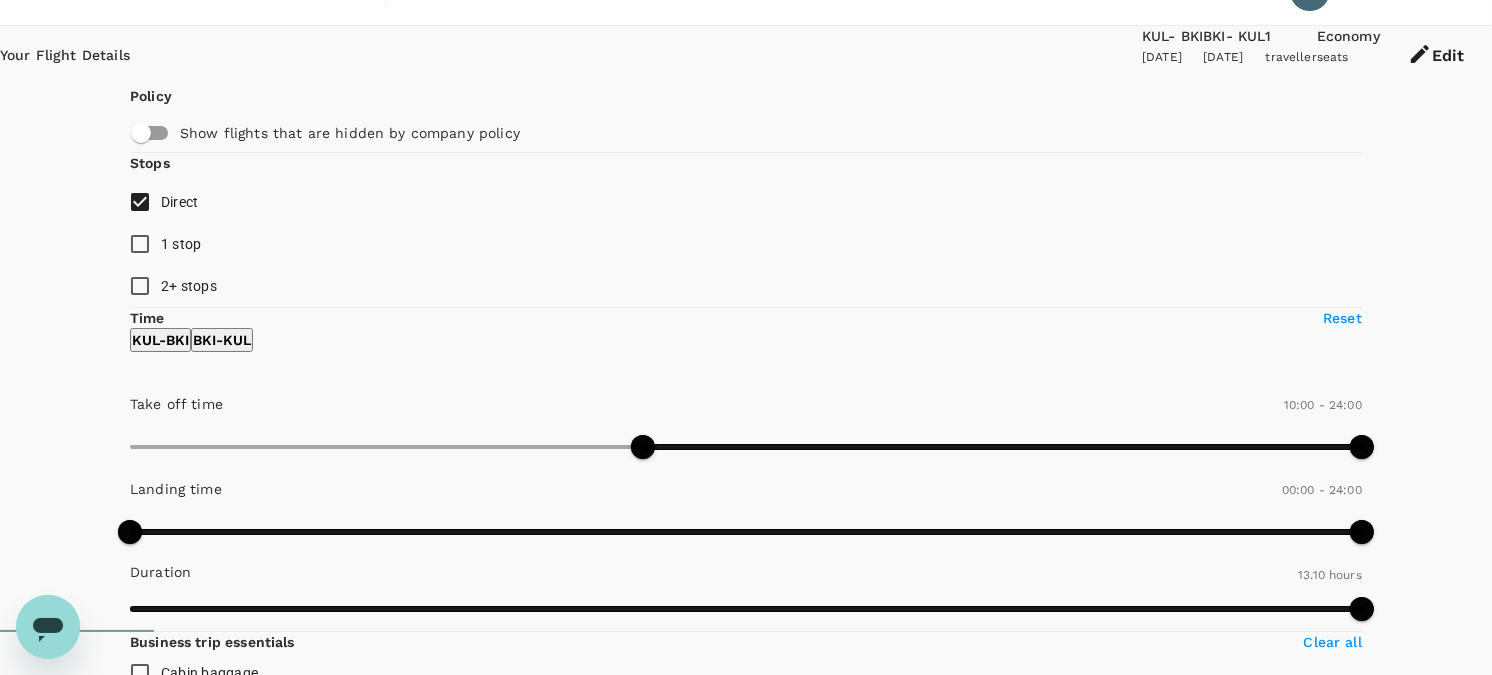 scroll, scrollTop: 0, scrollLeft: 0, axis: both 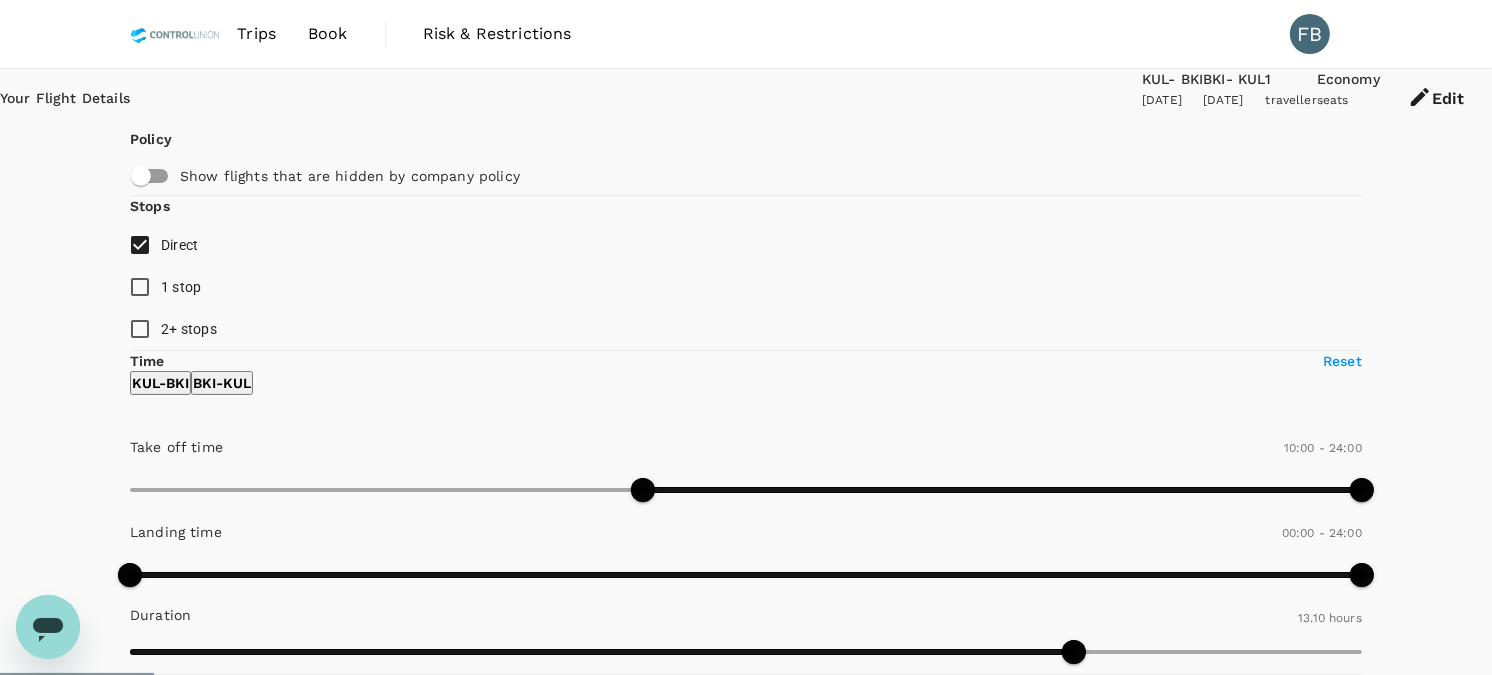 type on "790" 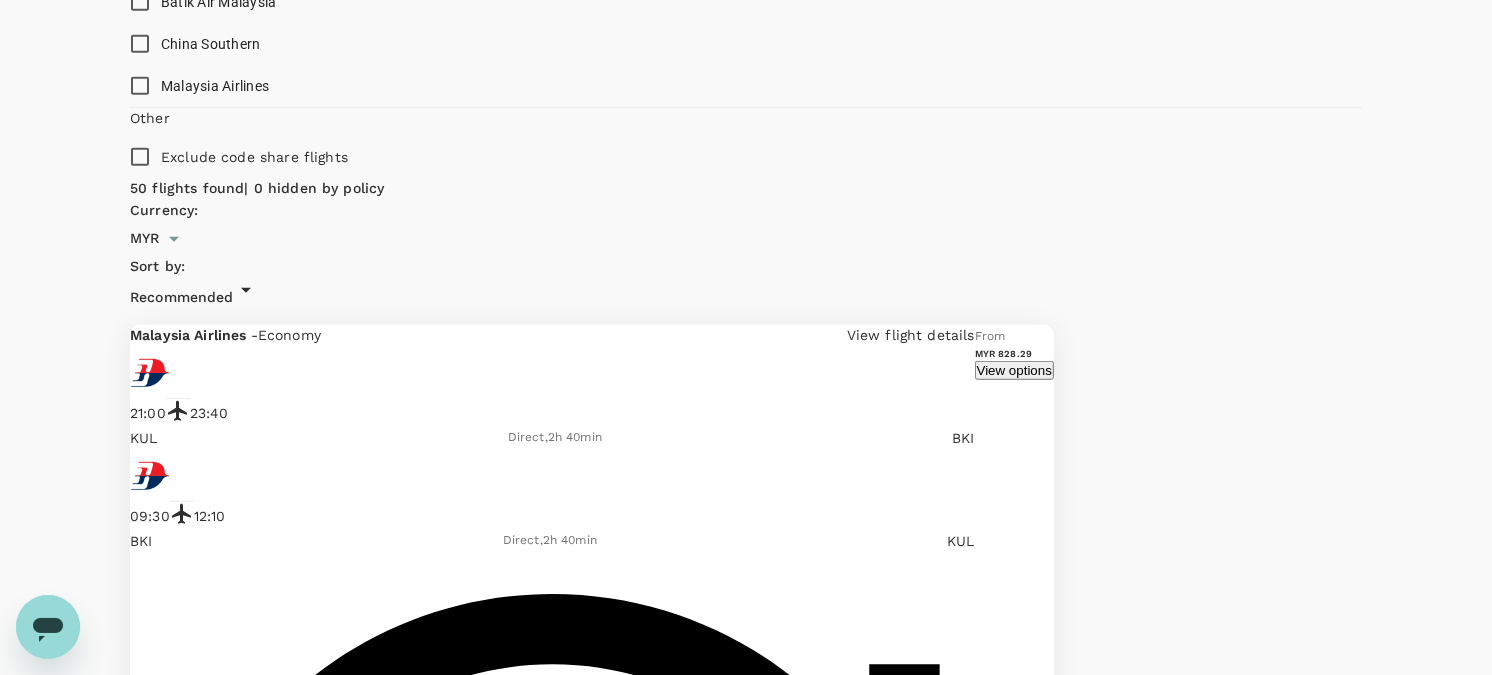 scroll, scrollTop: 1111, scrollLeft: 0, axis: vertical 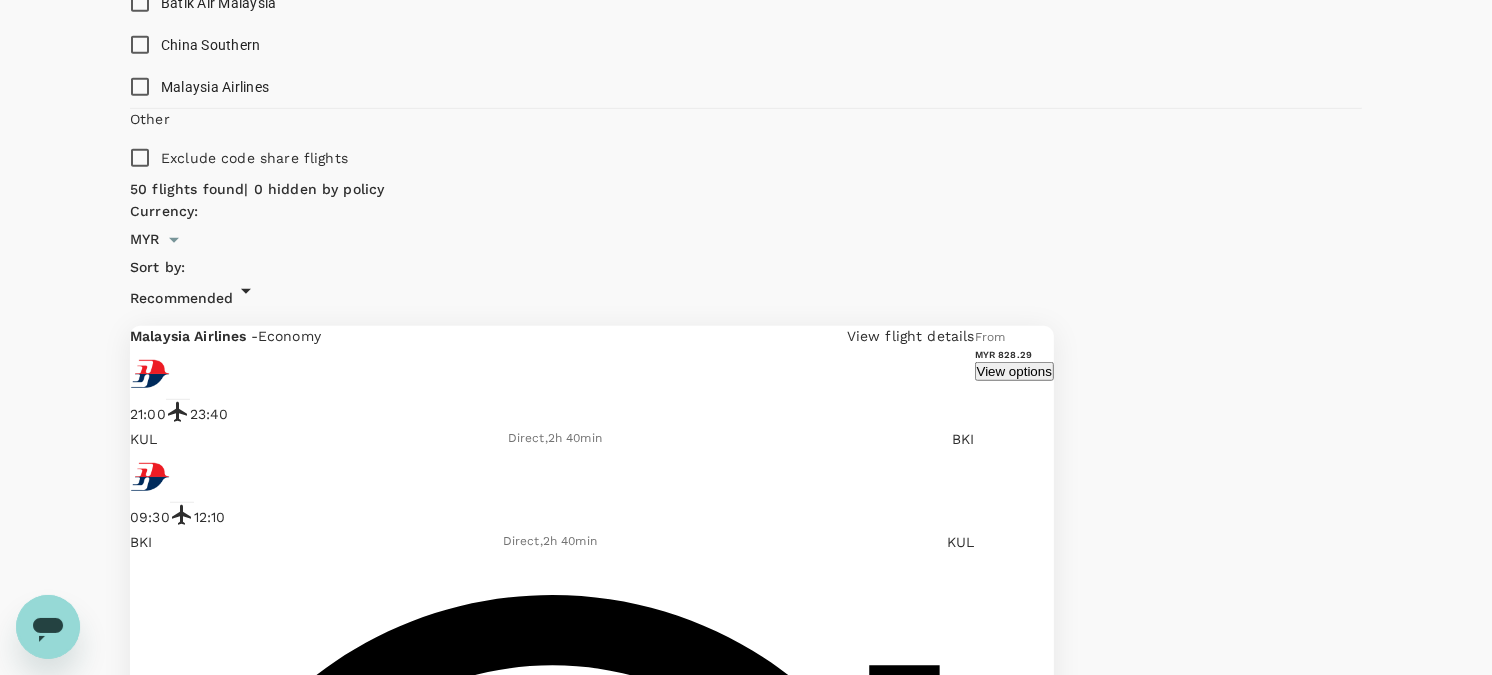 click on "Malaysia Airlines" at bounding box center (140, 87) 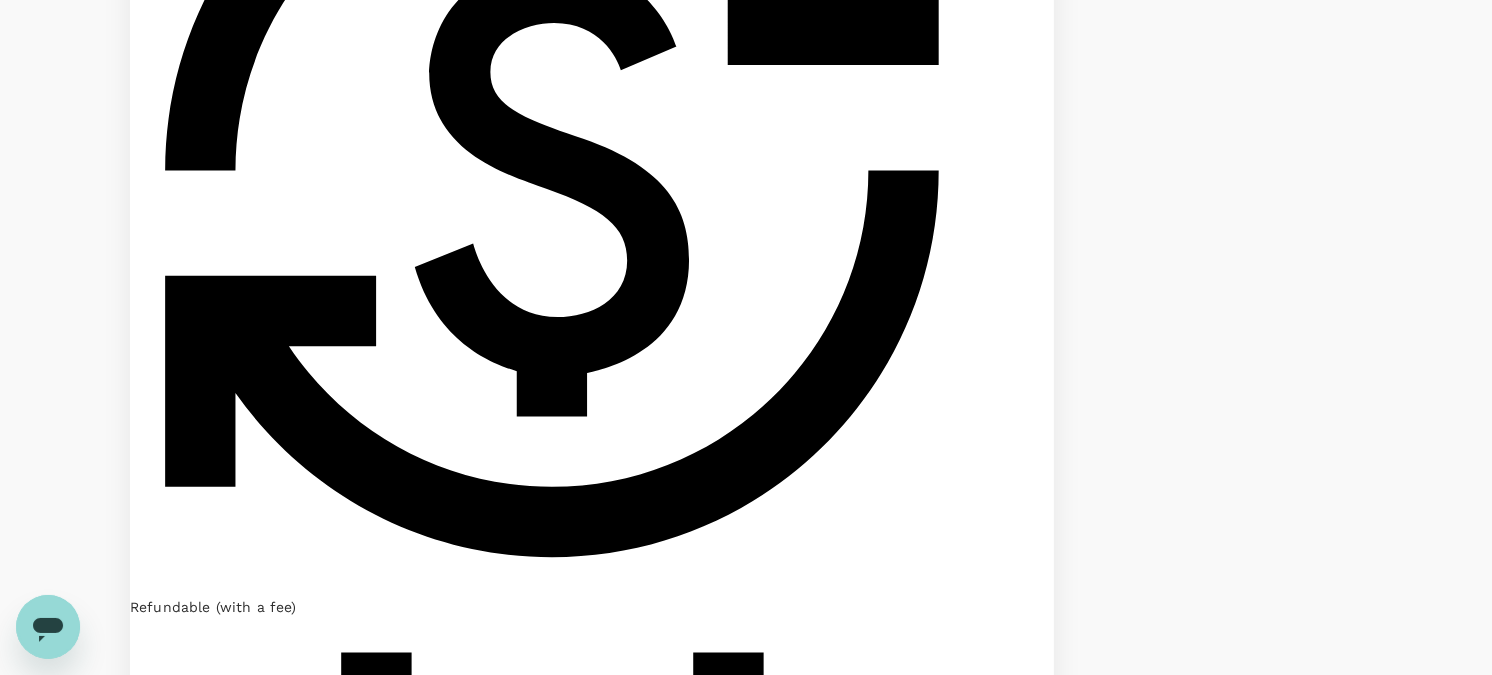 scroll, scrollTop: 4000, scrollLeft: 0, axis: vertical 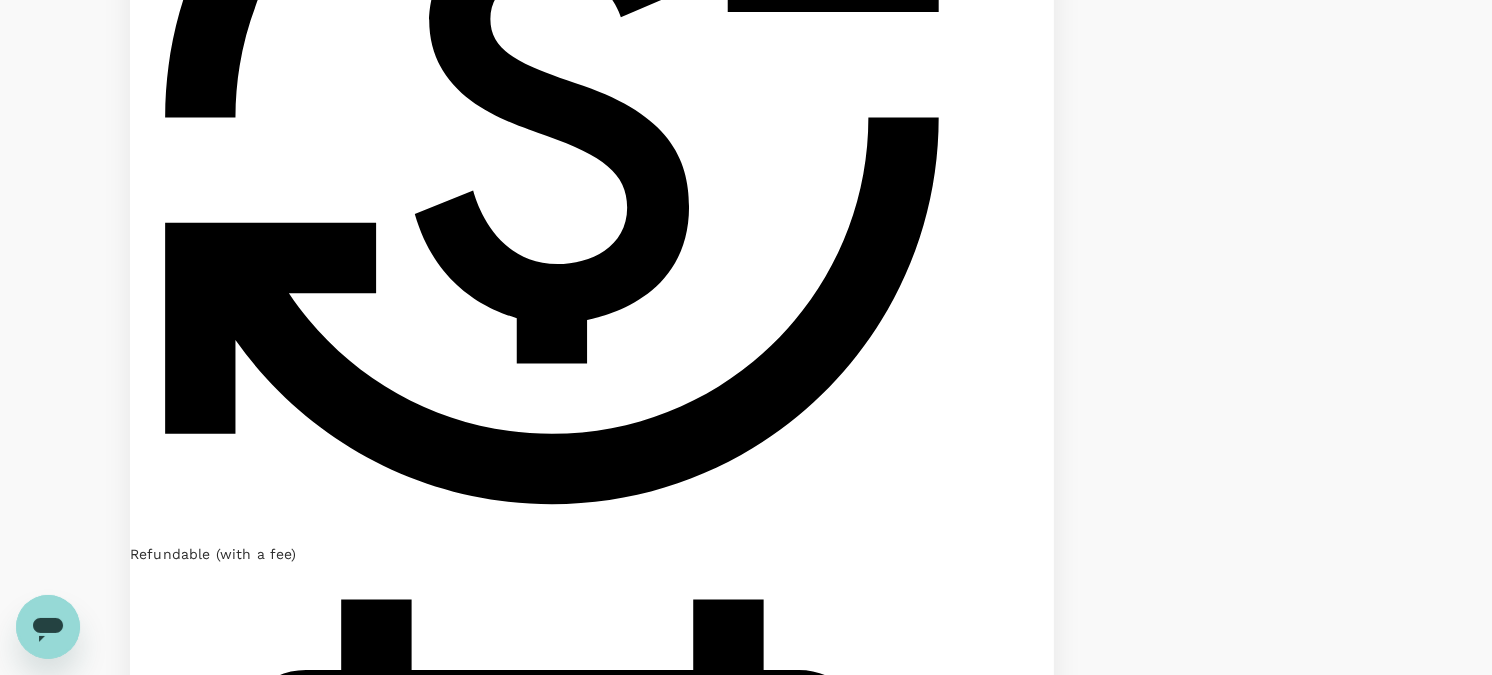 click on "Others" at bounding box center [169, 31687] 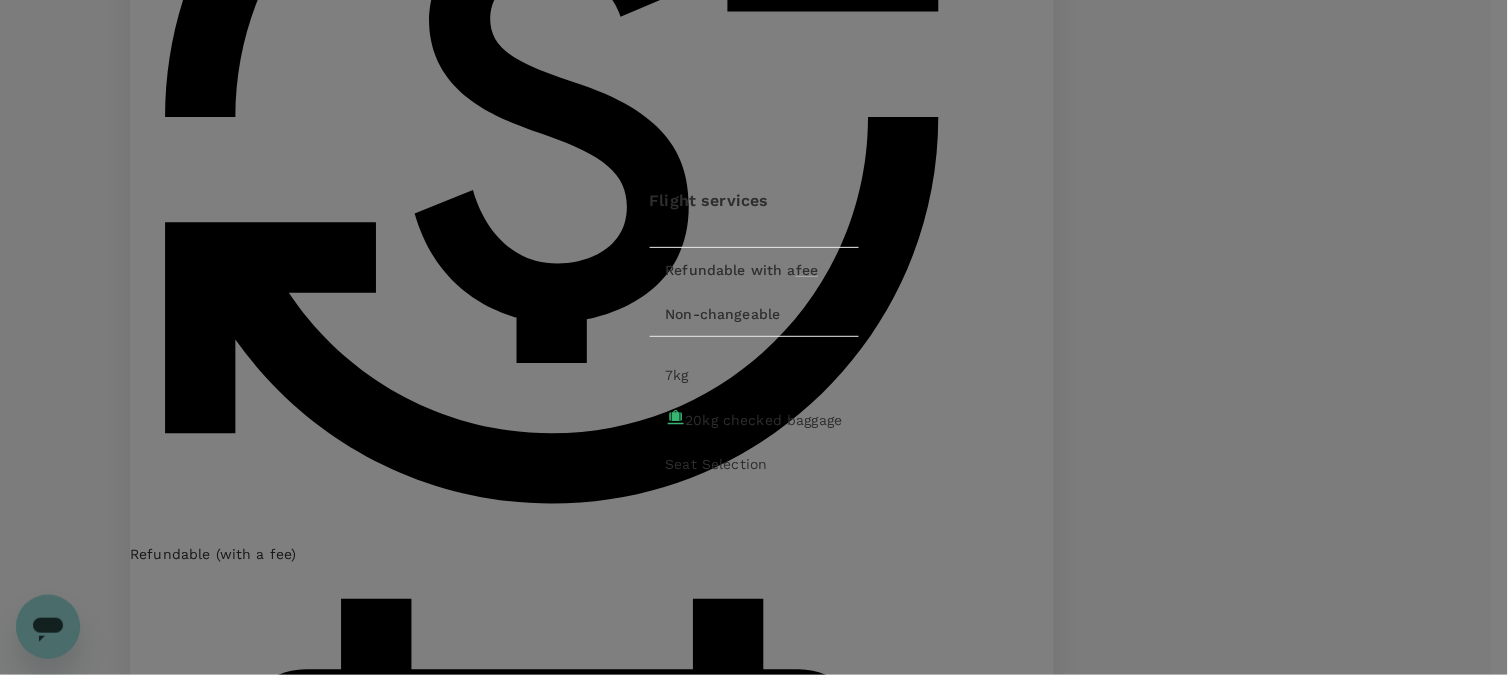 click on "Flight services" at bounding box center (754, 218) 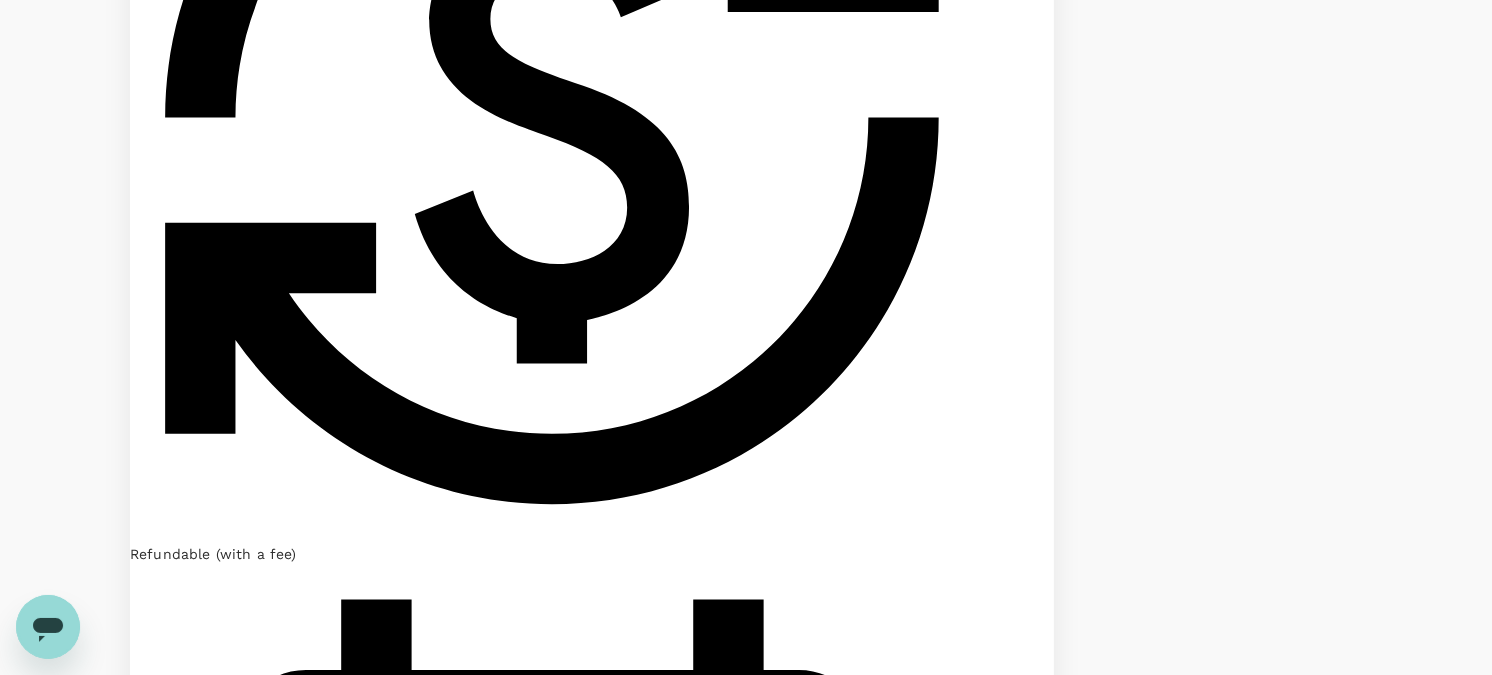 click on "View options" at bounding box center [1014, 29729] 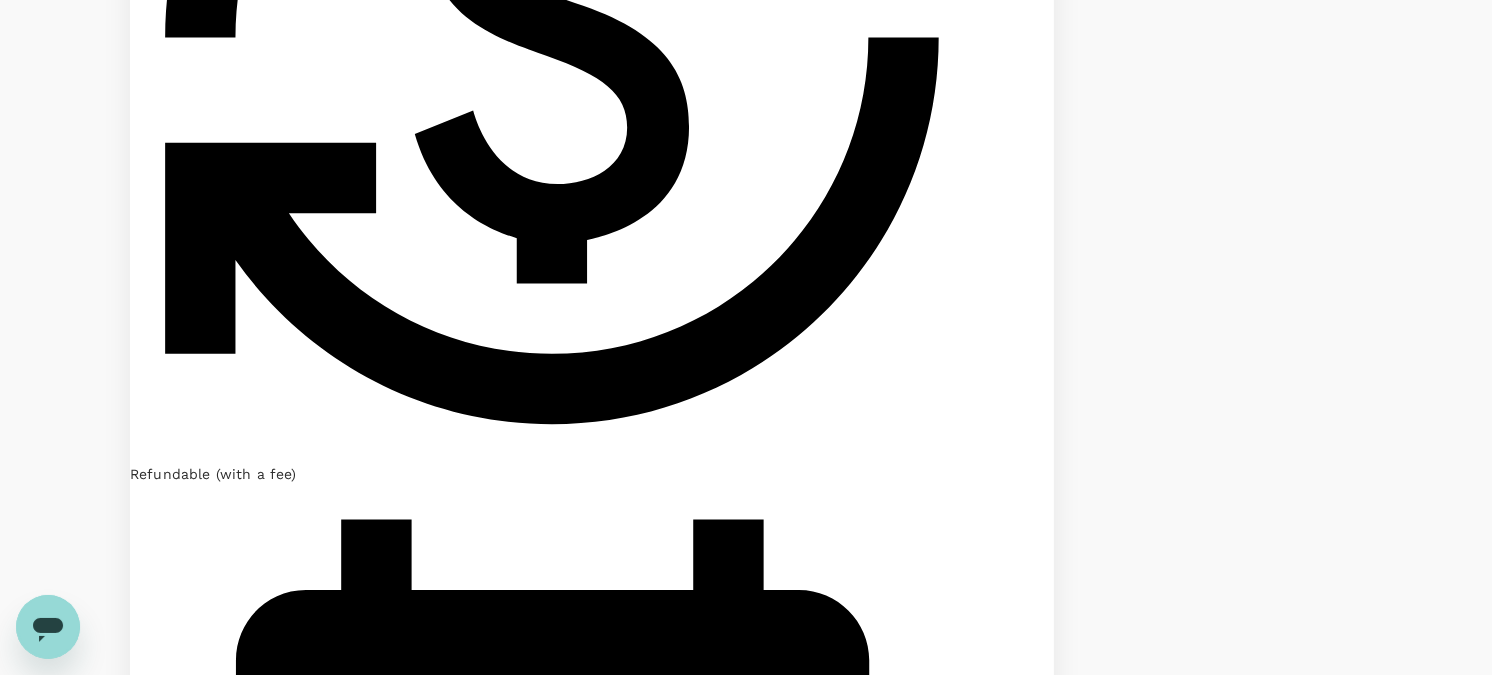 scroll, scrollTop: 4088, scrollLeft: 0, axis: vertical 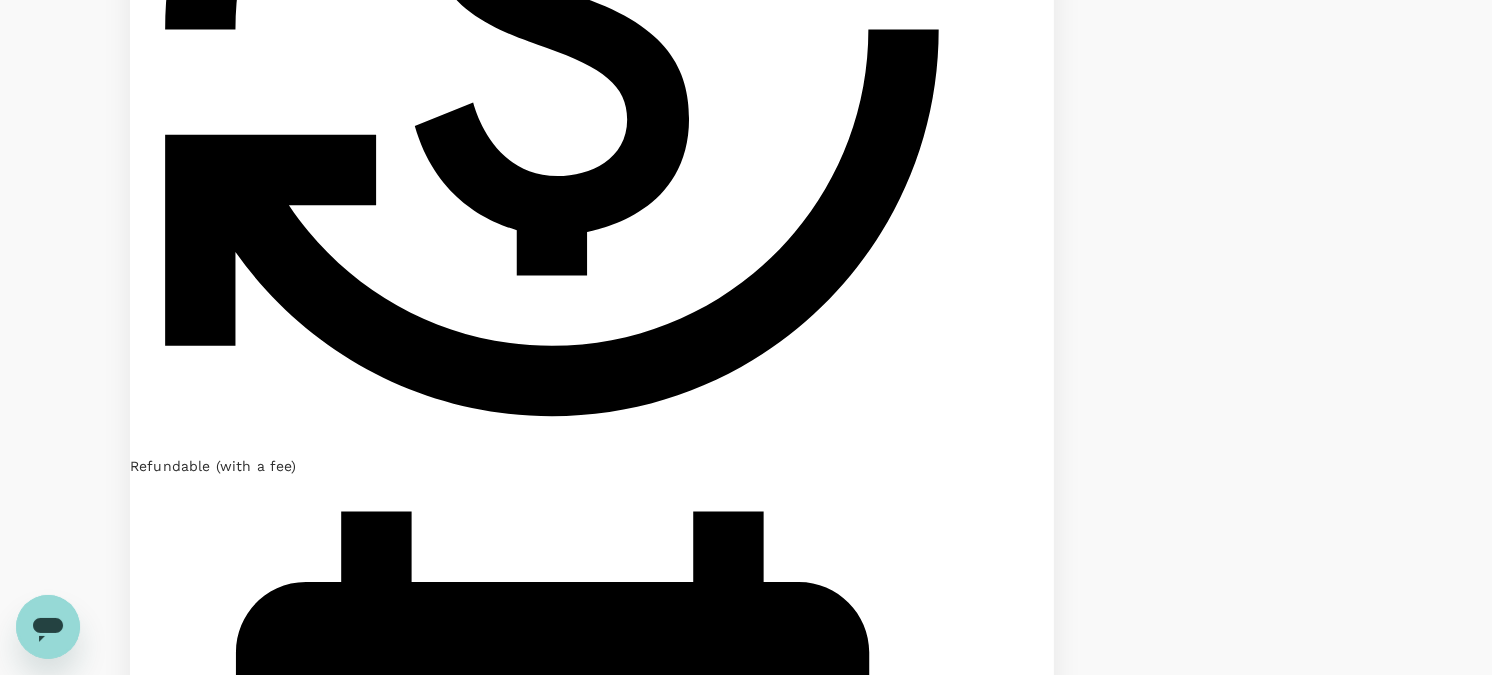 click 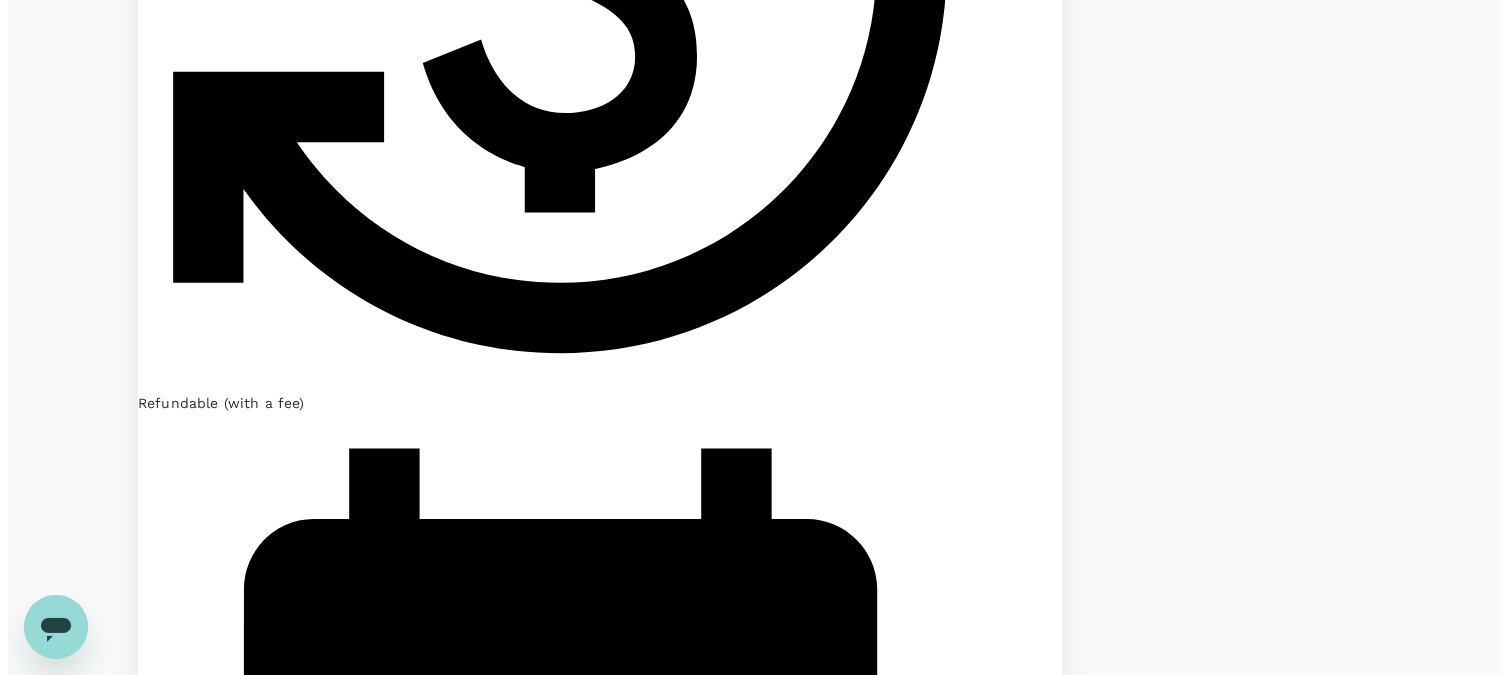 scroll, scrollTop: 4200, scrollLeft: 0, axis: vertical 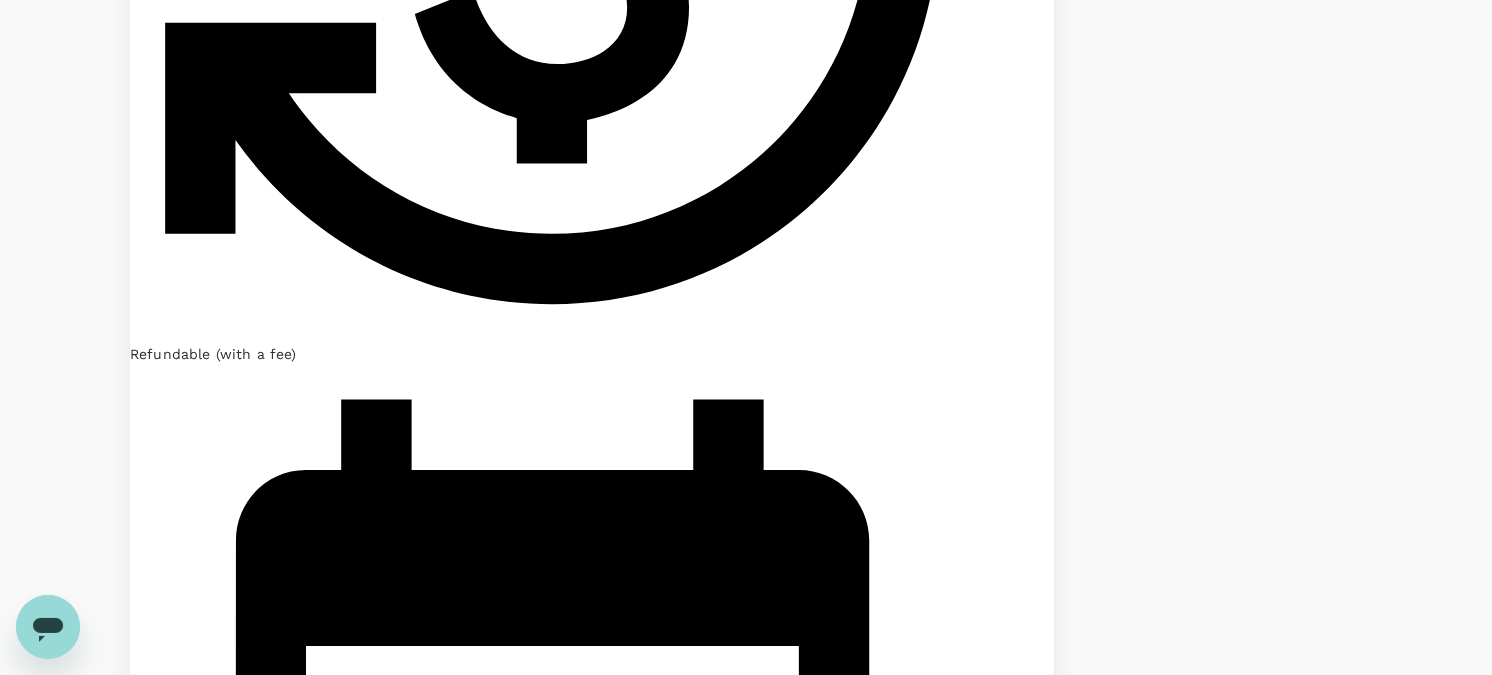 click on "Policy Show flights that are hidden by company policy Stops Direct 1 stop 2+ stops Time Reset KUL - BKI BKI - KUL Take off time 10:00 - 24:00 Landing time 00:00 - 24:00 Duration 13.10 hours Take off time 09:30 - 14:00 Landing time 00:00 - 24:00 Duration 12.10 hours Business trip essentials Clear all Cabin baggage Checked baggage Flexible to change Refundable Free seat selection Complimentary drinks and meal Cabin class Change Economy Only economy Airlines Clear all AirAsia Batik Air [GEOGRAPHIC_DATA] [GEOGRAPHIC_DATA] Southern Malaysia Airlines Other Exclude code share flights 21   flights found  |   0   hidden by policy Currency :  MYR Sort by :  Recommended Malaysia Airlines     - Economy   View flight details 22:00 00:40 +1d KUL Direct ,  2h 40min BKI 09:30 12:10 BKI Direct ,  2h 40min KUL Refundable (with a fee) Non-changeable 20kg + 2 Others From MYR 828.29 View options Malaysia Airlines     - Economy   View flight details 18:55 21:35 KUL Direct ,  2h 40min BKI 09:30 12:10 BKI Direct ,  2h 40min KUL Refundable (with a fee) +" at bounding box center (746, 16882) 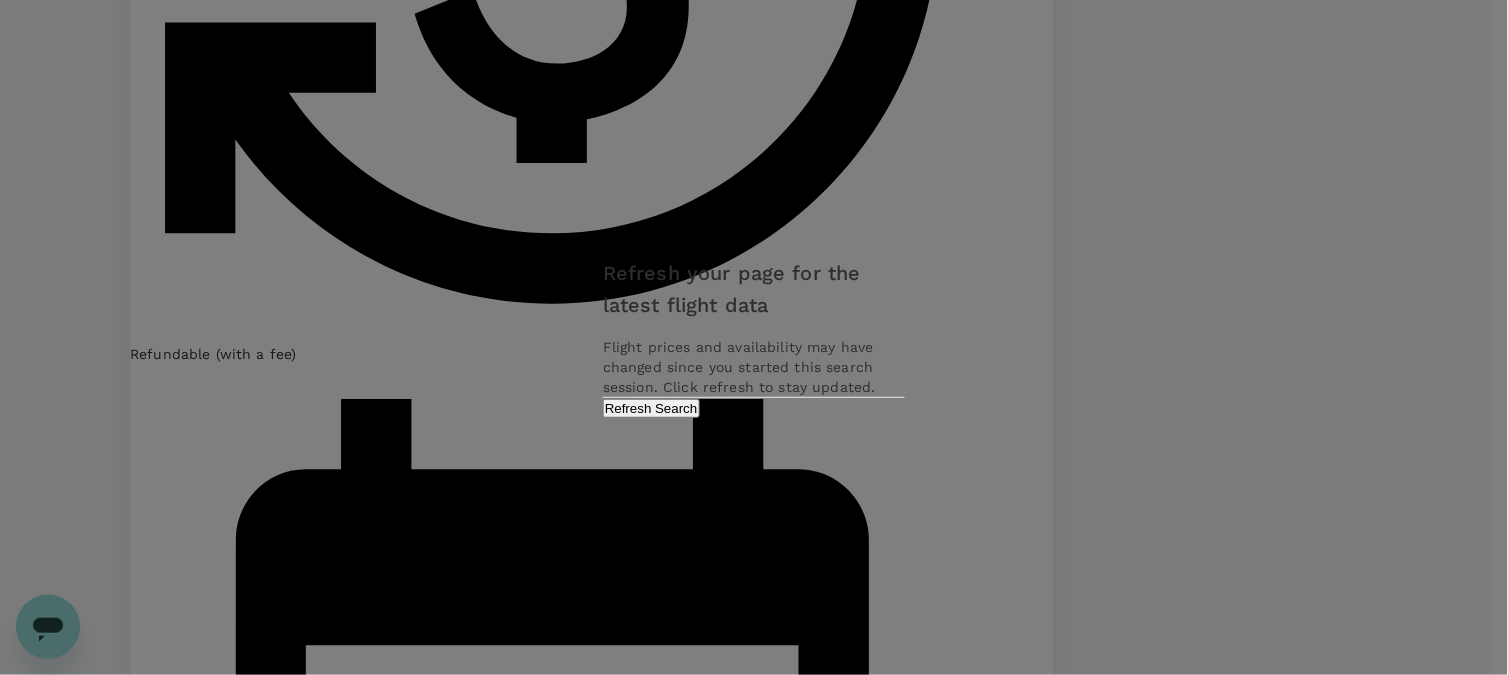 click on "Refresh your page for the latest flight data Flight prices and availability may have changed since you started this search session. Click refresh to stay updated. Refresh Search" at bounding box center (754, 337) 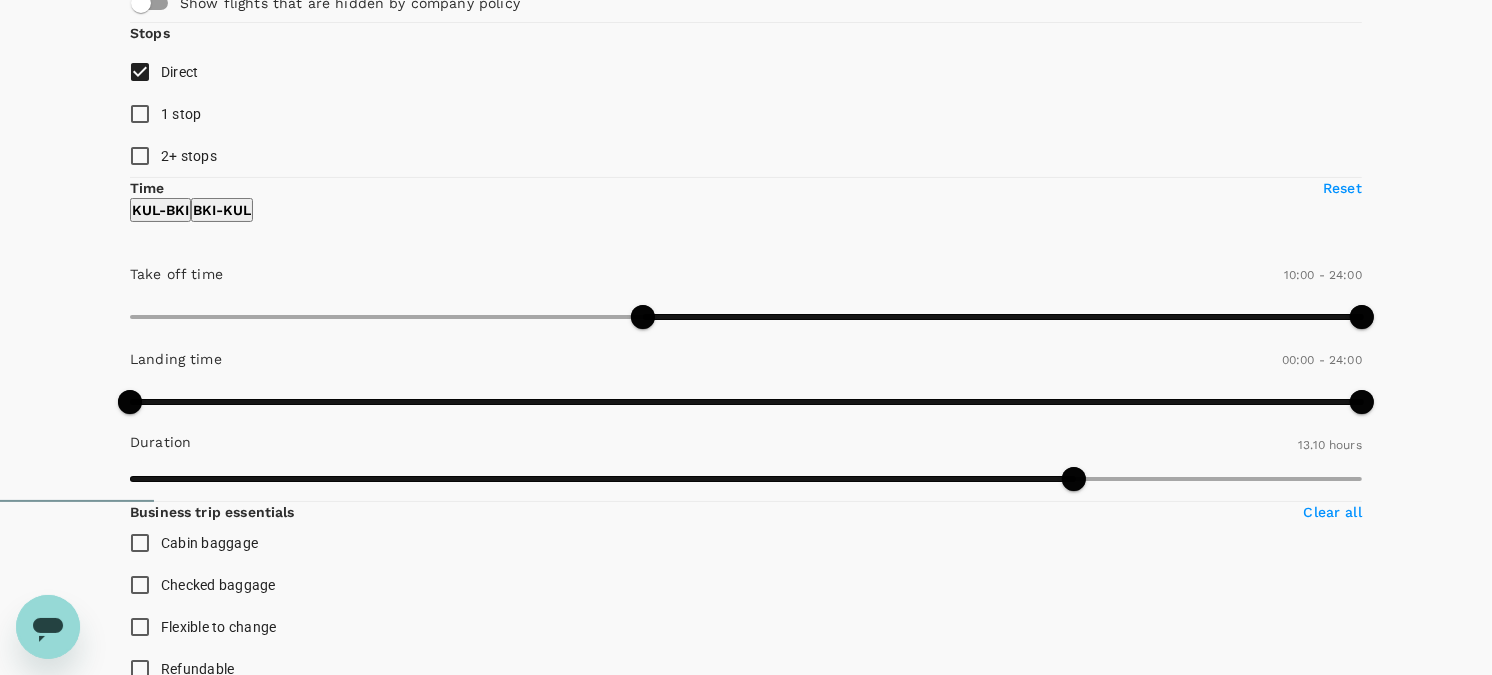 scroll, scrollTop: 0, scrollLeft: 0, axis: both 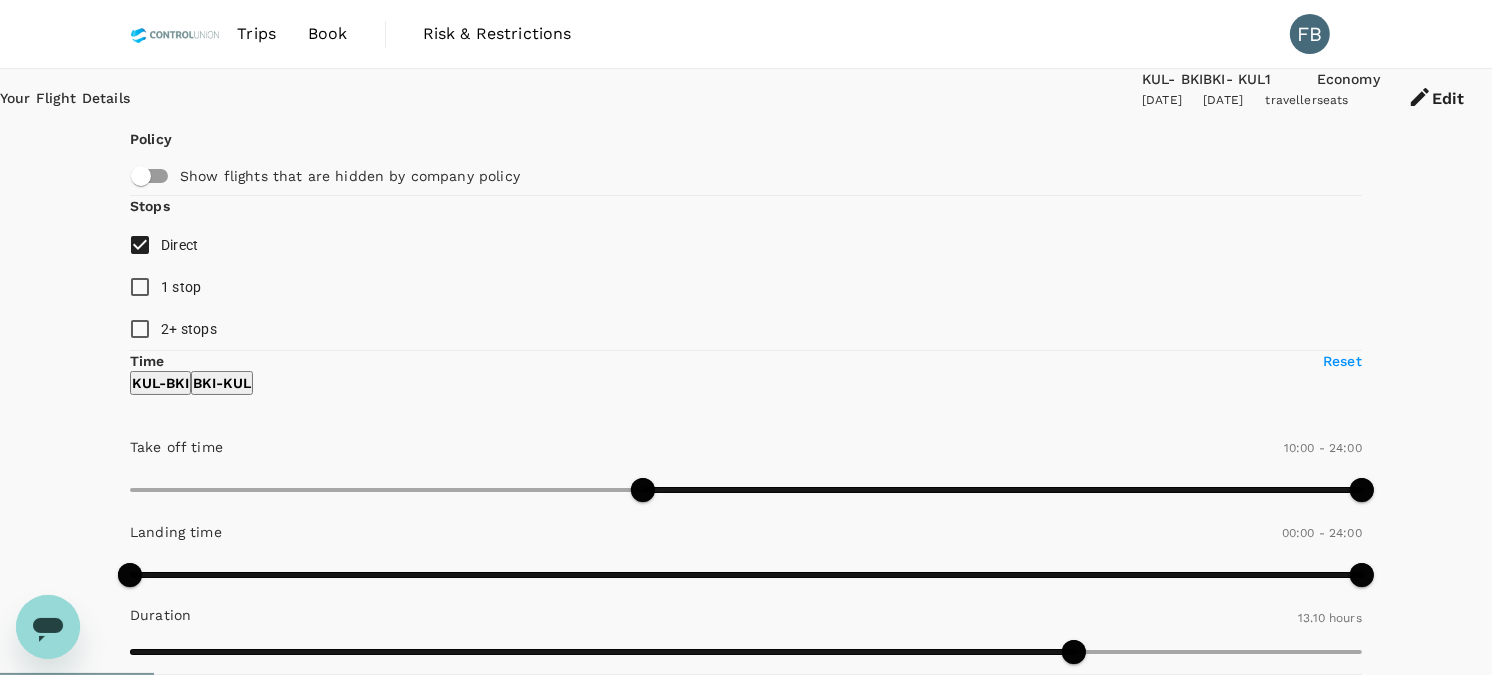 type on "790" 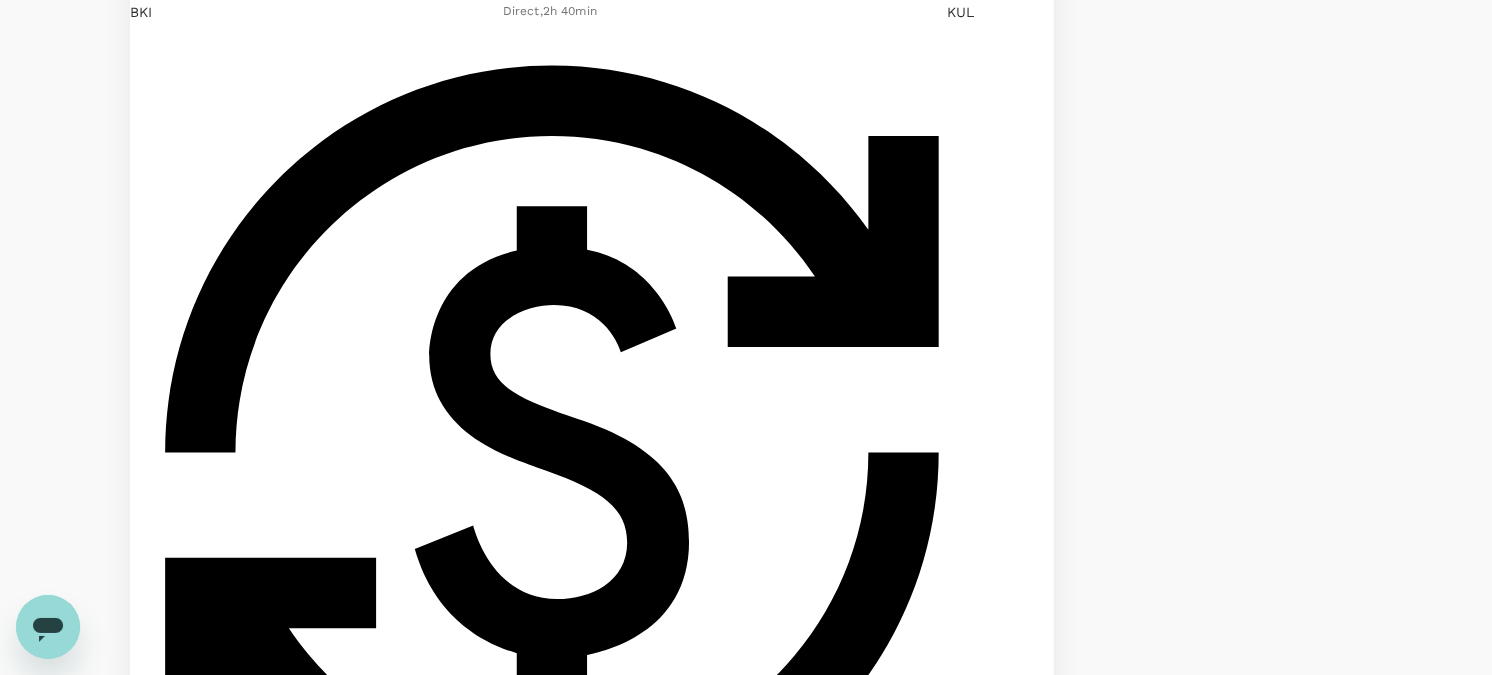scroll, scrollTop: 3666, scrollLeft: 0, axis: vertical 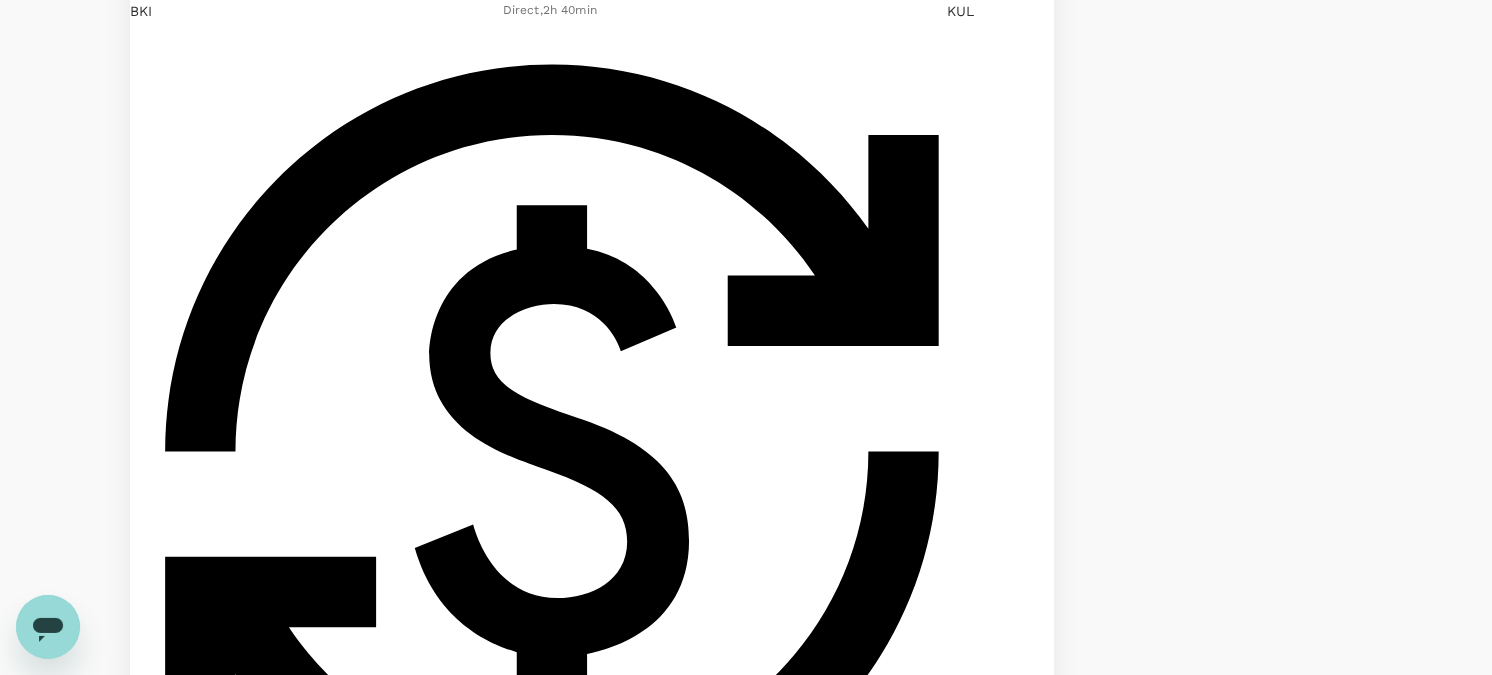 click on "View options" at bounding box center [1014, 28049] 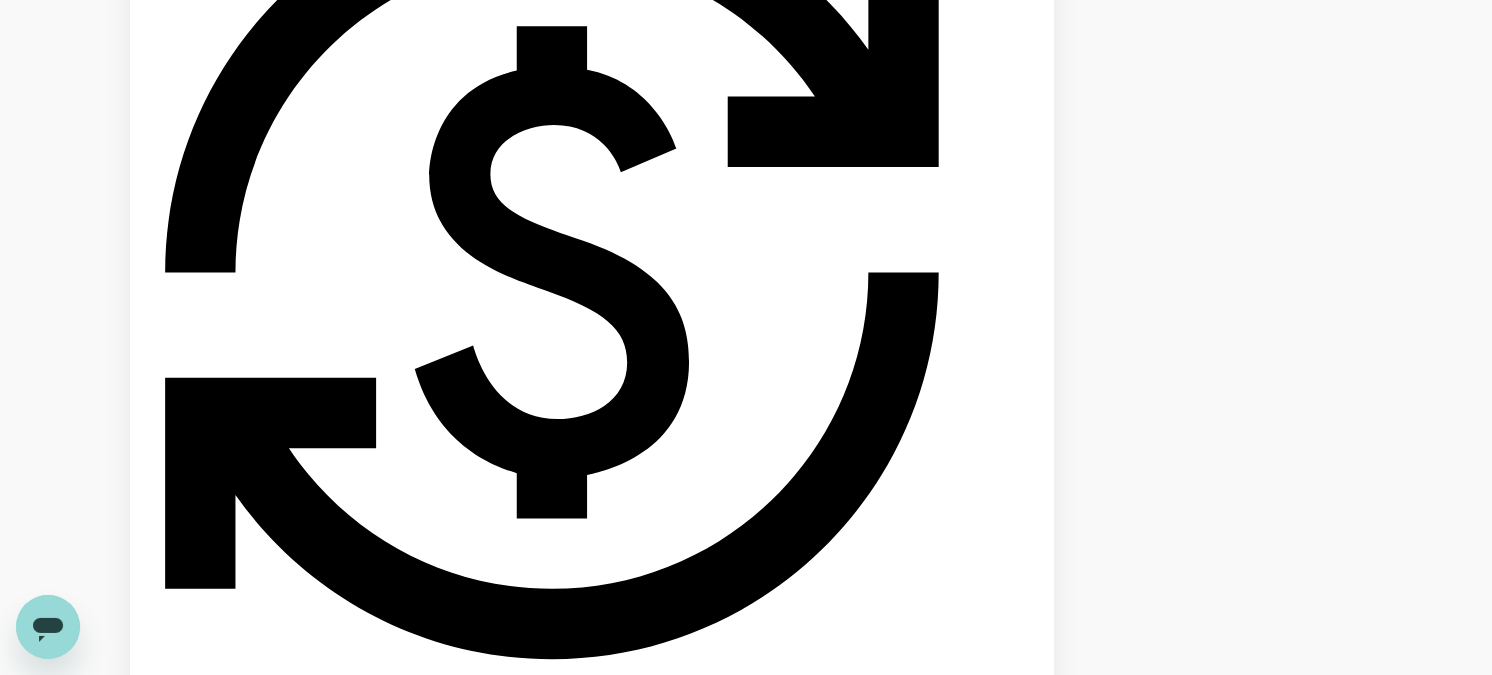 scroll, scrollTop: 3846, scrollLeft: 0, axis: vertical 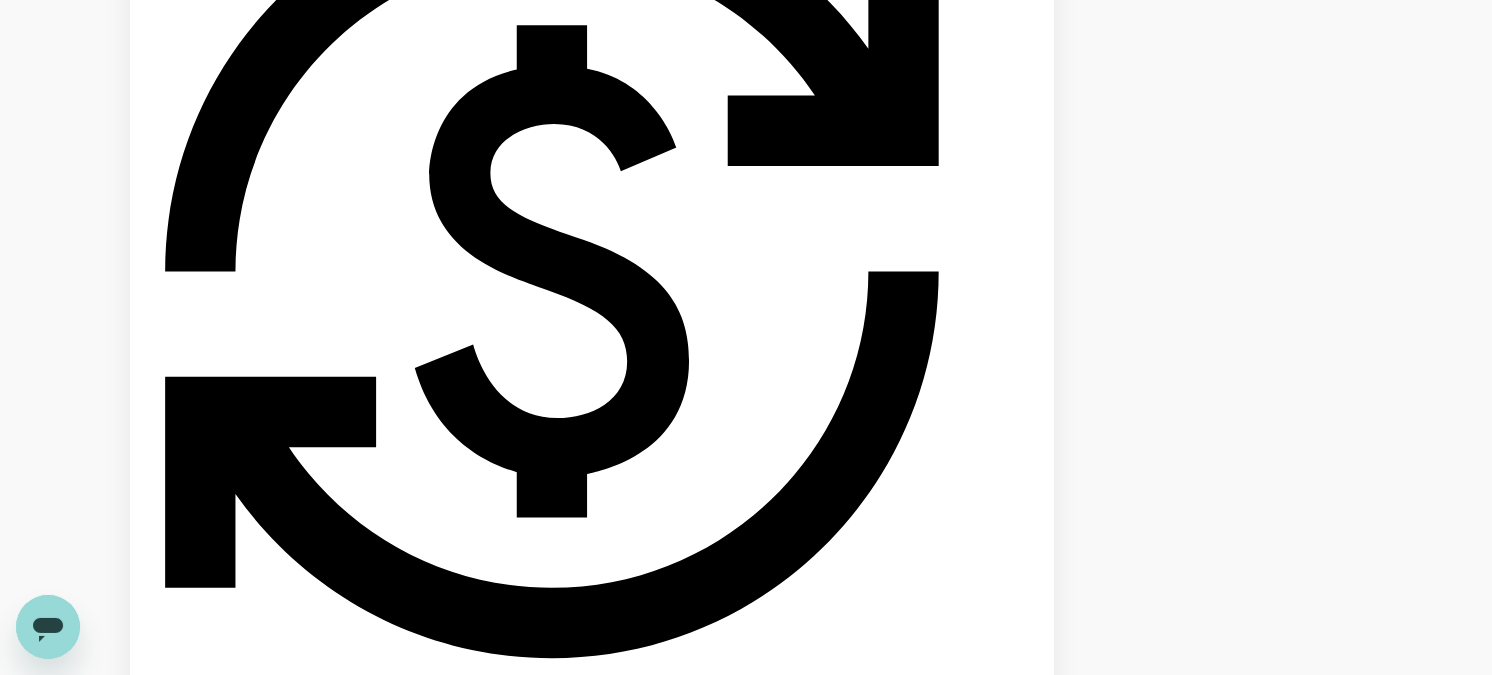 click on "Show more" at bounding box center [573, 31423] 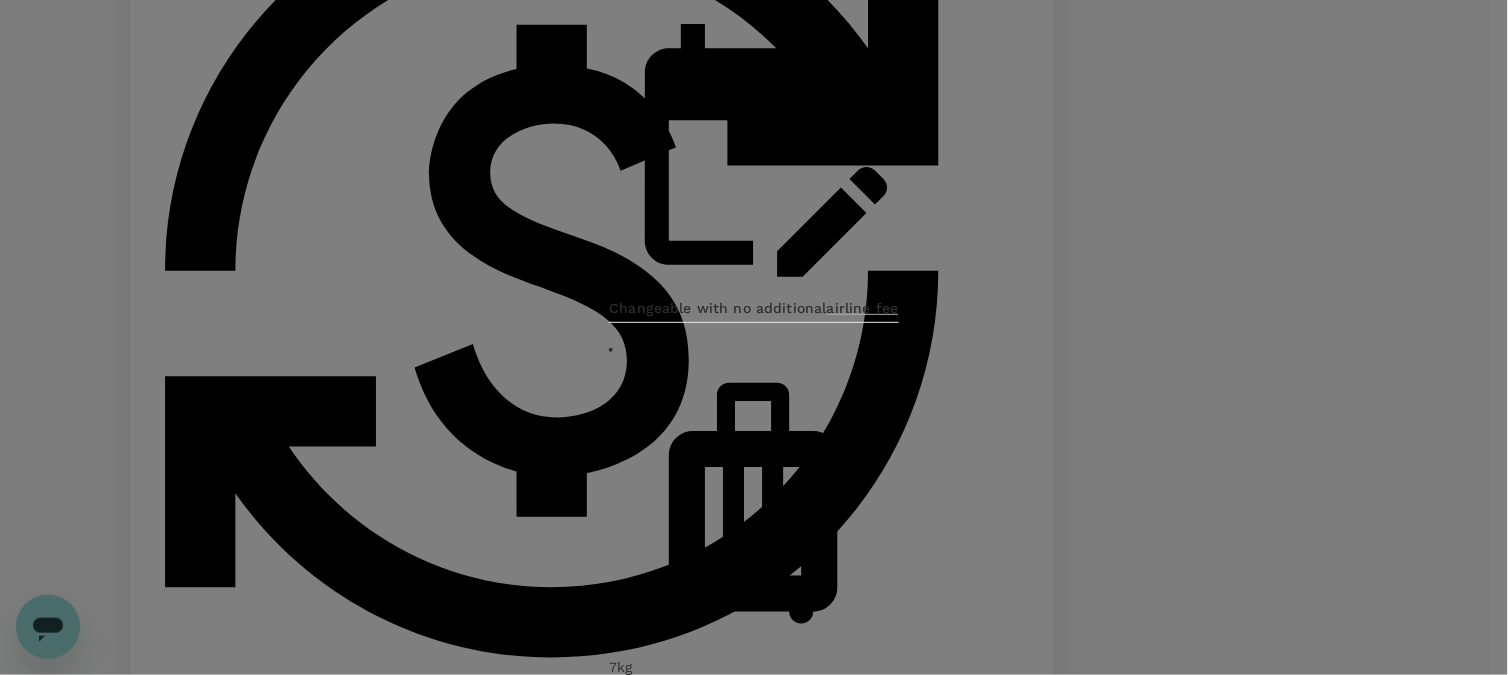 click 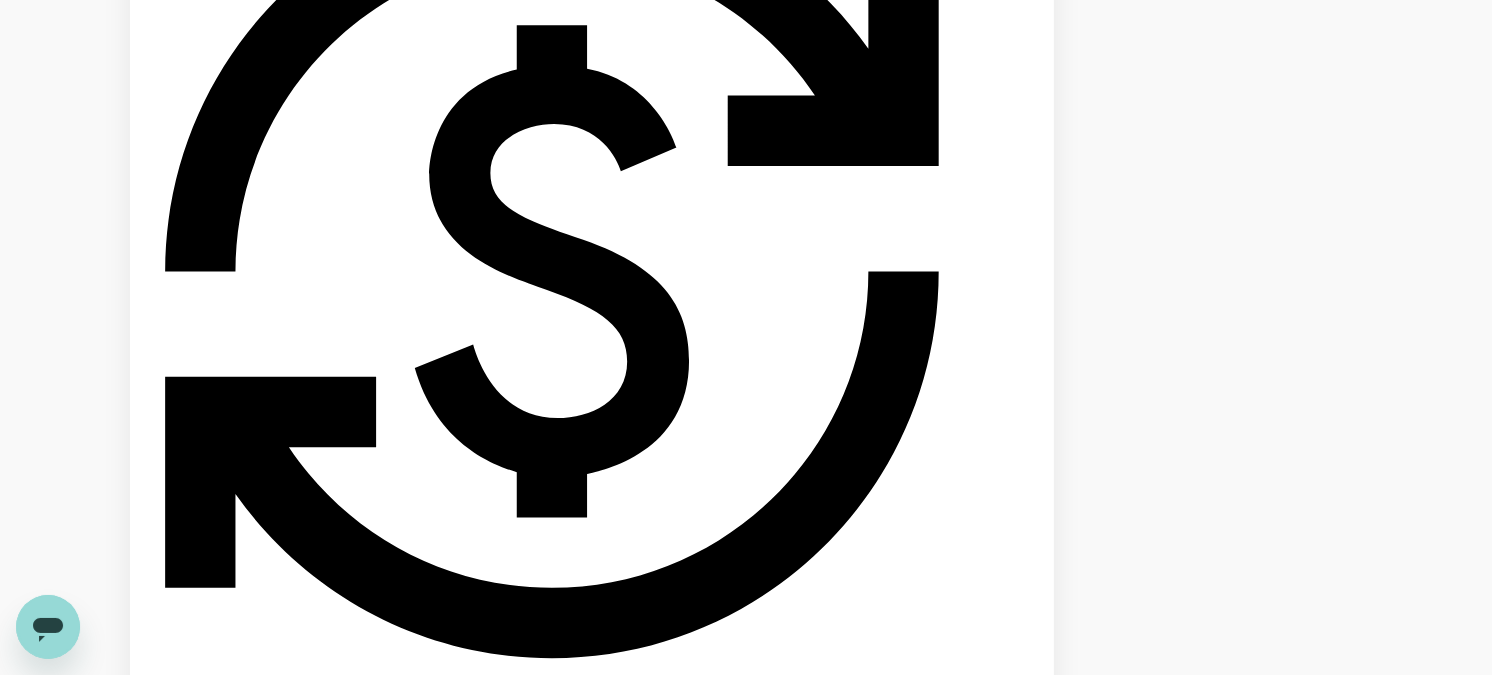 click on "MYR 996.78" at bounding box center [577, 30224] 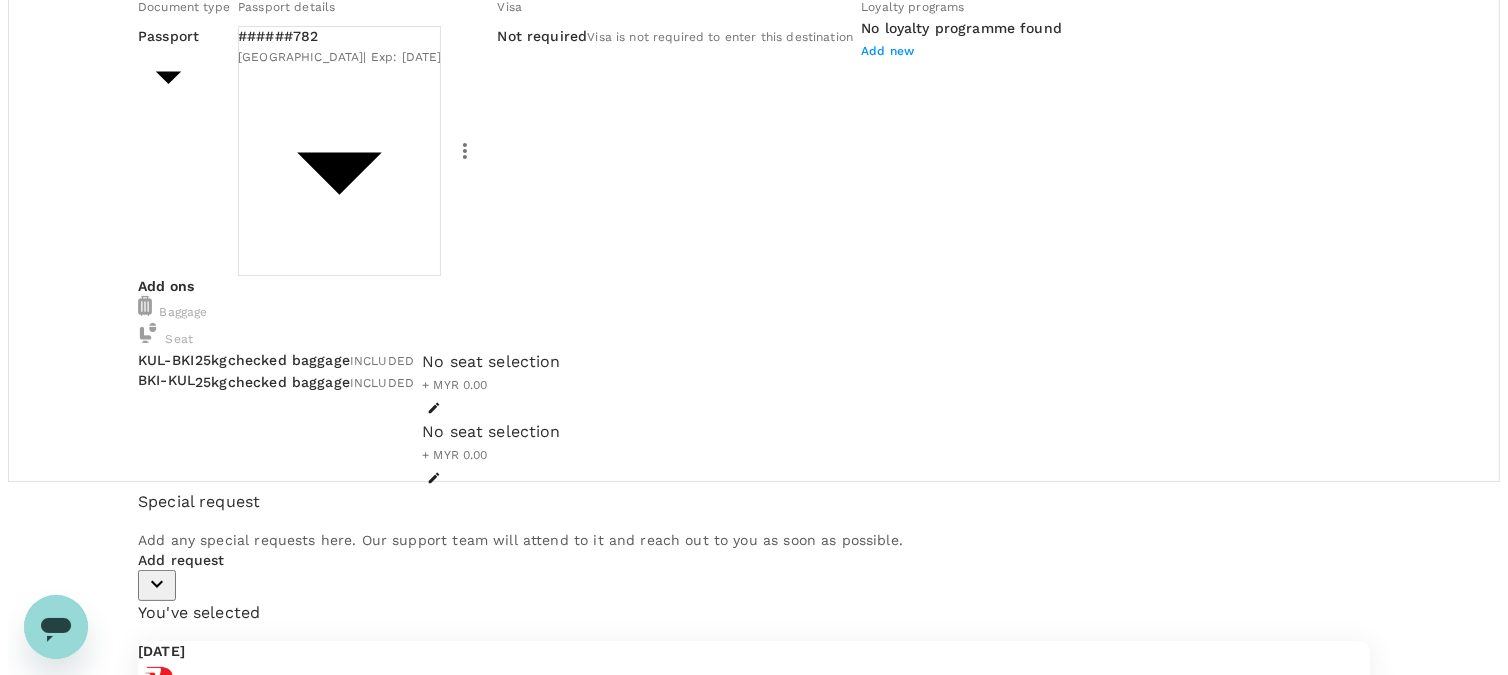 scroll, scrollTop: 222, scrollLeft: 0, axis: vertical 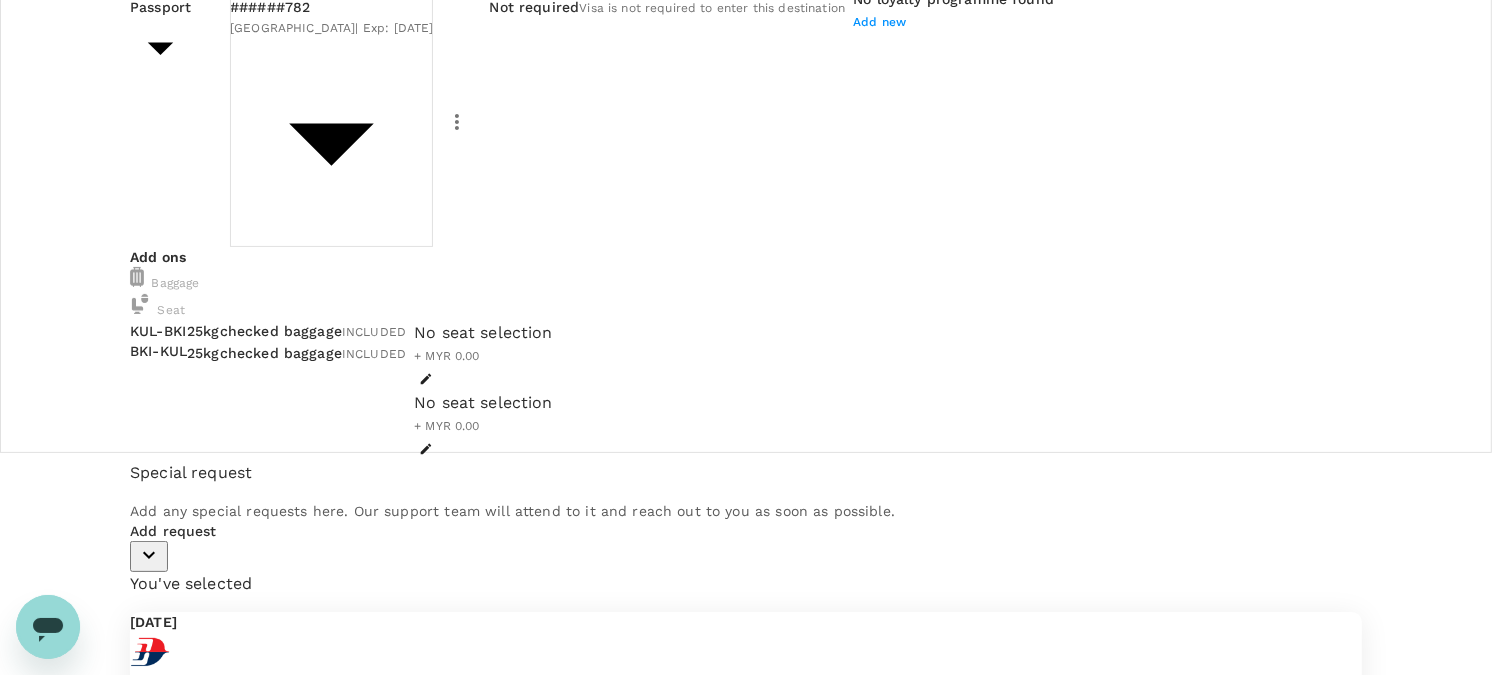 click 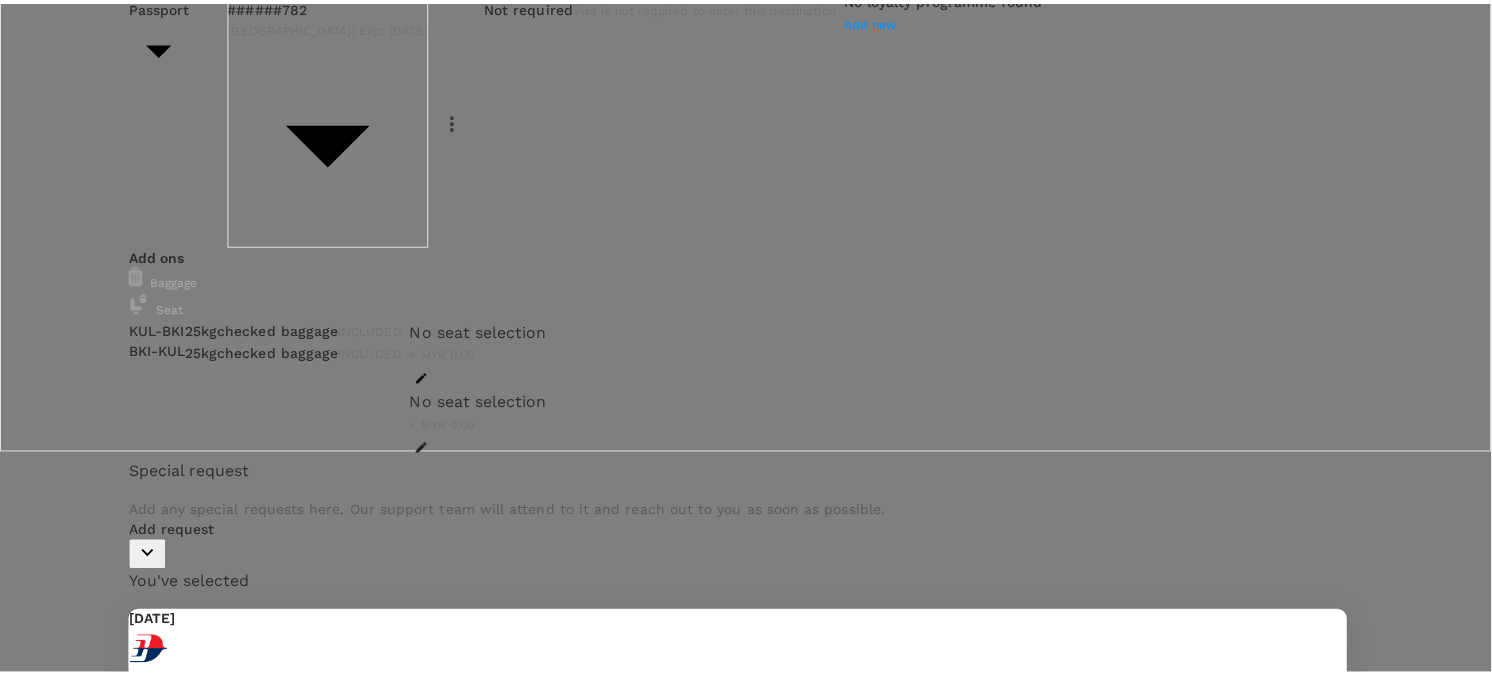 scroll, scrollTop: 2, scrollLeft: 0, axis: vertical 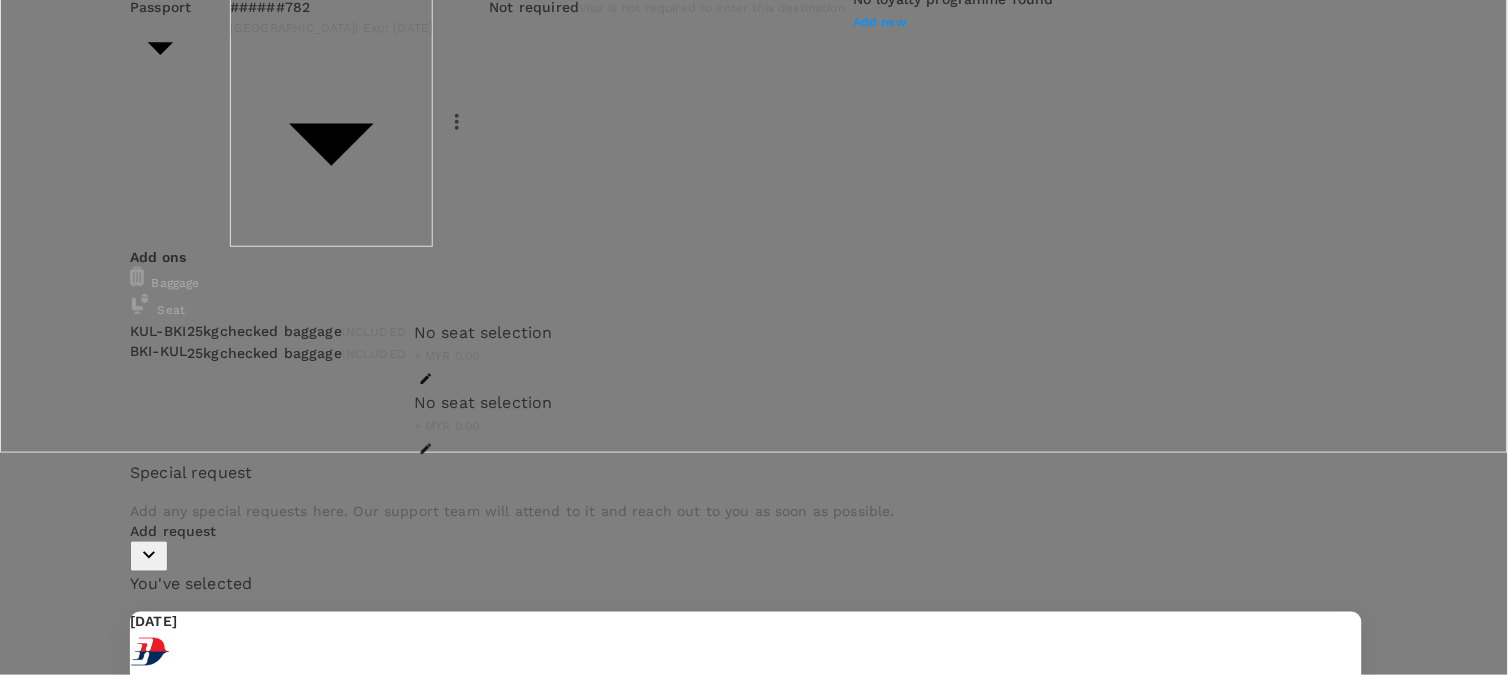 click on "BKI  -  KUL" at bounding box center [298, 1453] 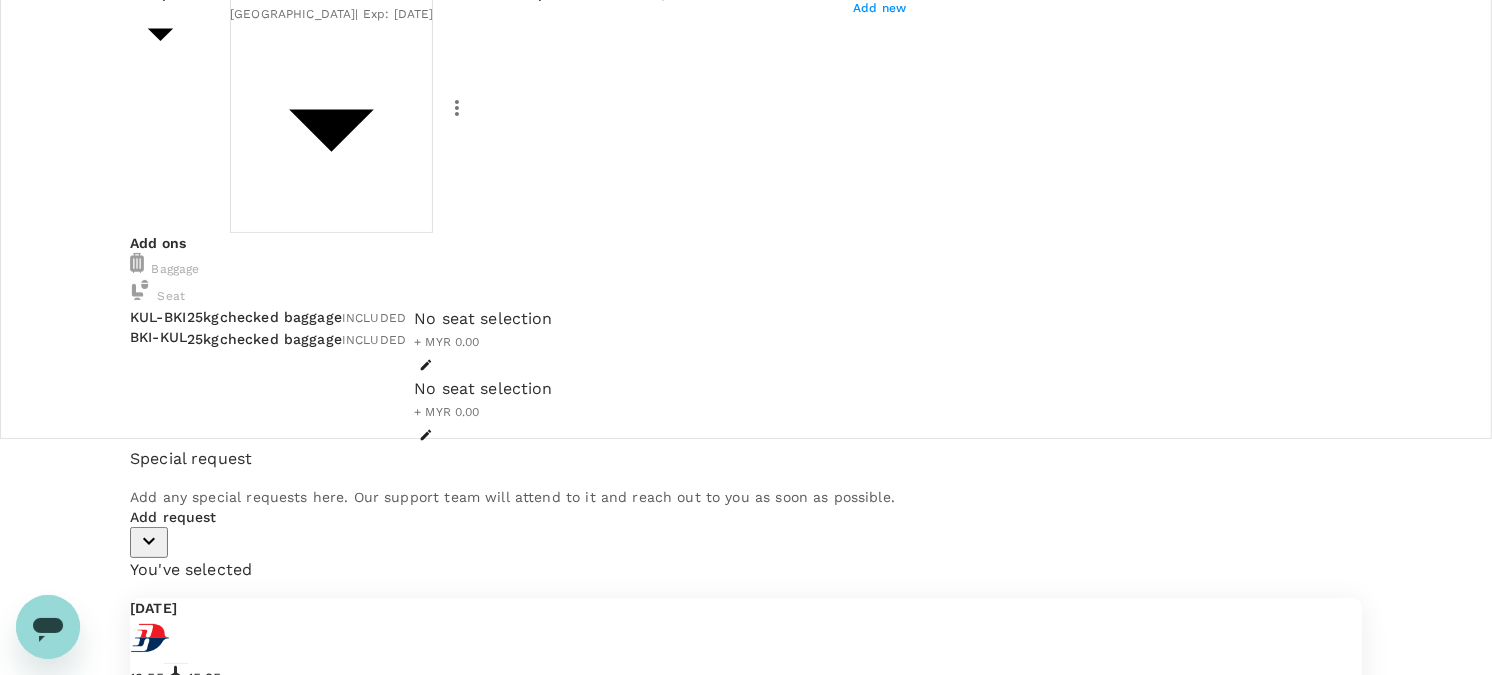 scroll, scrollTop: 240, scrollLeft: 0, axis: vertical 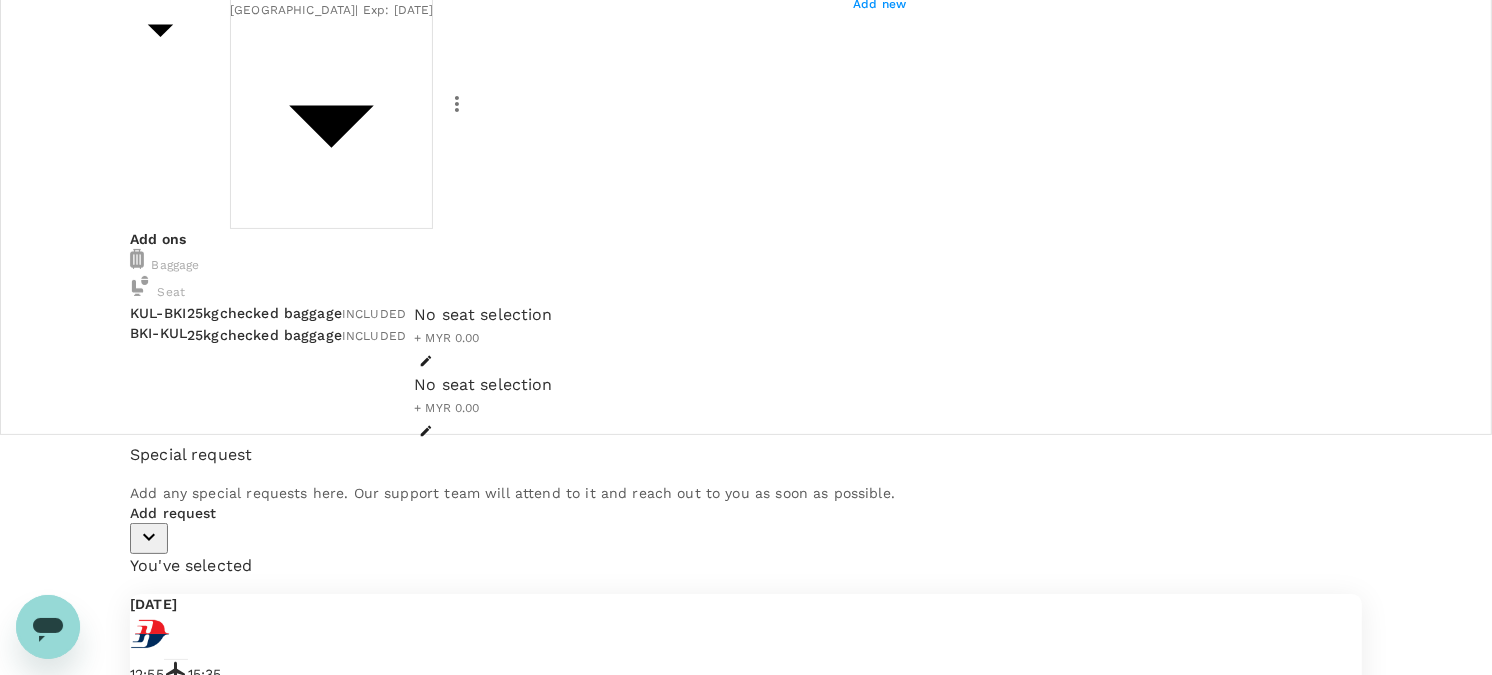 click 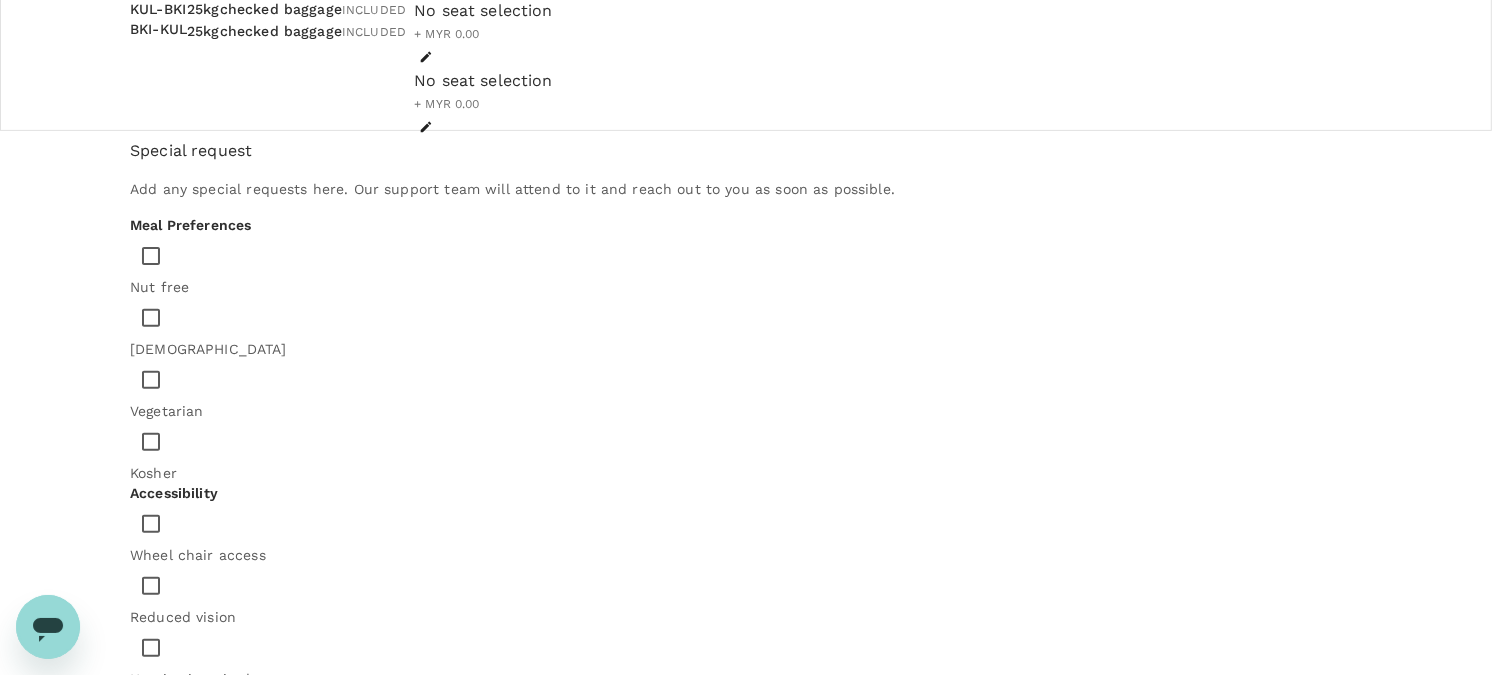 scroll, scrollTop: 558, scrollLeft: 0, axis: vertical 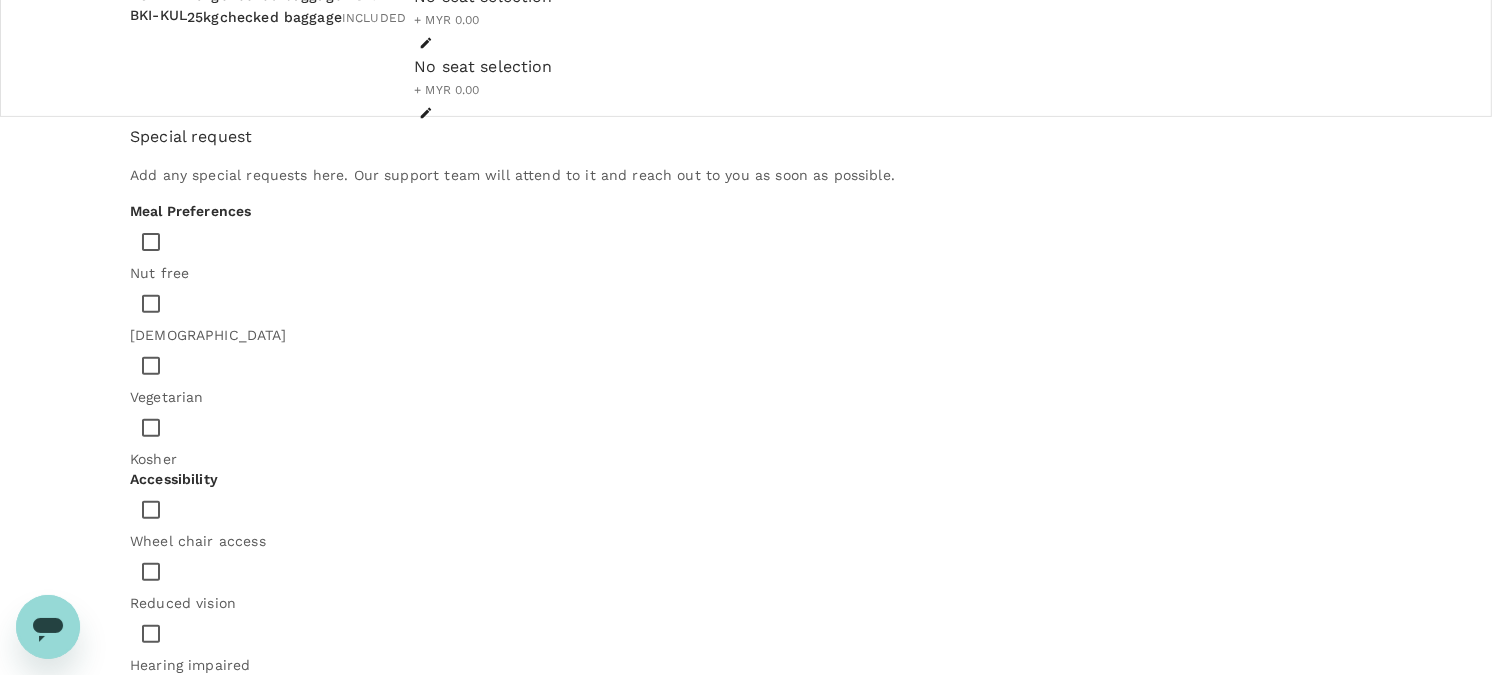 click at bounding box center (208, 749) 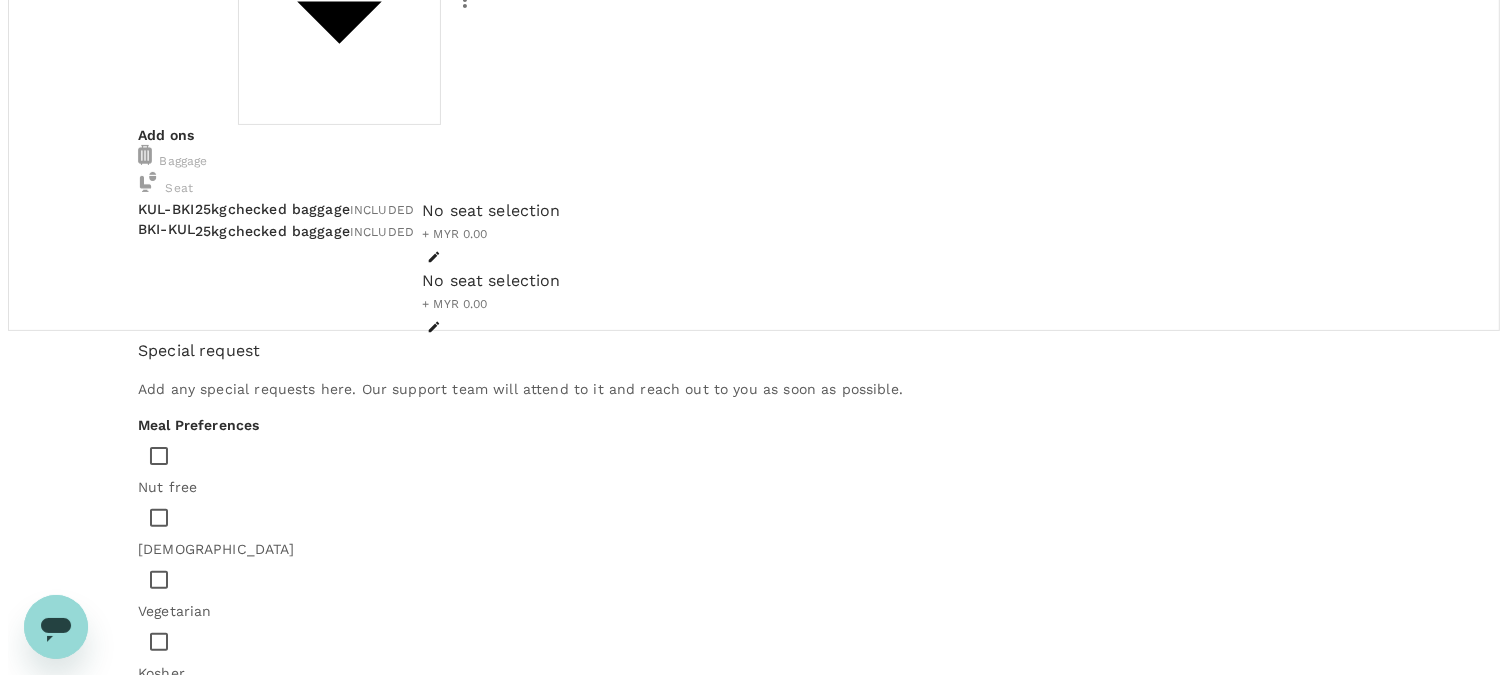 scroll, scrollTop: 0, scrollLeft: 0, axis: both 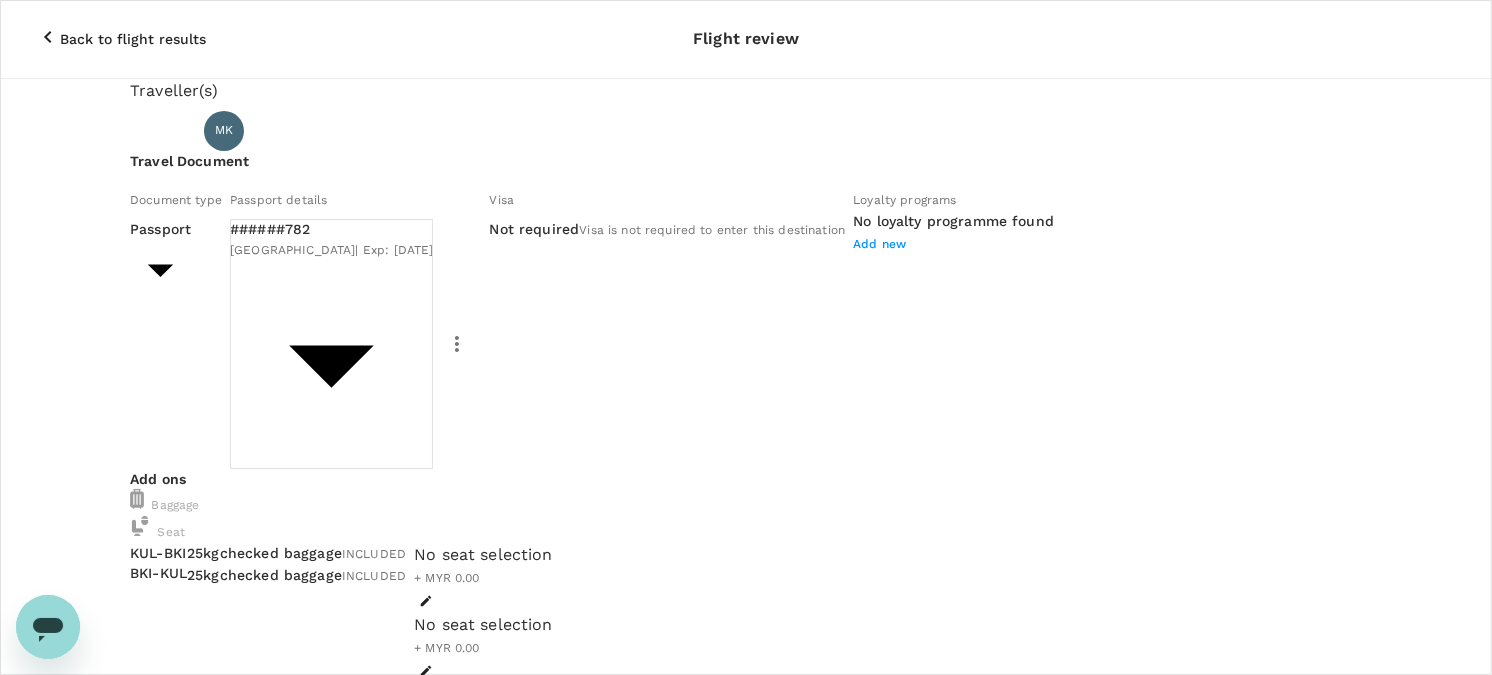 click on "View flight details" at bounding box center [183, 1713] 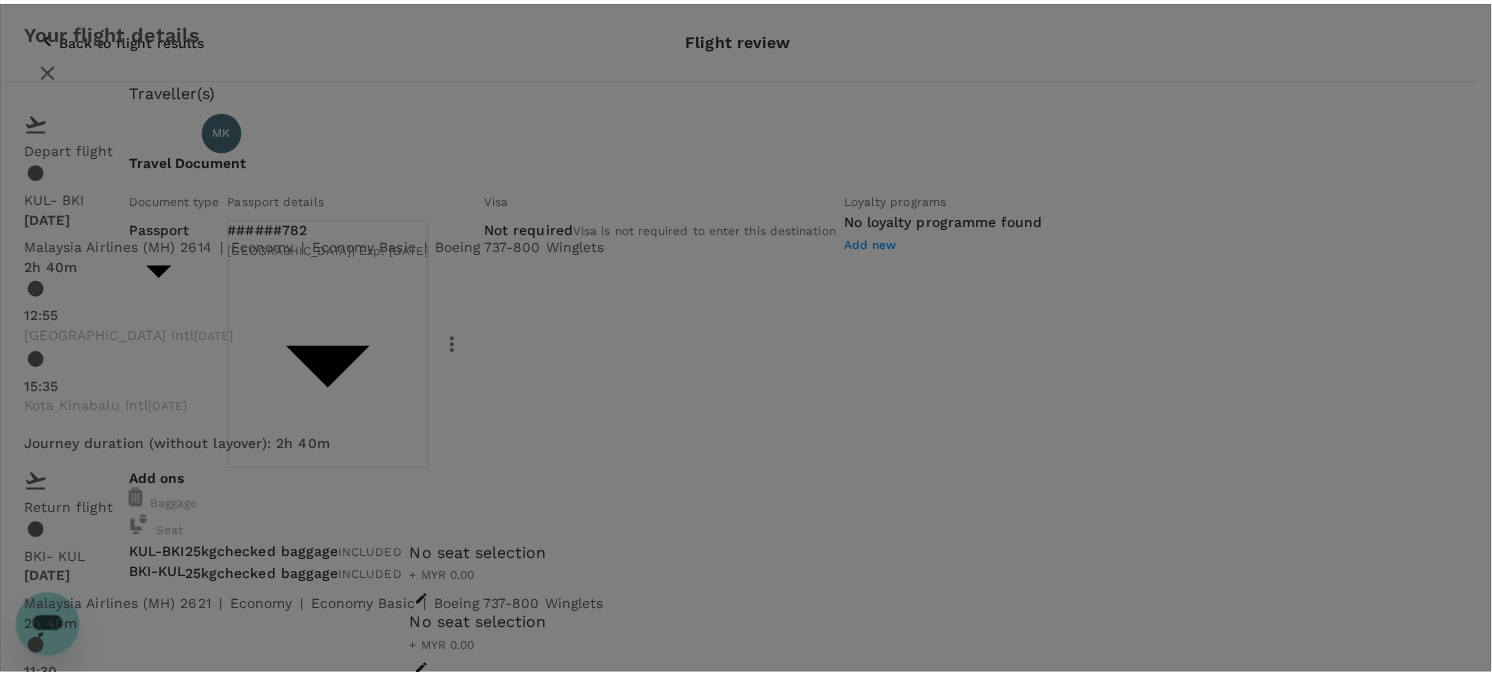 scroll, scrollTop: 0, scrollLeft: 0, axis: both 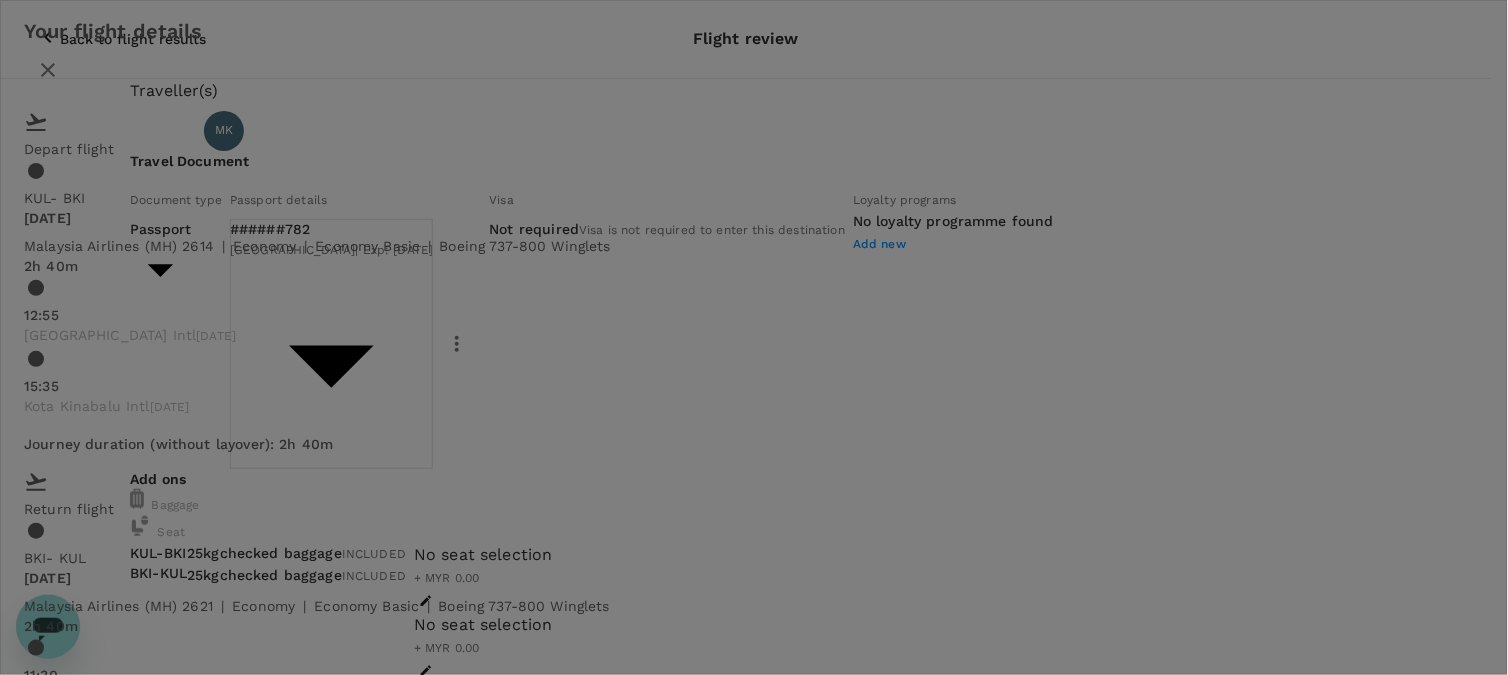 click 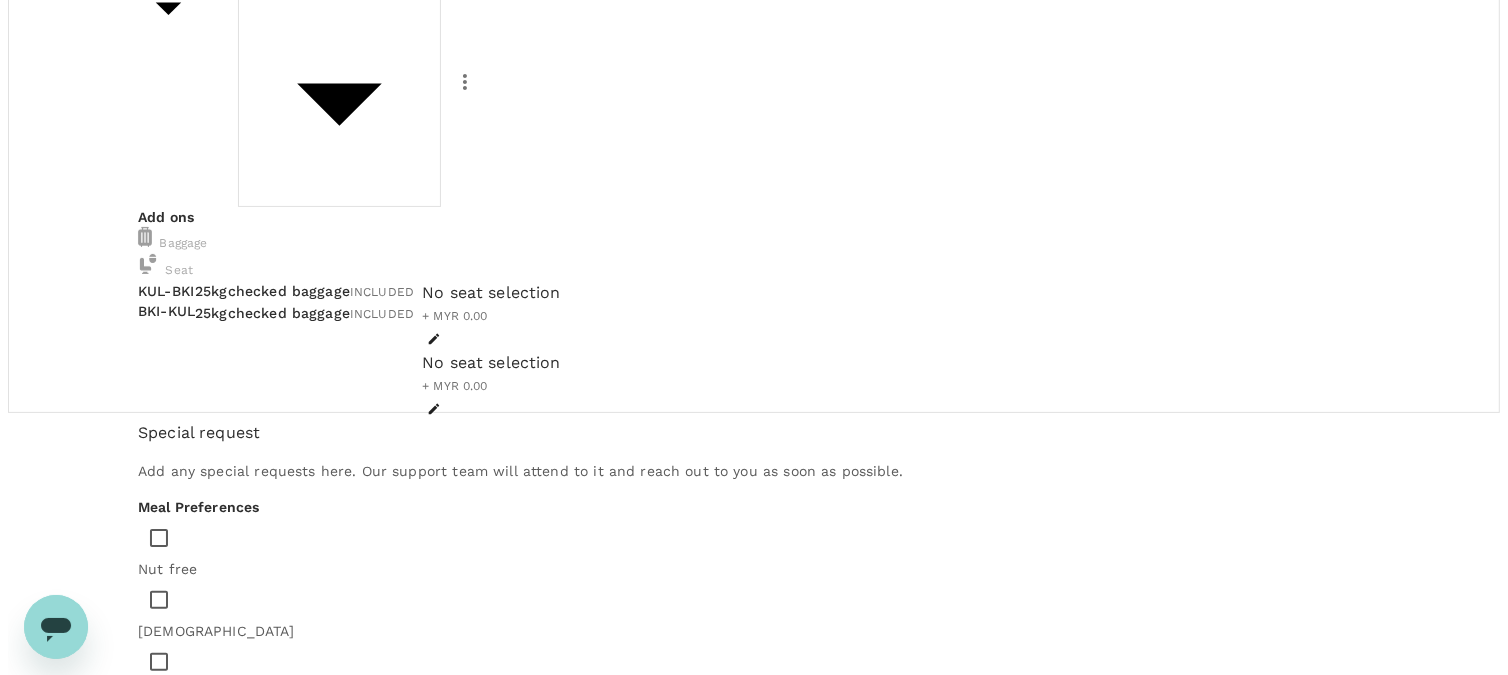 scroll, scrollTop: 333, scrollLeft: 0, axis: vertical 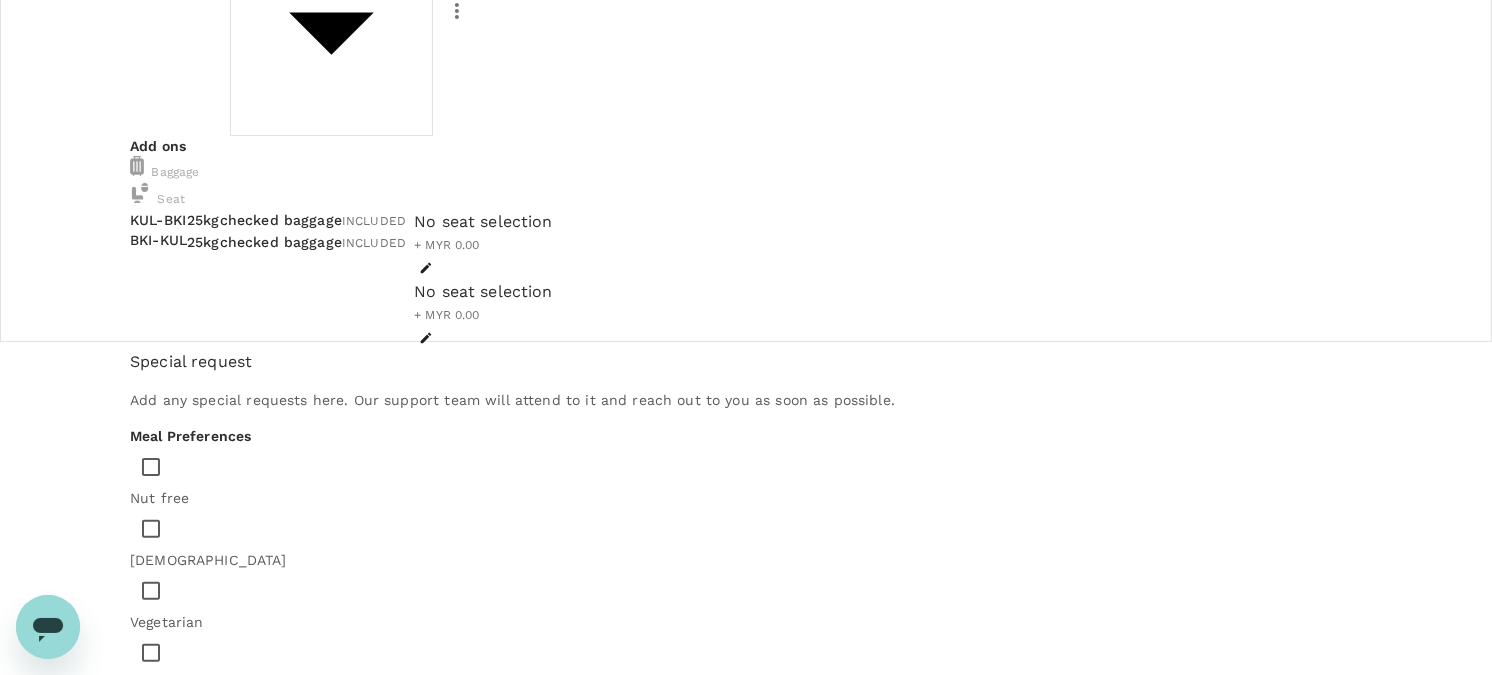 click on "Continue to payment details" at bounding box center [746, 1783] 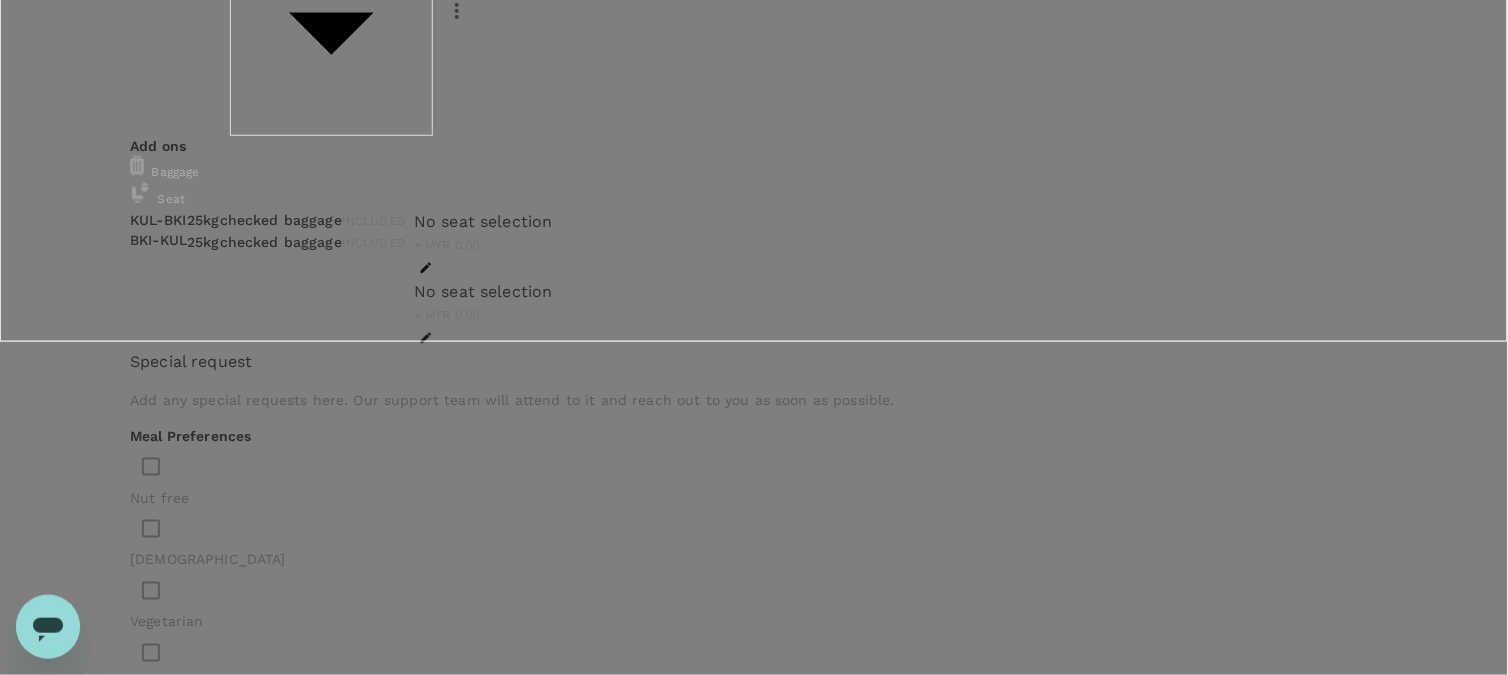 type on "9e254831-a140-43d4-90d9-f4bdc71b84d3" 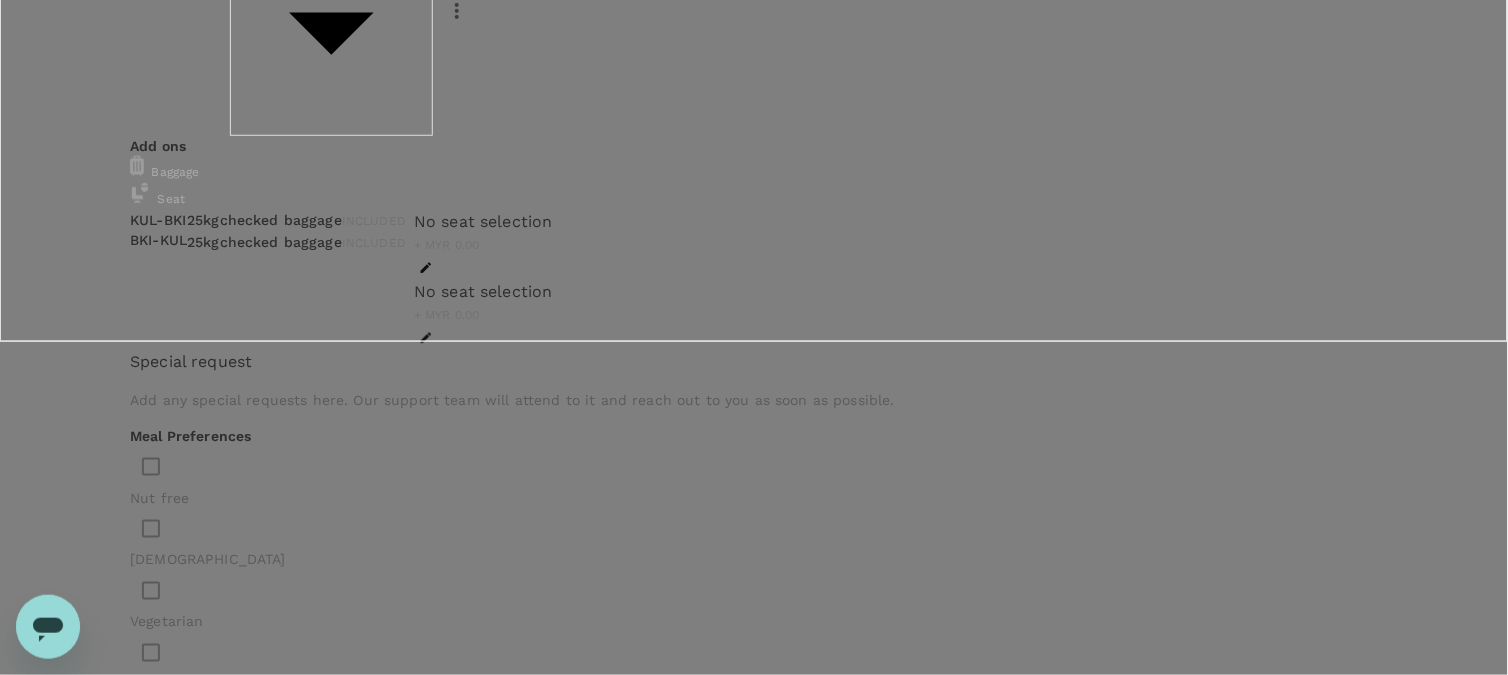 click on "Back to flight results Flight review Traveller(s) Traveller   1 : MK [PERSON_NAME]   [PERSON_NAME] Travel Document Document type Passport Passport ​ Passport details ######782 [GEOGRAPHIC_DATA]  | Exp:   [DATE] 0a8a8a76-de4f-492c-8510-6890f8dc867f ​ Visa Not required Visa is not required to enter this destination Loyalty programs No loyalty programme found Add new Add ons Baggage Seat KUL  -  BKI BKI  -  KUL 25kg  checked baggage INCLUDED 25kg  checked baggage INCLUDED No seat selection + MYR 0.00 No seat selection + MYR 0.00 Special request Add any special requests here. Our support team will attend to it and reach out to you as soon as possible. Meal Preferences Nut free Halal Vegetarian Kosher Accessibility Wheel chair access Reduced vision Hearing impaired Any other requests? Let us know here x ​ Add request You've selected [DATE] 12:55 15:35 KUL Direct ,  2h 40min BKI [DATE] 11:30 14:10 BKI Direct ,  2h 40min KUL View flight details Price summary Total fare (1 traveller(s)) Air fare" at bounding box center [754, 2465] 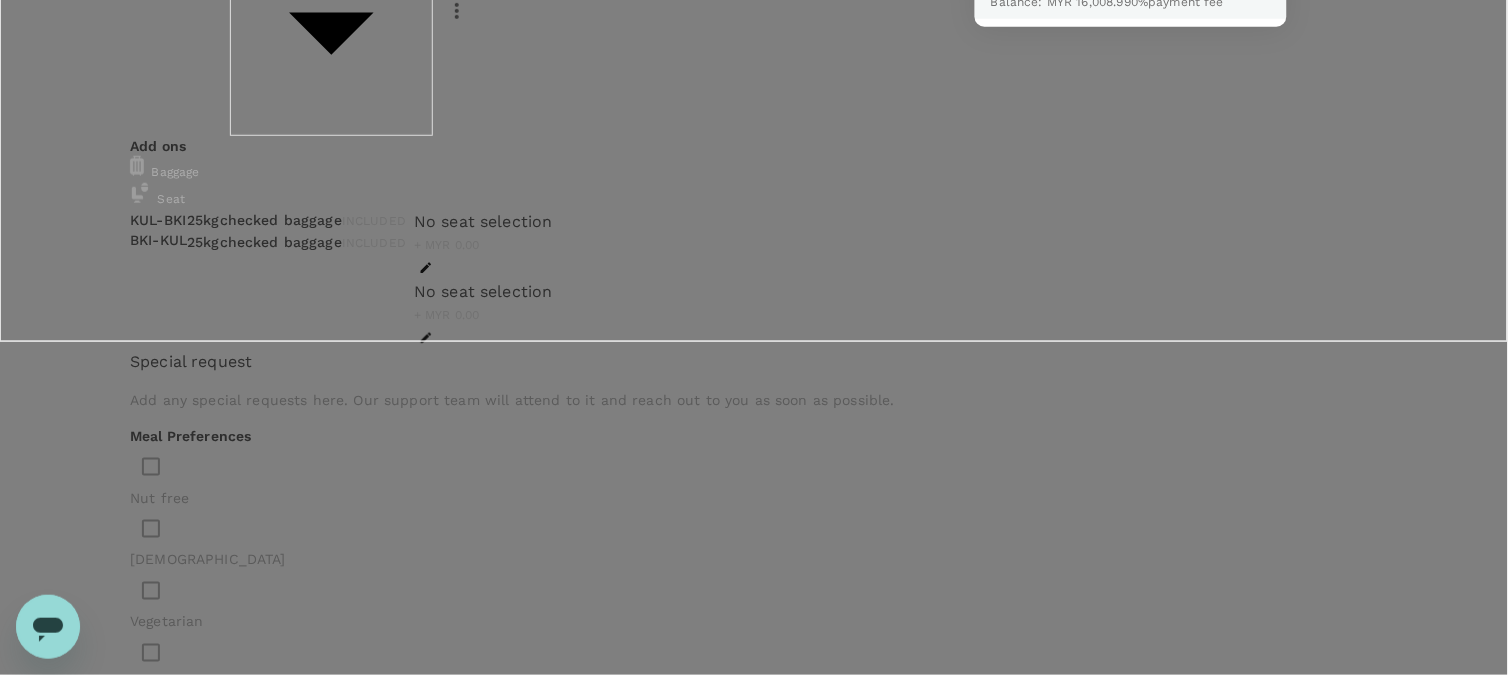 click at bounding box center [754, 337] 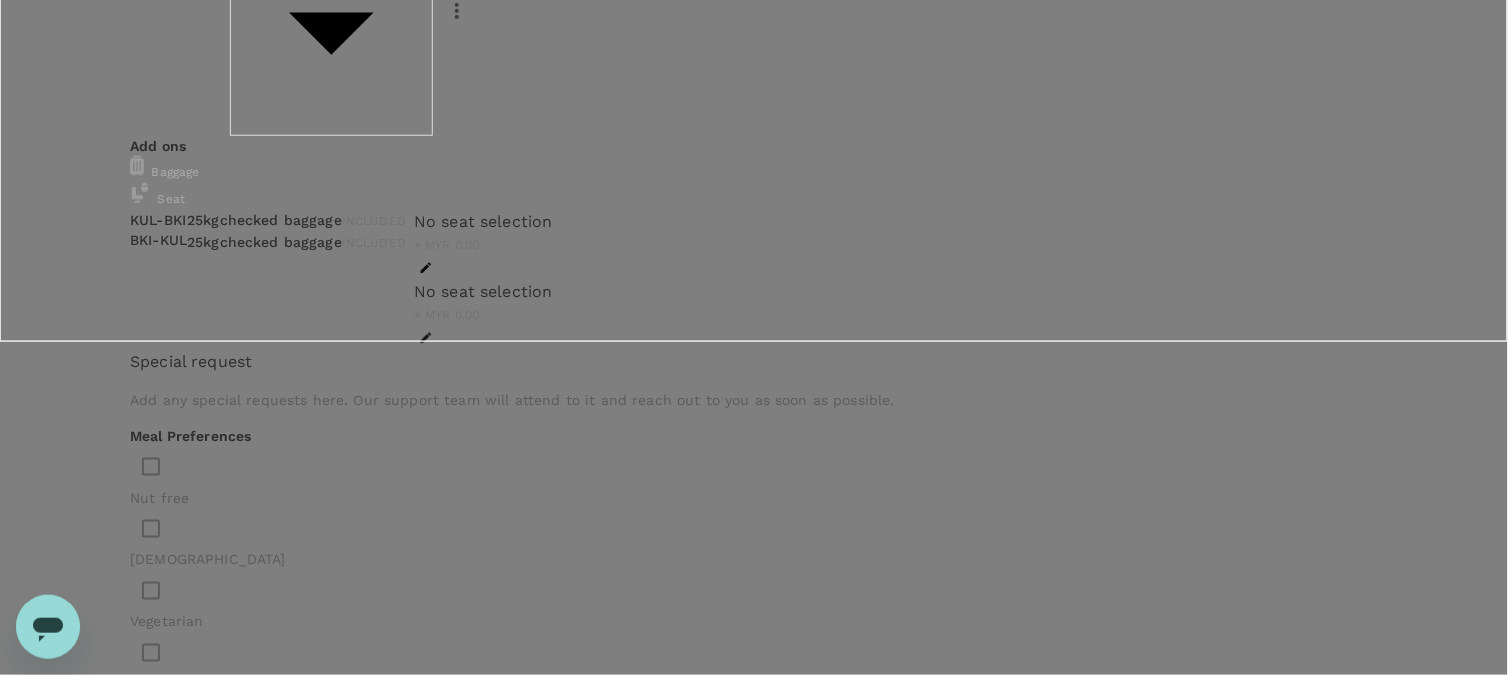 scroll, scrollTop: 505, scrollLeft: 0, axis: vertical 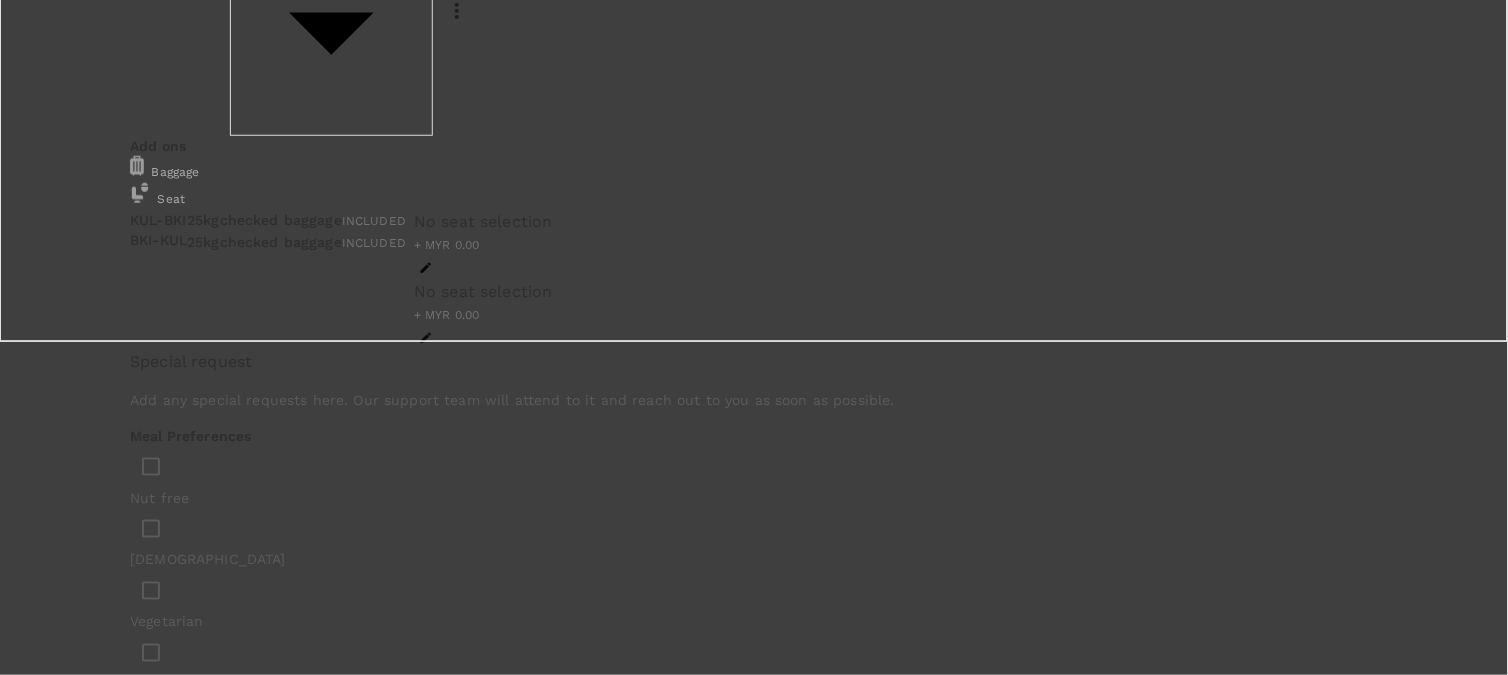 click on "163533780" at bounding box center [316, 5449] 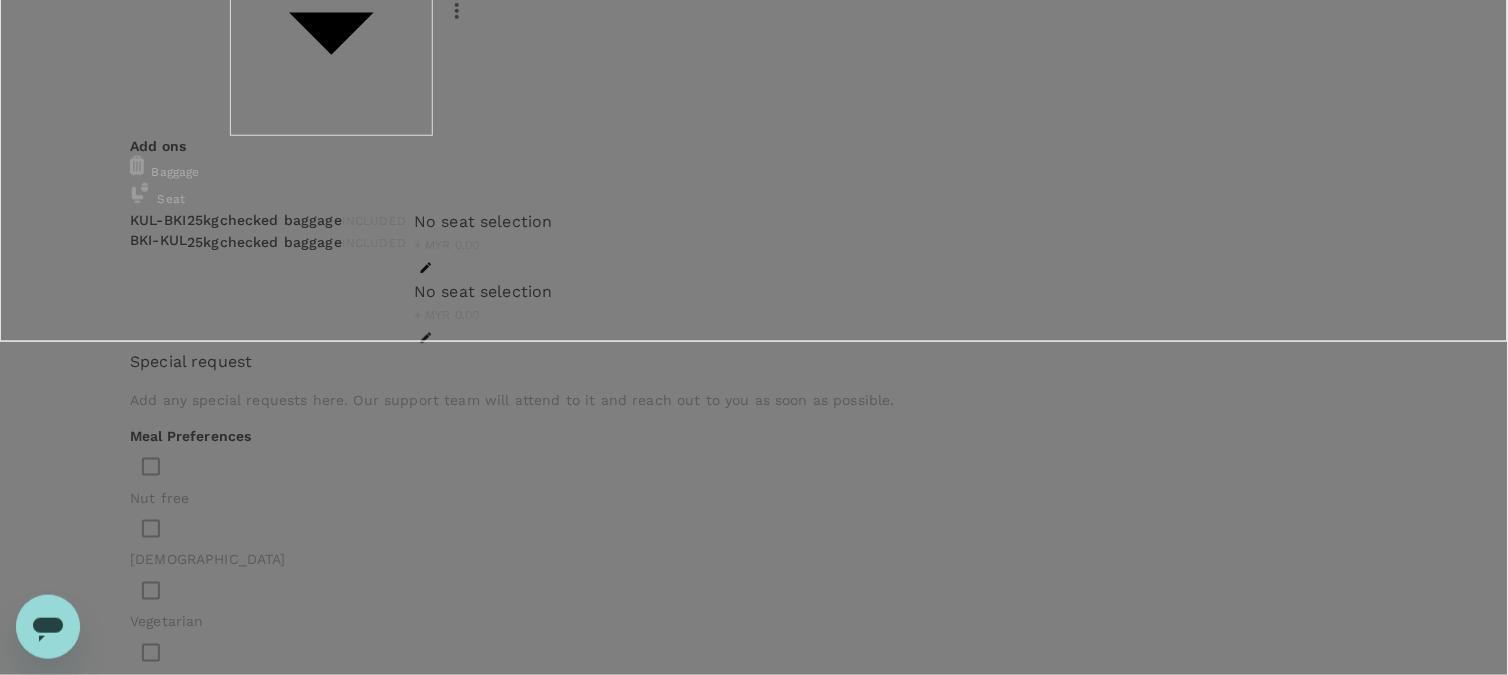 scroll, scrollTop: 0, scrollLeft: 0, axis: both 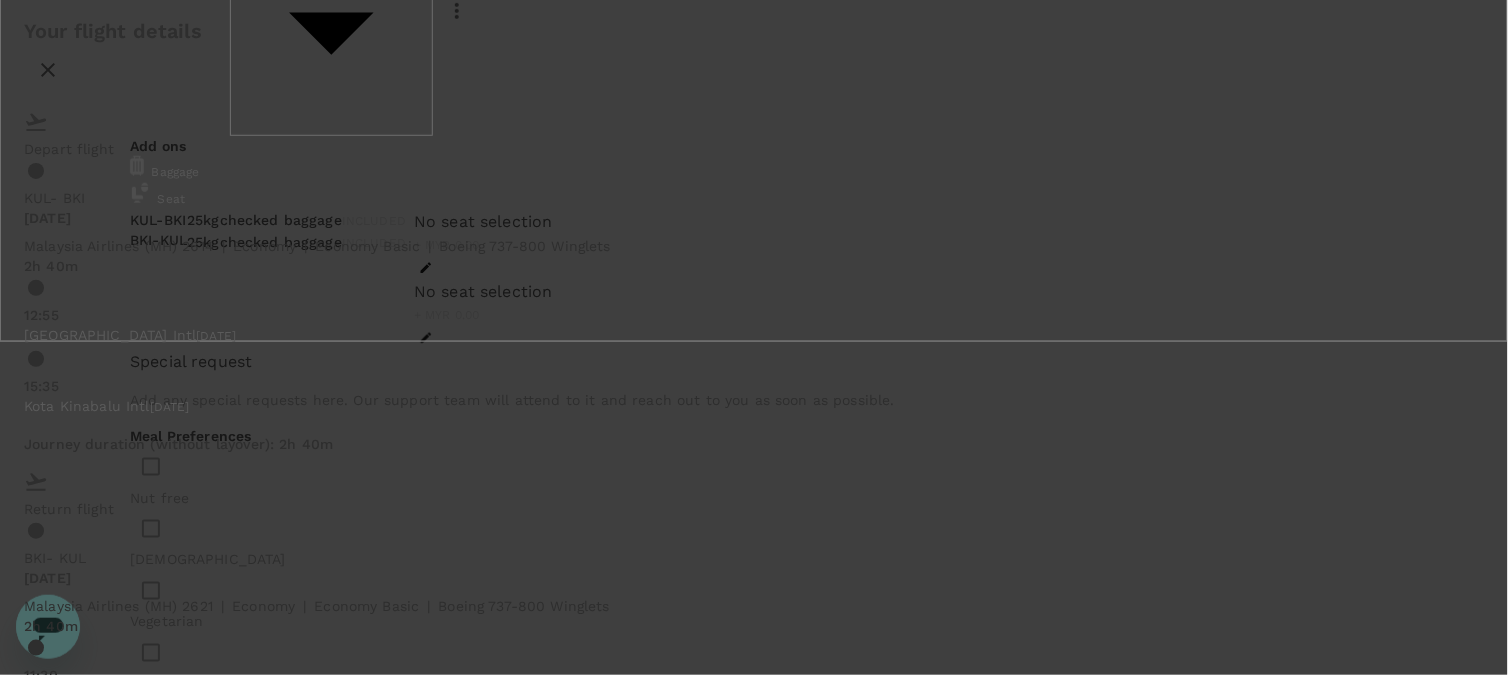 click on "Your flight details Depart flight KUL  -   BKI [DATE] Malaysia Airlines (MH) 2614 | economy | Economy Basic   | Boeing 737-800 Winglets 2h 40m 12:55 [GEOGRAPHIC_DATA] Intl [DATE] 15:35 [GEOGRAPHIC_DATA] Intl [DATE] Journey duration (without layover) : 2h 40m Return flight BKI  -   [GEOGRAPHIC_DATA][DATE] Malaysia Airlines (MH) 2621 | economy | Economy Basic   | Boeing 737-800 Winglets 2h 40m 11:30 [GEOGRAPHIC_DATA] Intl [DATE] 14:10 [GEOGRAPHIC_DATA] Intl [DATE] Journey duration (without layover) : 2h 40m Refundable with a  fee Changeable with no additional  airline fee 7kg 25kg Checked Baggage Seat Selection" at bounding box center [754, 435] 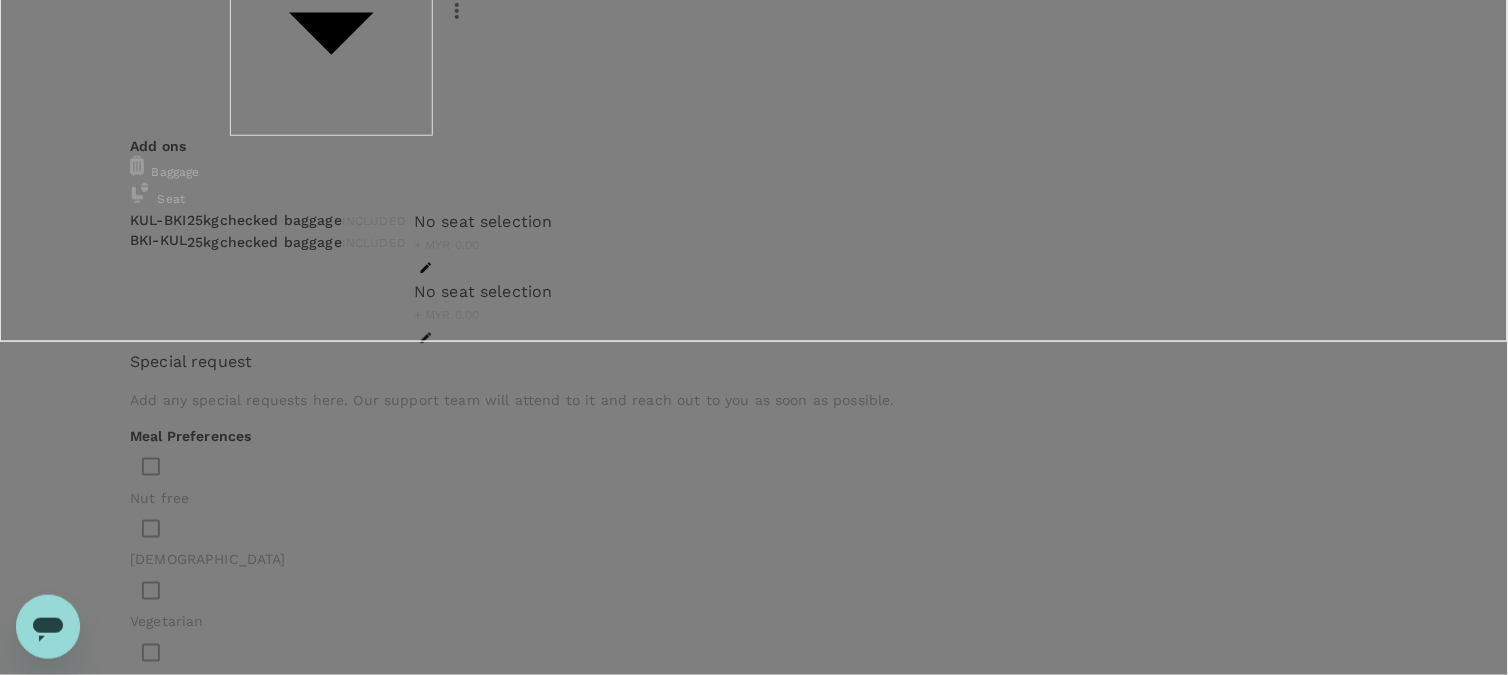 scroll, scrollTop: 0, scrollLeft: 0, axis: both 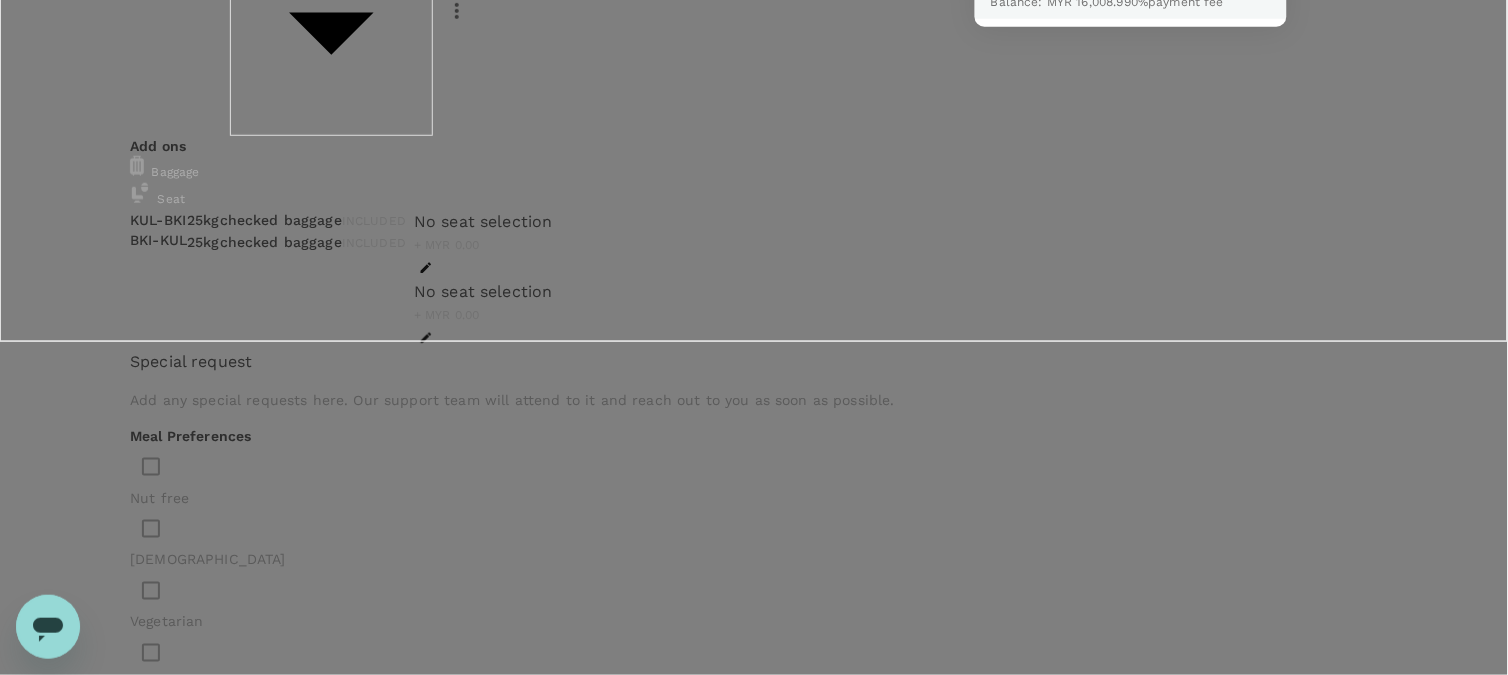 click at bounding box center [754, 337] 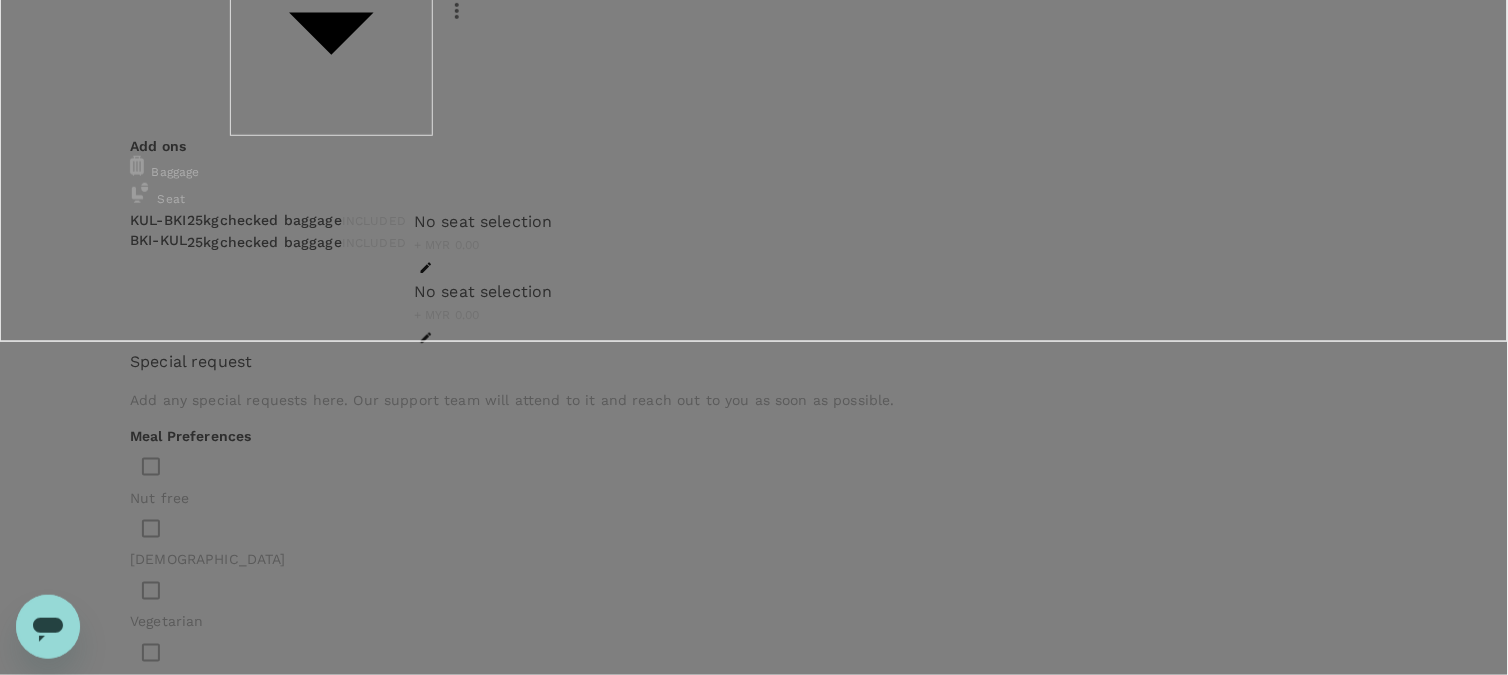 click on "Add label" at bounding box center (379, 3425) 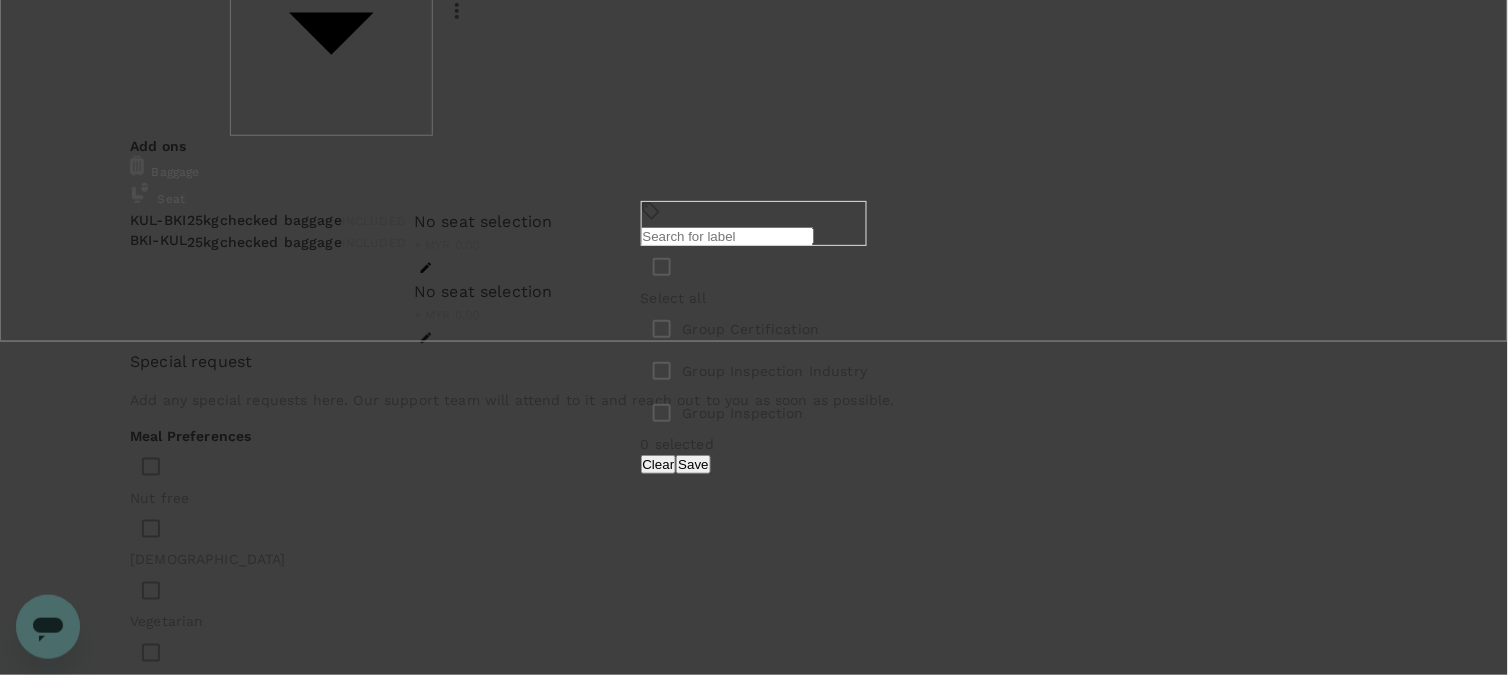 click at bounding box center [662, 329] 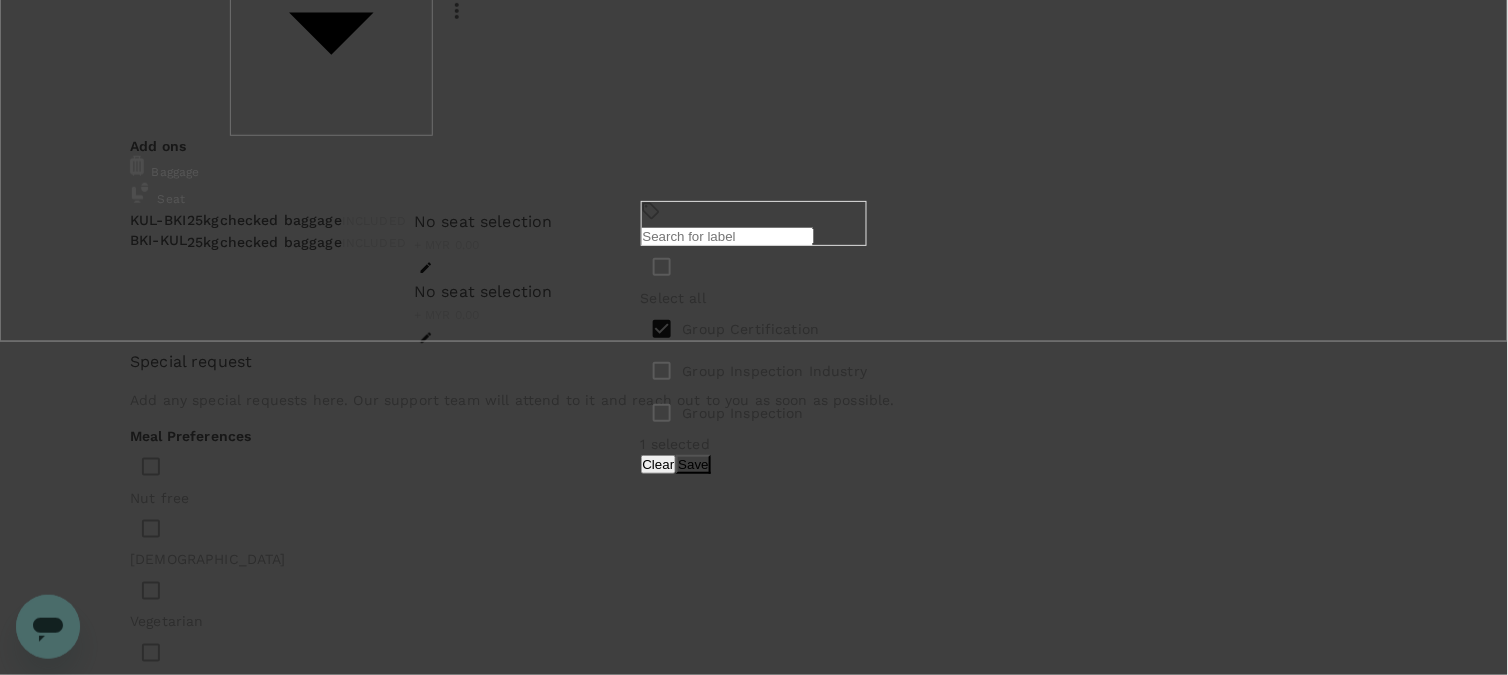 click on "Save" at bounding box center [693, 464] 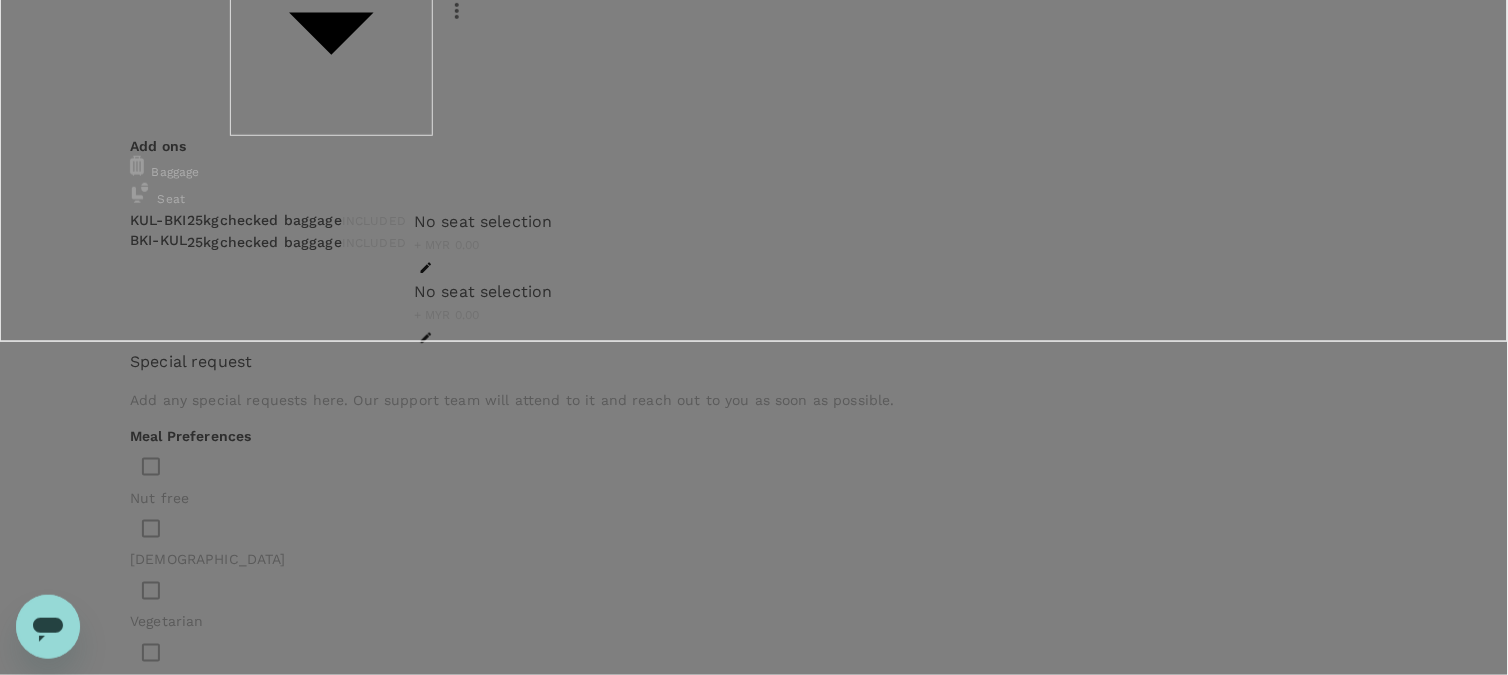 click on "Submit for approval" at bounding box center [746, 5202] 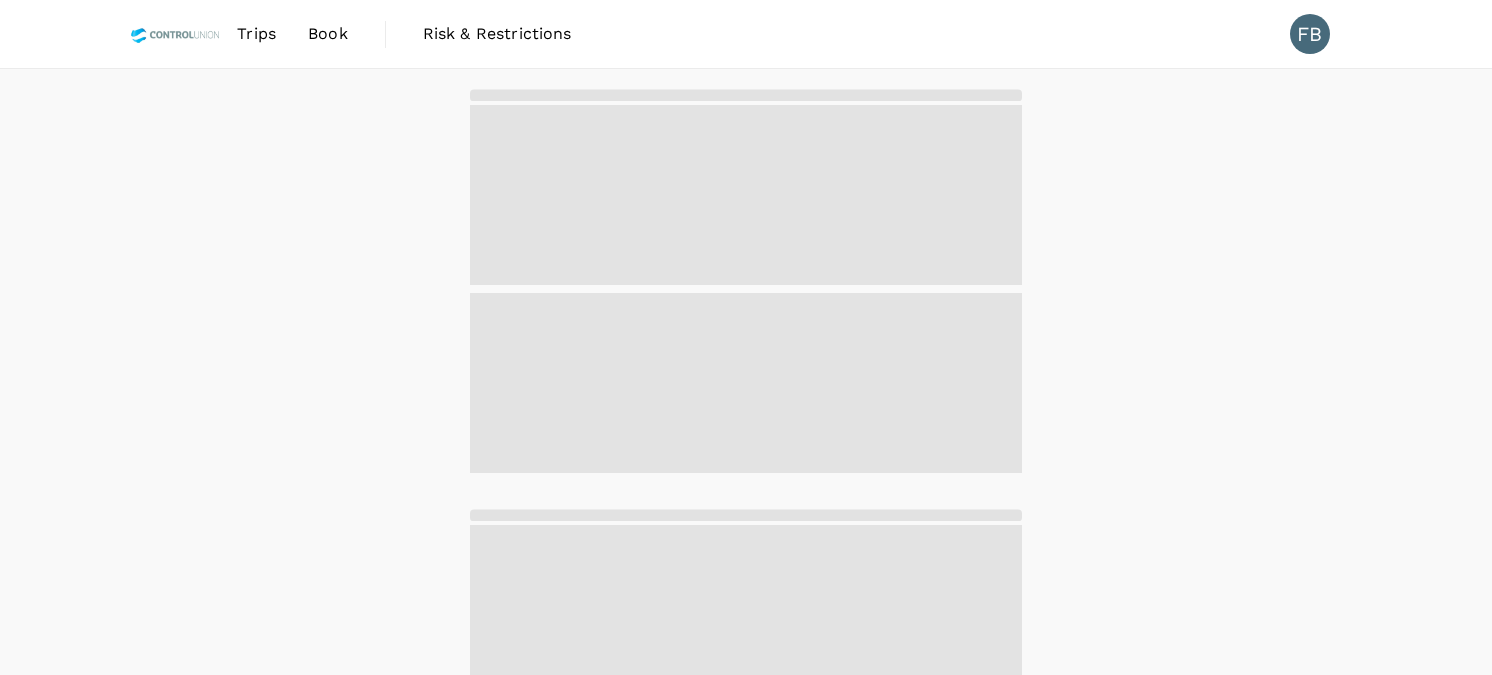 scroll, scrollTop: 0, scrollLeft: 0, axis: both 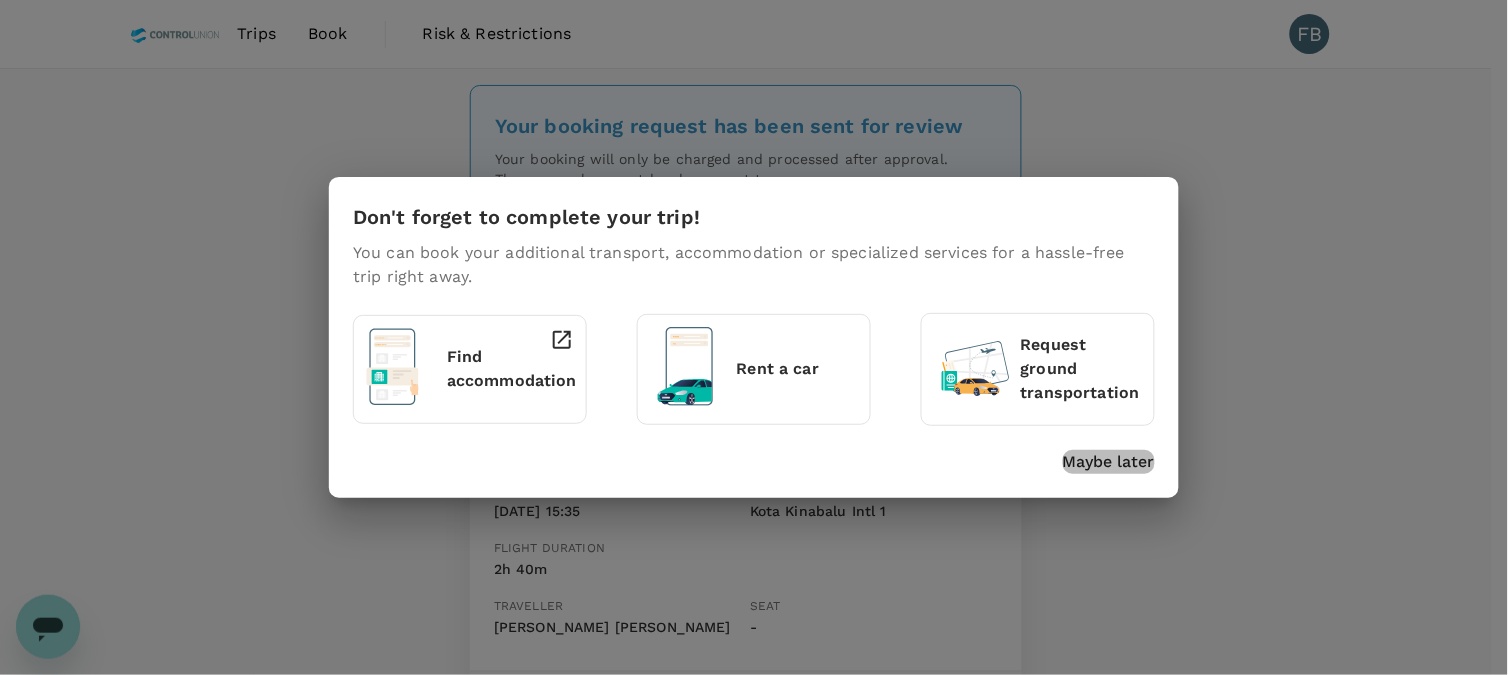 click on "Maybe later" at bounding box center (1109, 462) 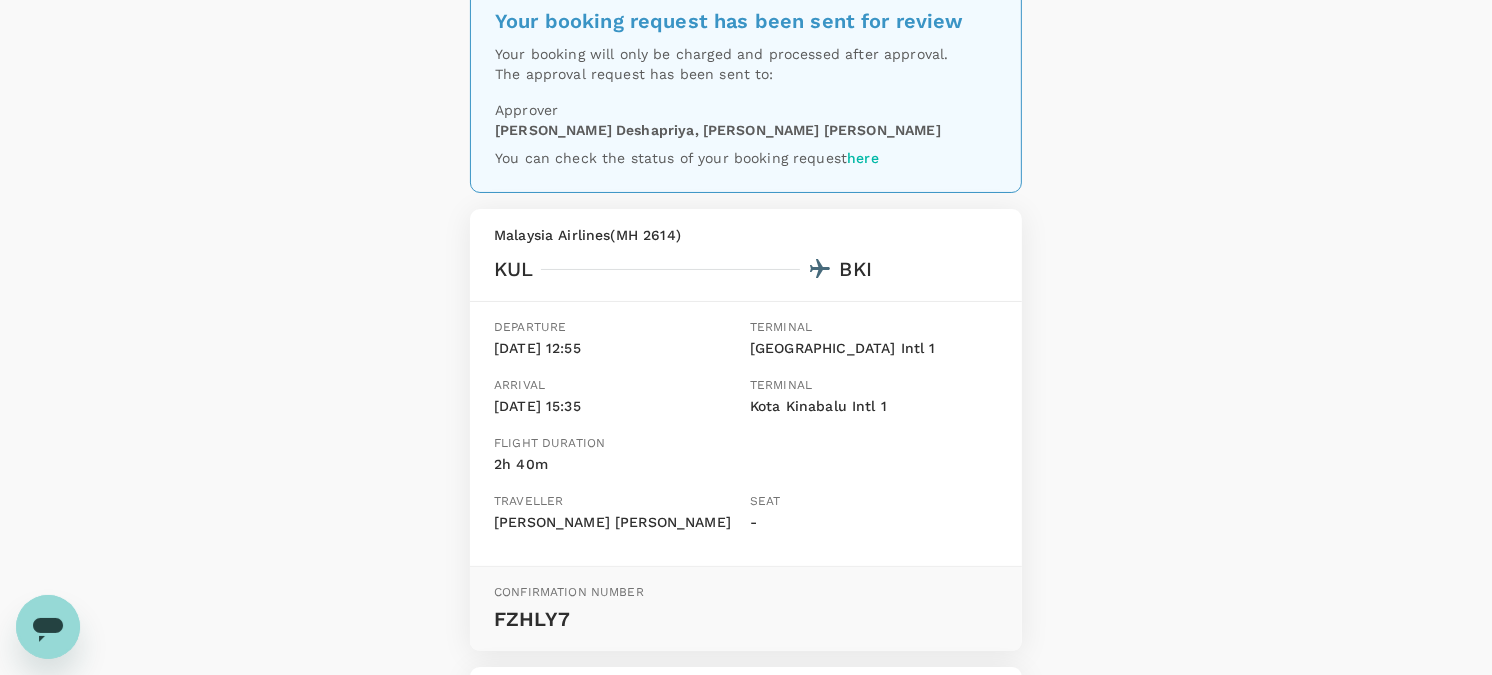scroll, scrollTop: 0, scrollLeft: 0, axis: both 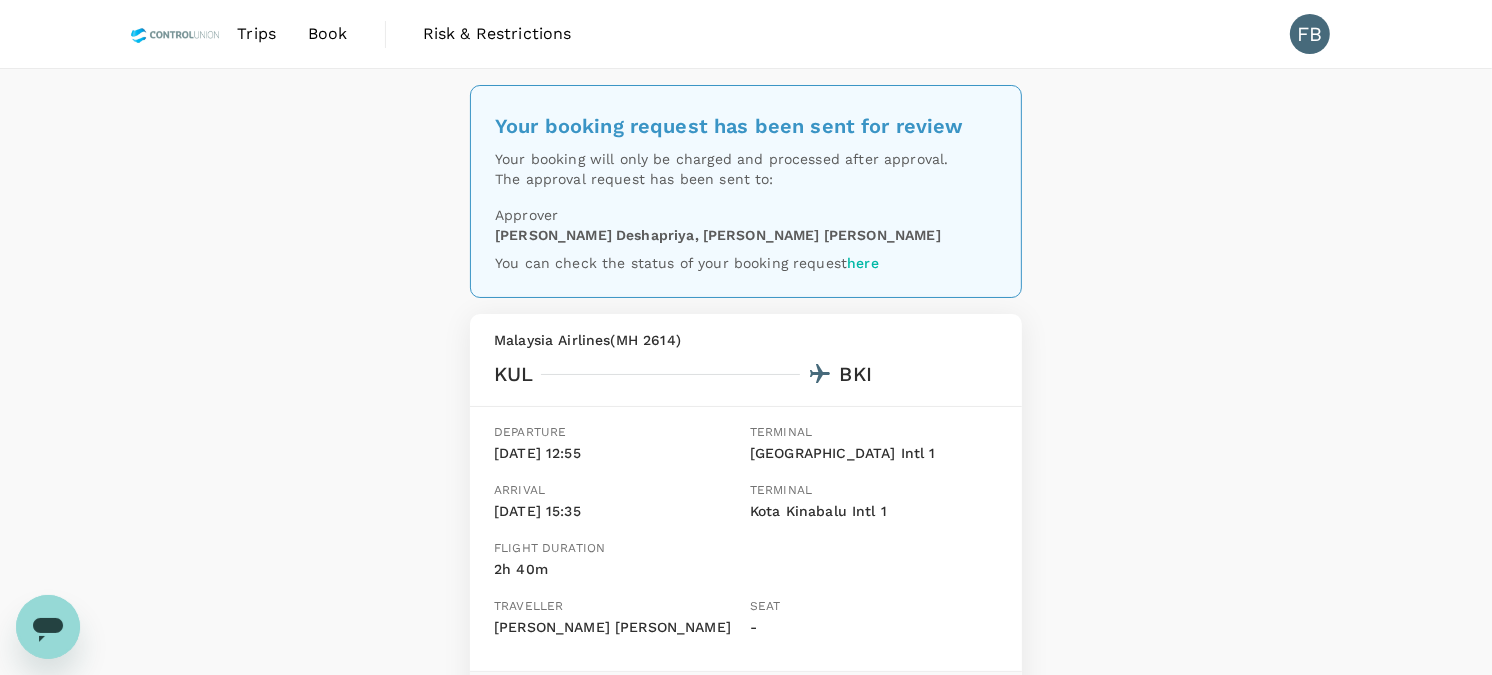 click on "Your booking request has been sent for review Your booking will only be charged and processed after approval. The approval request has been sent to: Approver Chathuranga Iroshan   Deshapriya , Muhammad Hariz   Bin Abdul Rahman You can check the status of your booking request  here Malaysia Airlines  ( MH   2614 ) KUL BKI Departure 05 Aug, 12:55 Terminal Kuala Lumpur Intl   1 Arrival 05 Aug, 15:35 Terminal Kota Kinabalu Intl   1 Flight duration 2h 40m Traveller Melvin Ku Kin Kin Seat - Confirmation number FZHLY7 Malaysia Airlines  ( MH   2621 ) BKI KUL Departure 09 Aug, 11:30 Terminal Kota Kinabalu Intl   1 Arrival 09 Aug, 14:10 Terminal Kuala Lumpur Intl   1 Flight duration 2h 40m Traveller Melvin Ku Kin Kin Seat - Confirmation number FZHLY7 Back to trips Book a hotel" at bounding box center [746, 706] 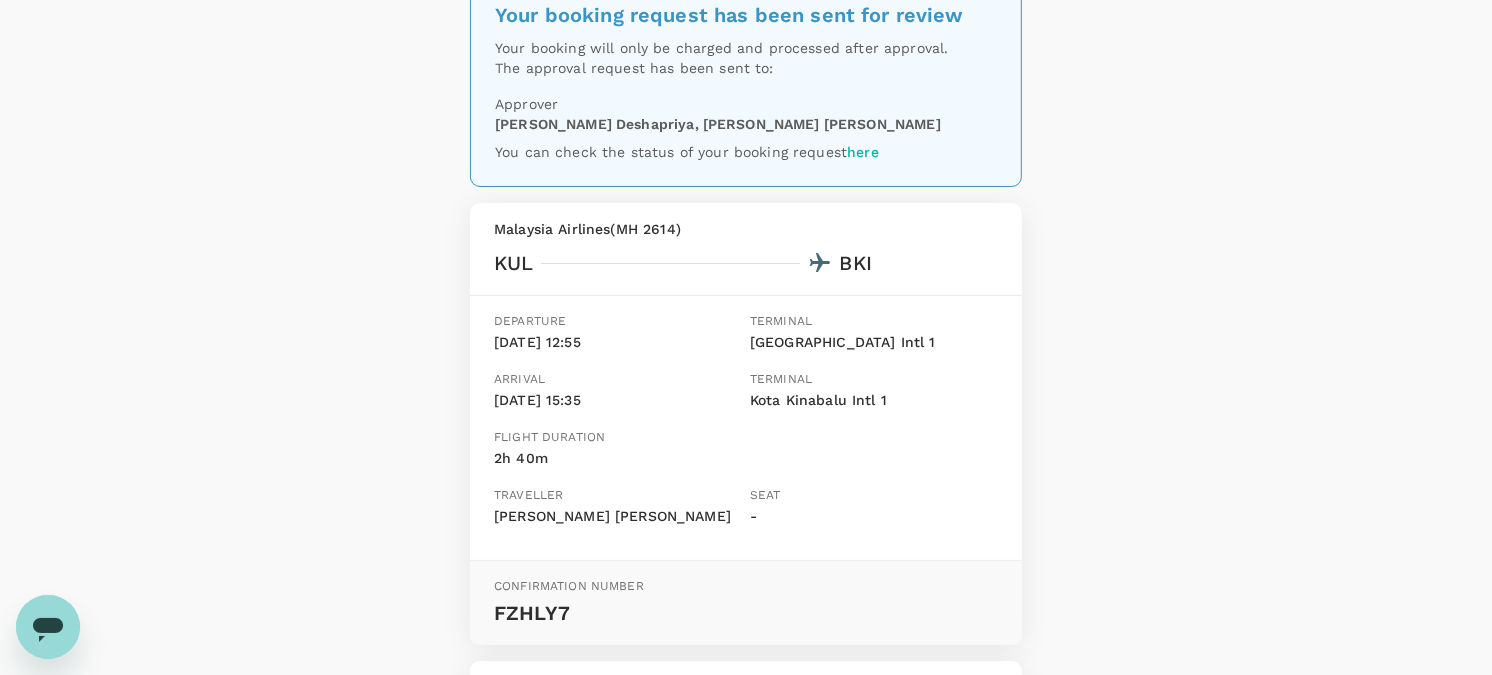 scroll, scrollTop: 0, scrollLeft: 0, axis: both 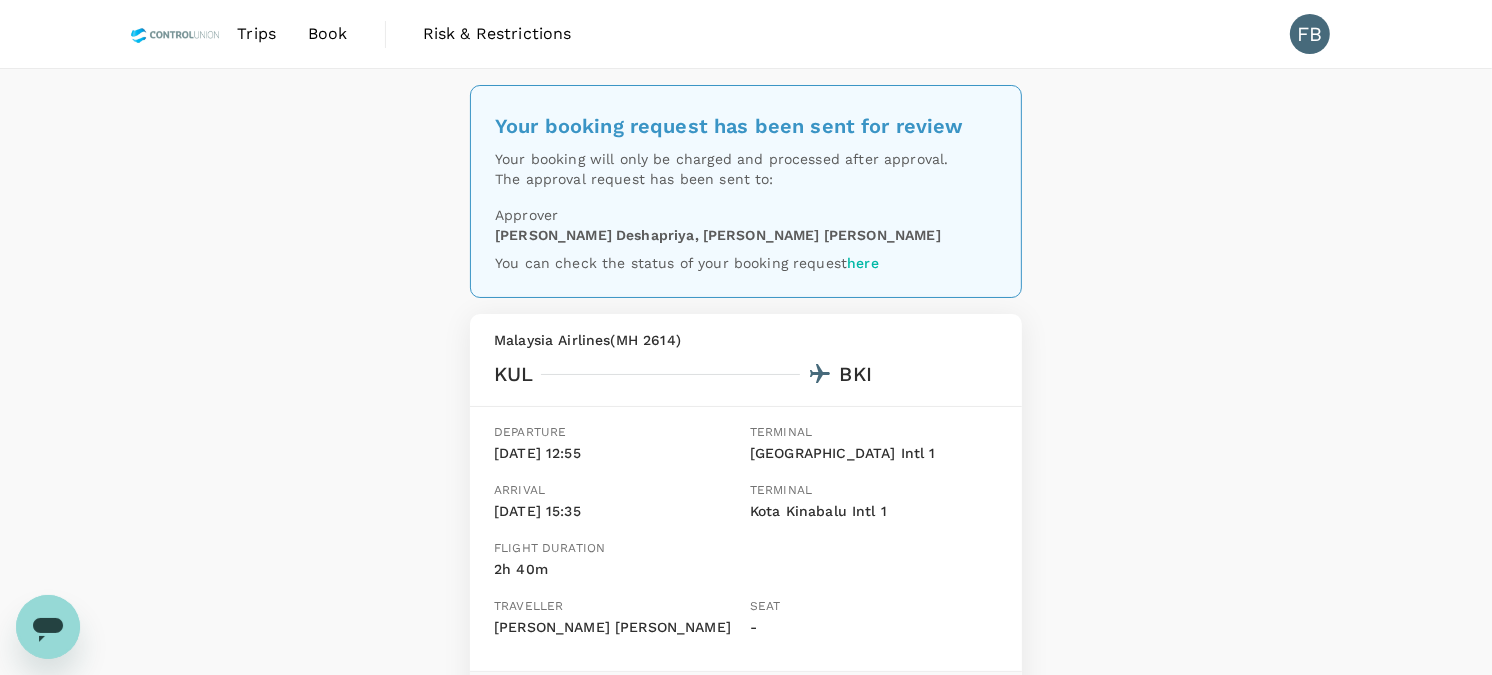 click at bounding box center (175, 34) 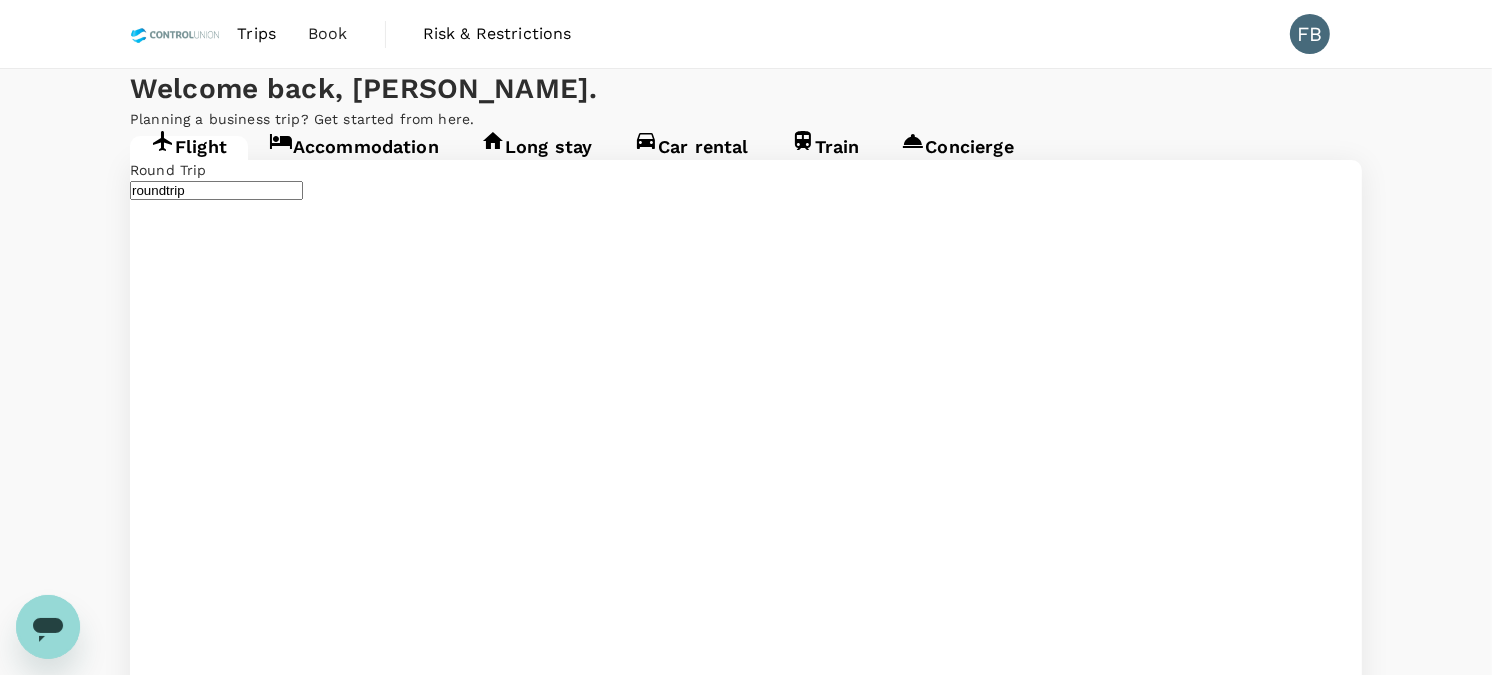 type on "Kuala Lumpur Intl ([GEOGRAPHIC_DATA])" 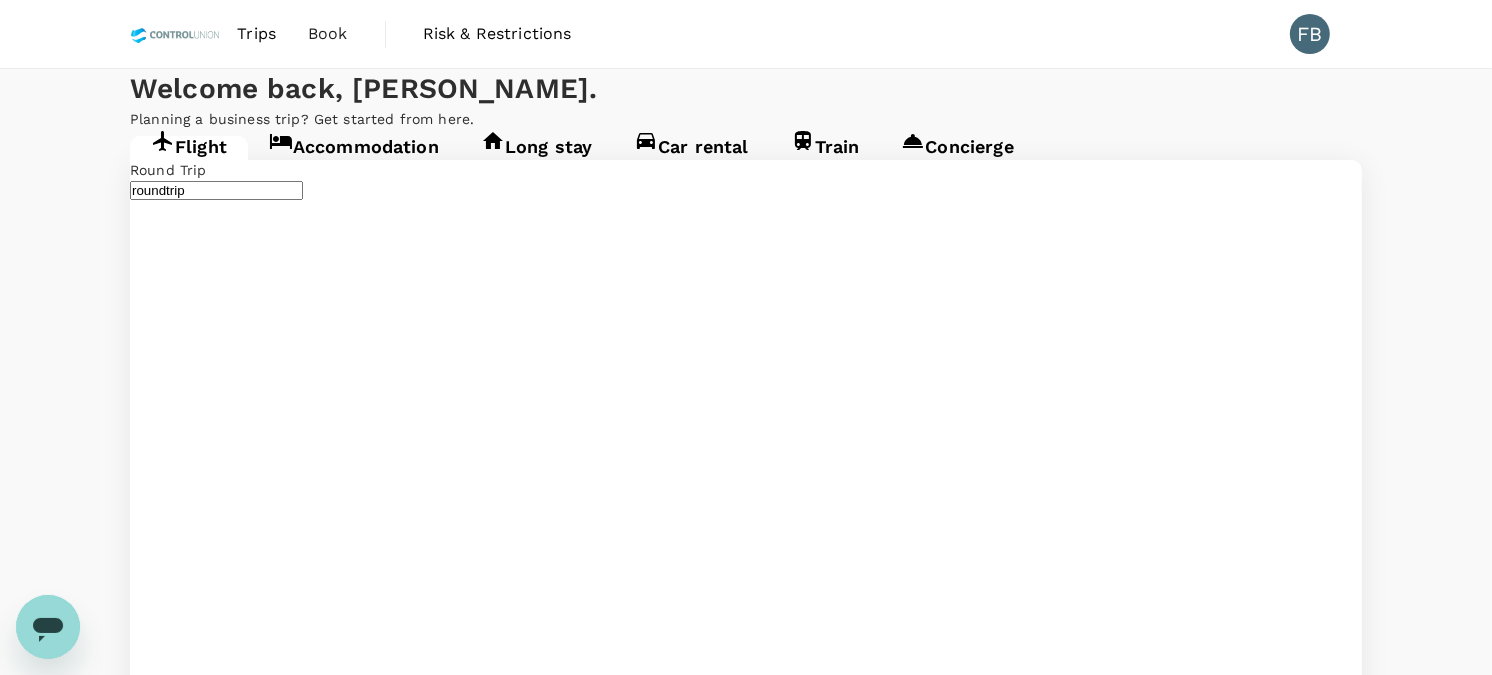 type on "Kuala Lumpur Intl ([GEOGRAPHIC_DATA])" 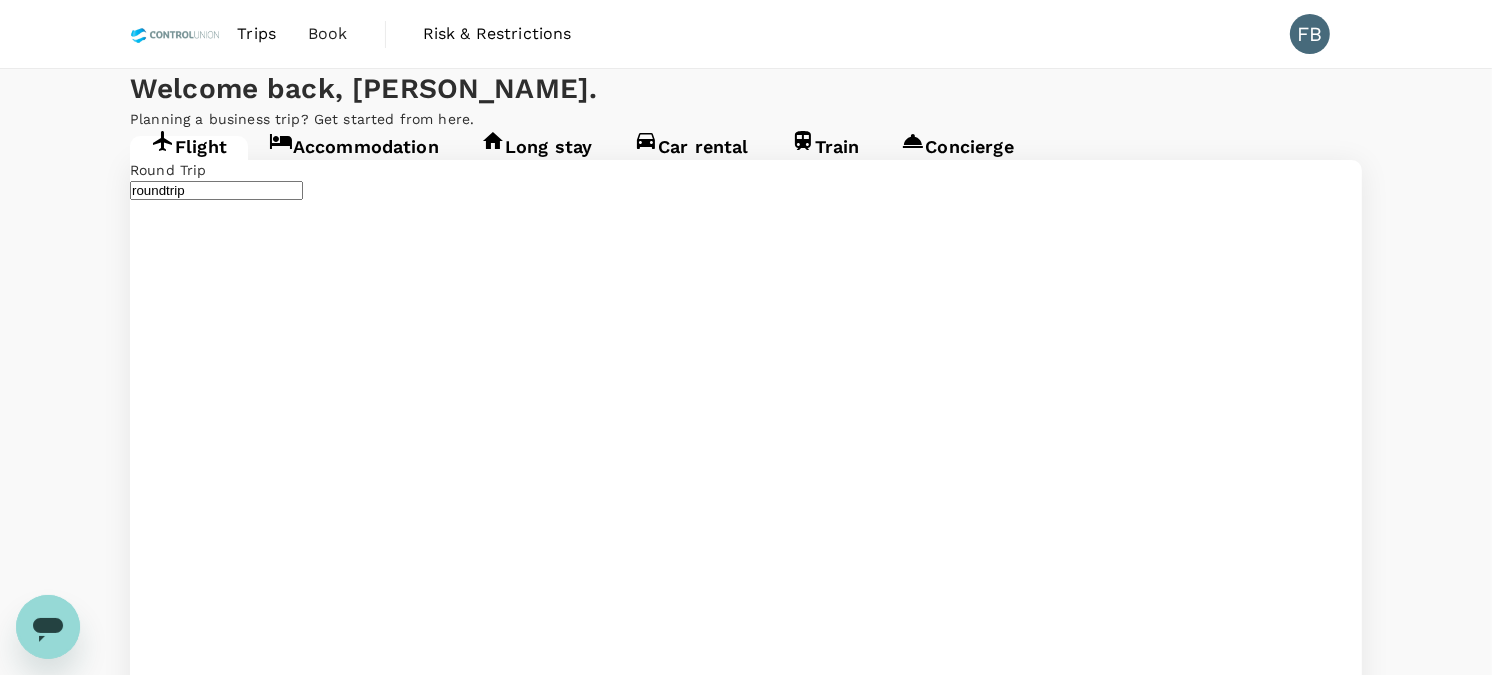 type 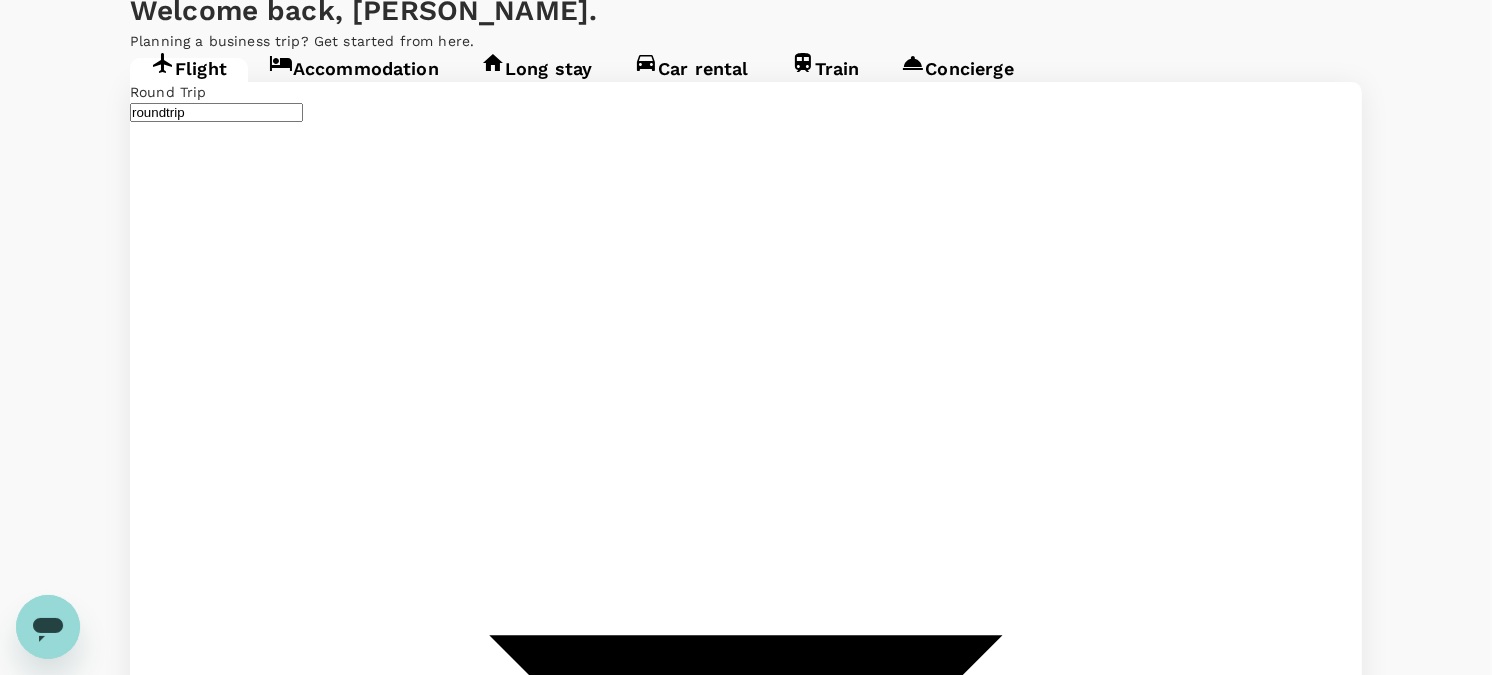 scroll, scrollTop: 222, scrollLeft: 0, axis: vertical 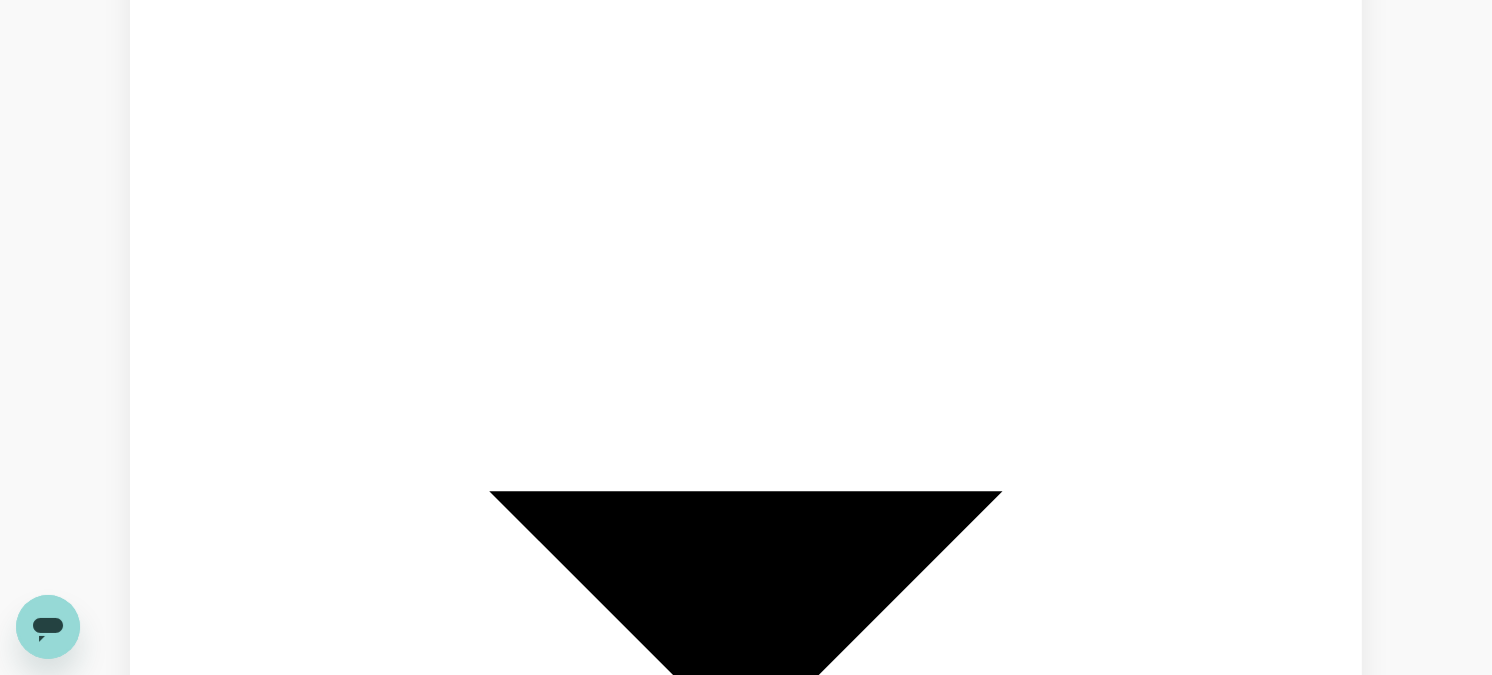 click on "Frequent flyer programme" at bounding box center (209, 2501) 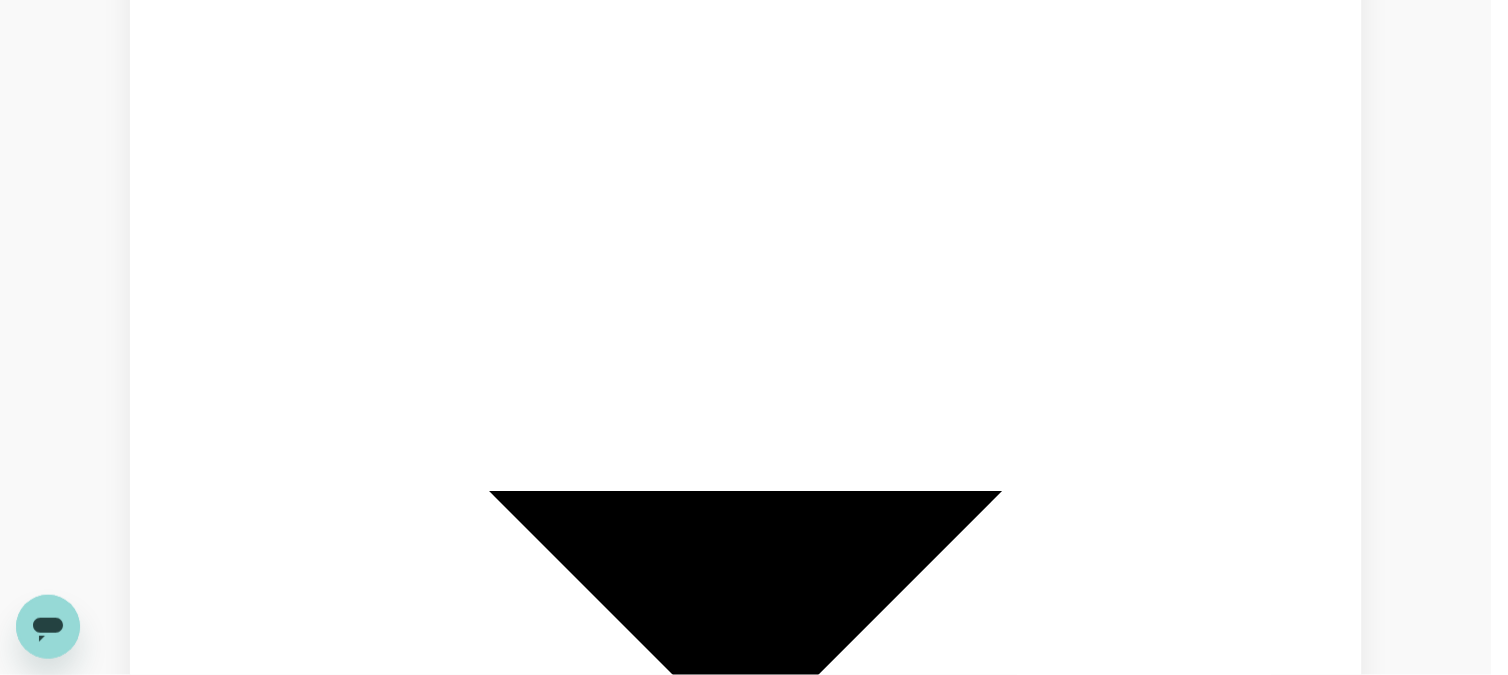 click on "Add new" at bounding box center [28, 4687] 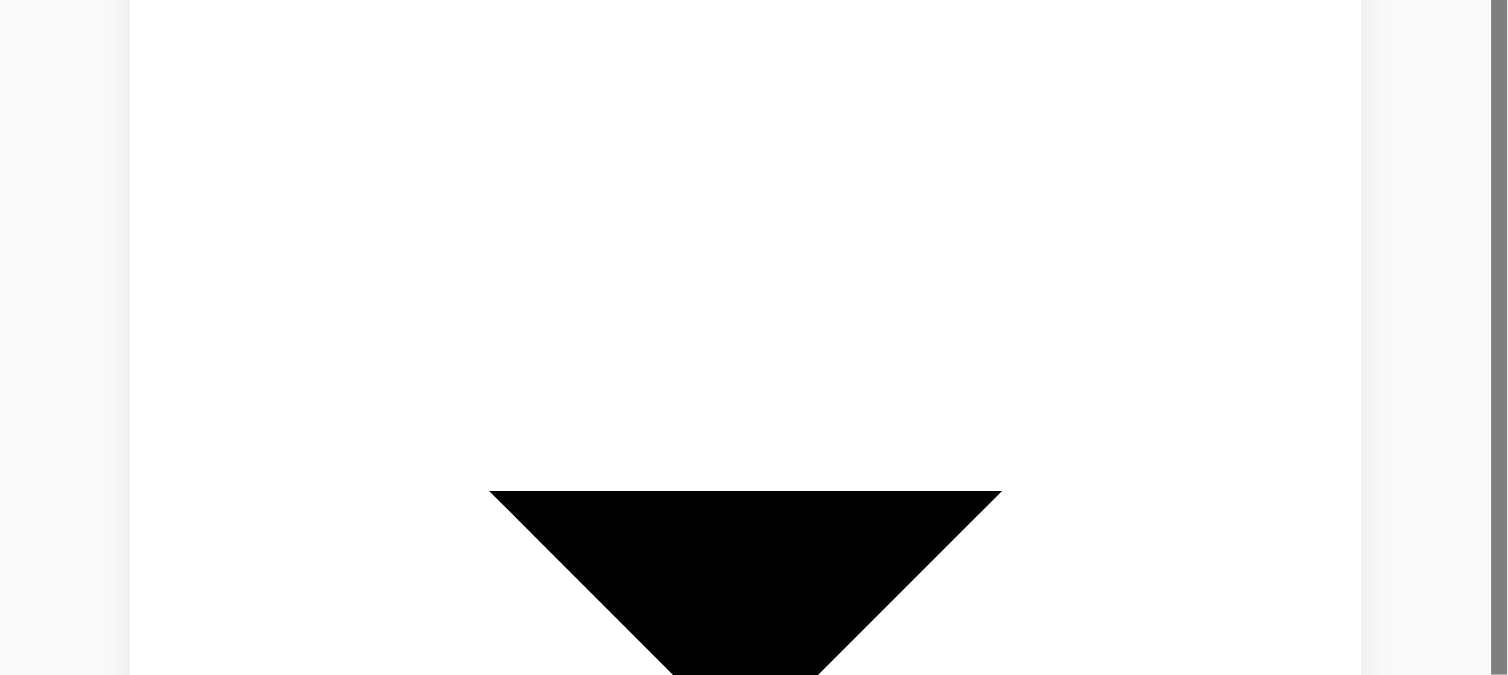 click 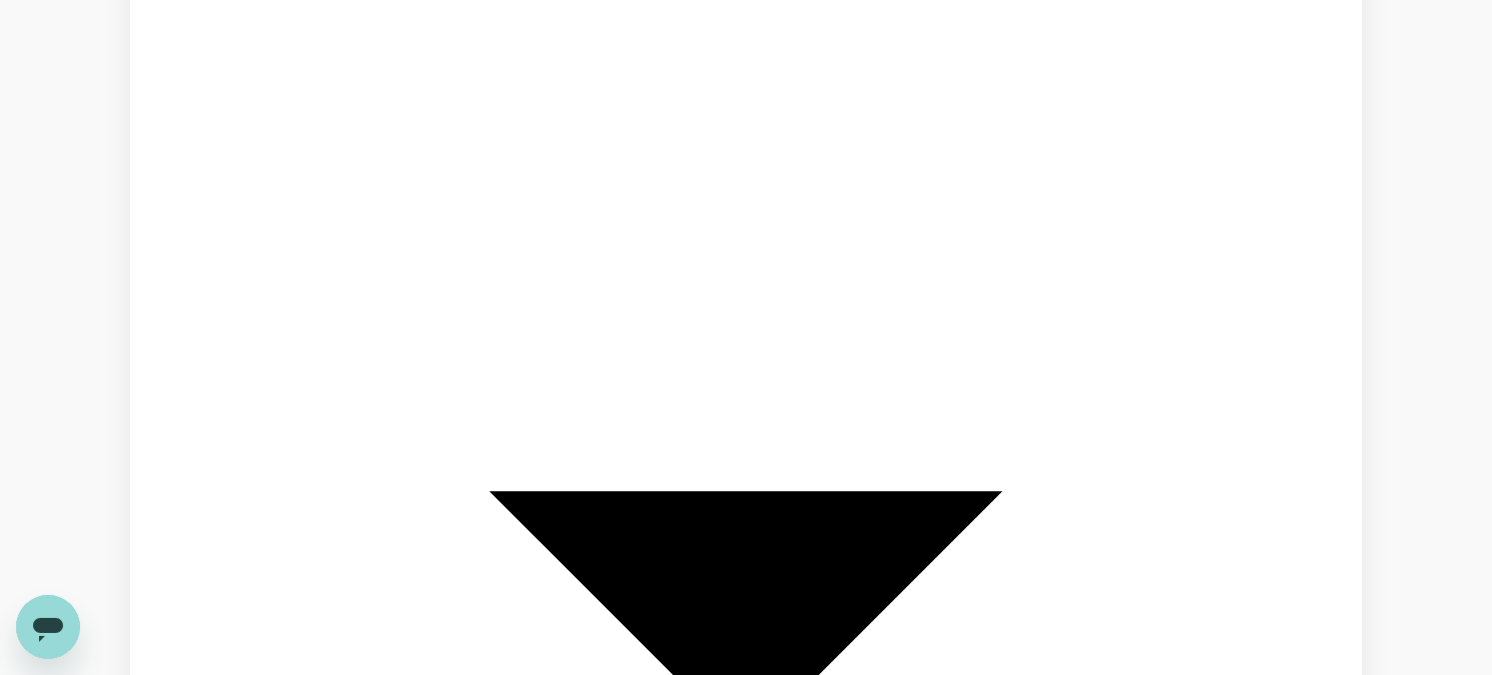 scroll, scrollTop: 0, scrollLeft: 0, axis: both 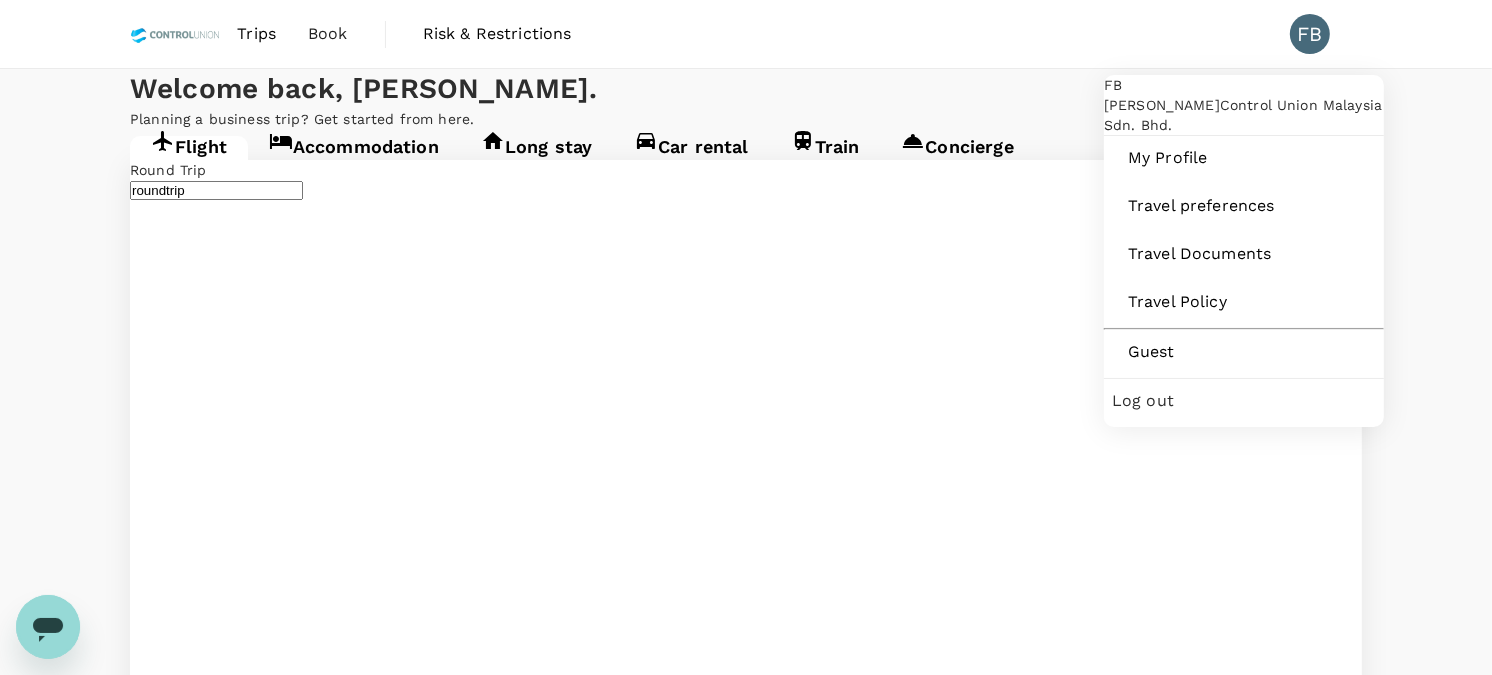 click on "FB" at bounding box center [1318, 34] 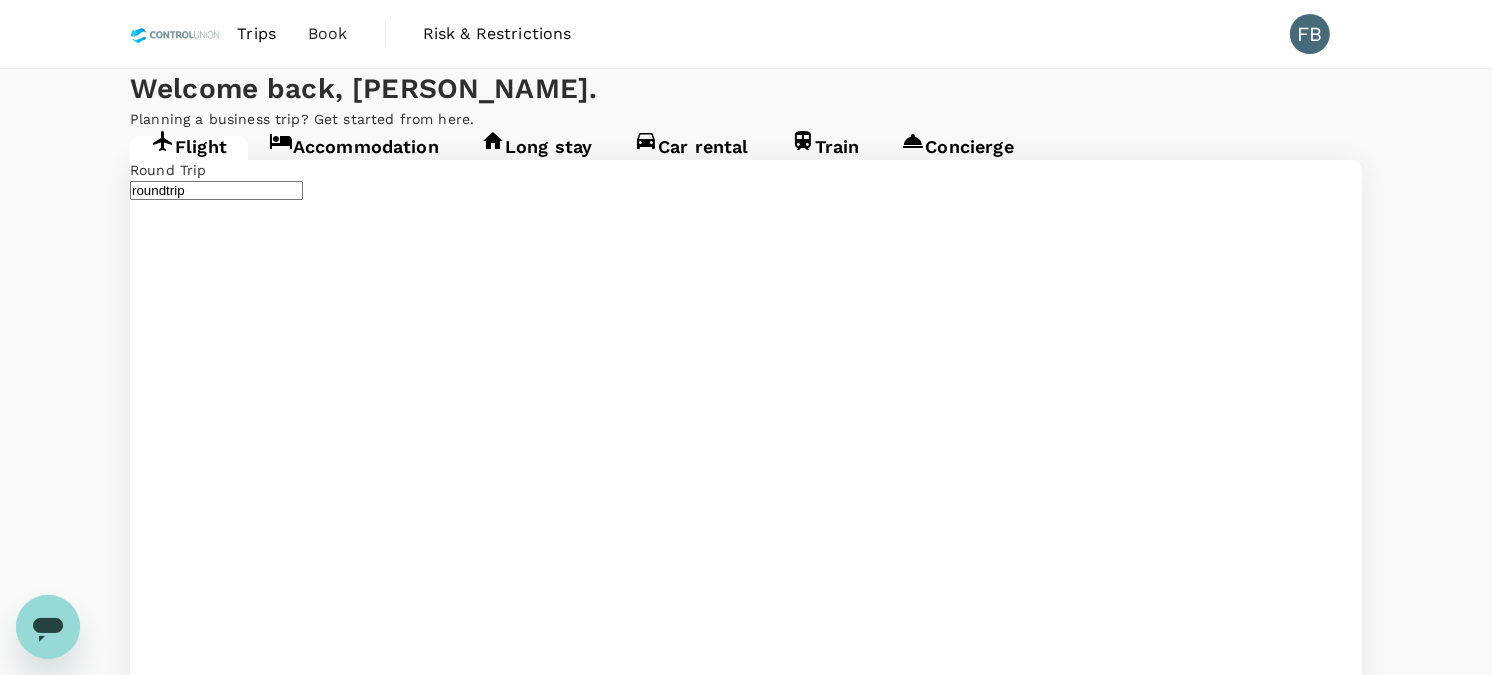 click on "FB" at bounding box center [1318, 34] 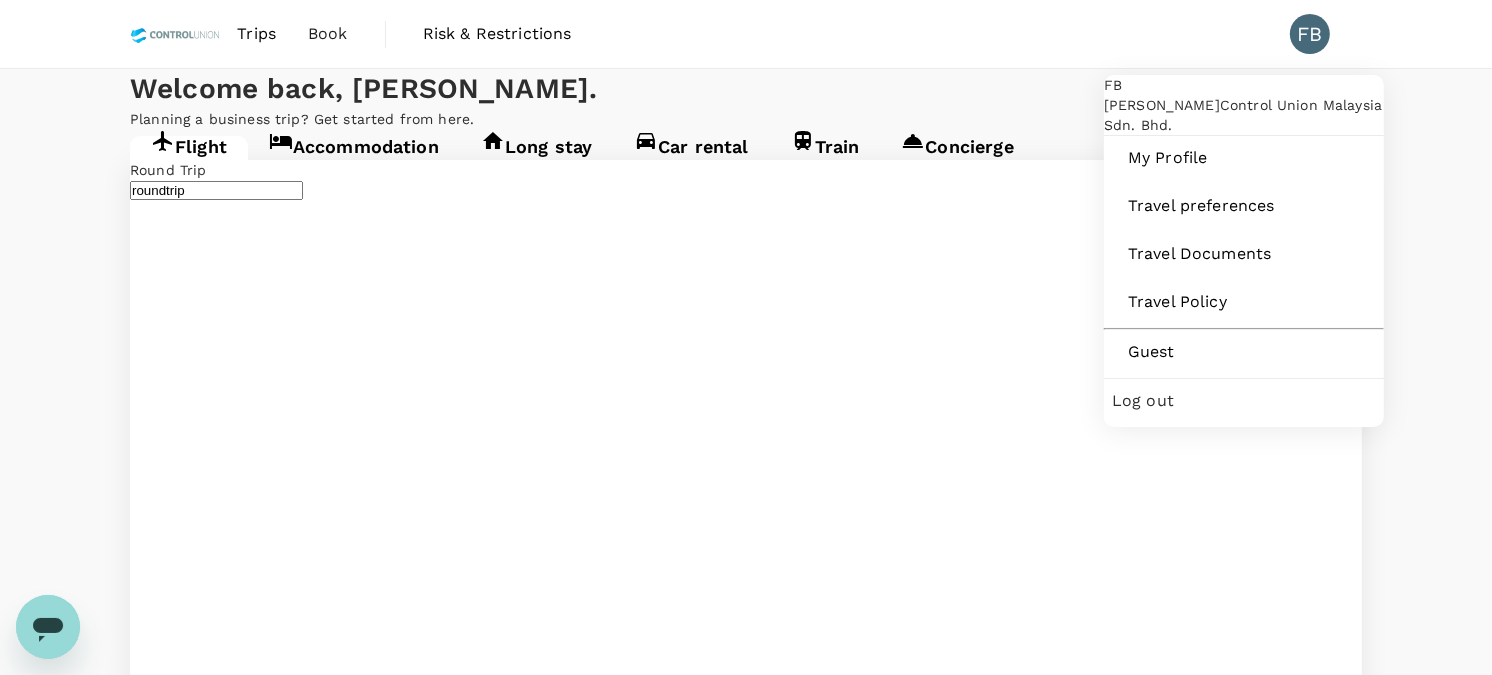 click on "FB" at bounding box center [1310, 34] 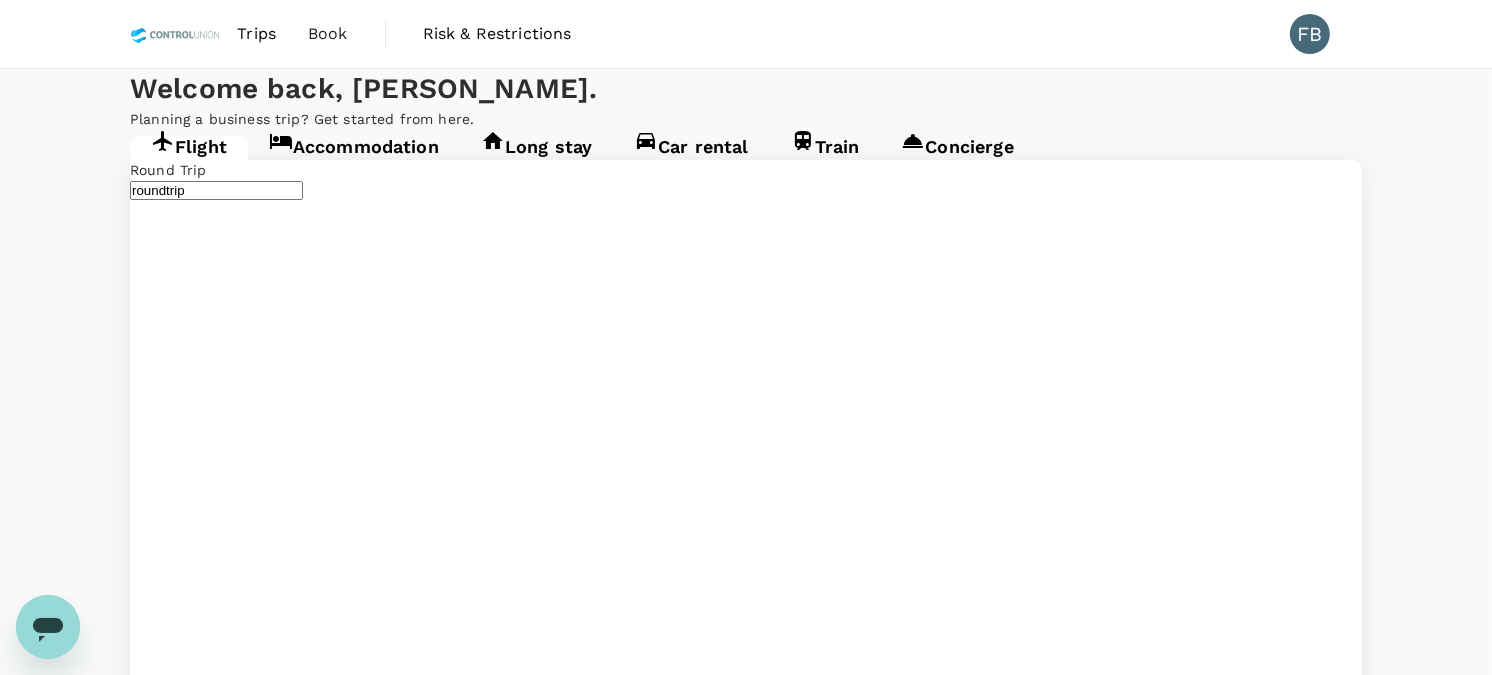 click on "FB" at bounding box center [1310, 34] 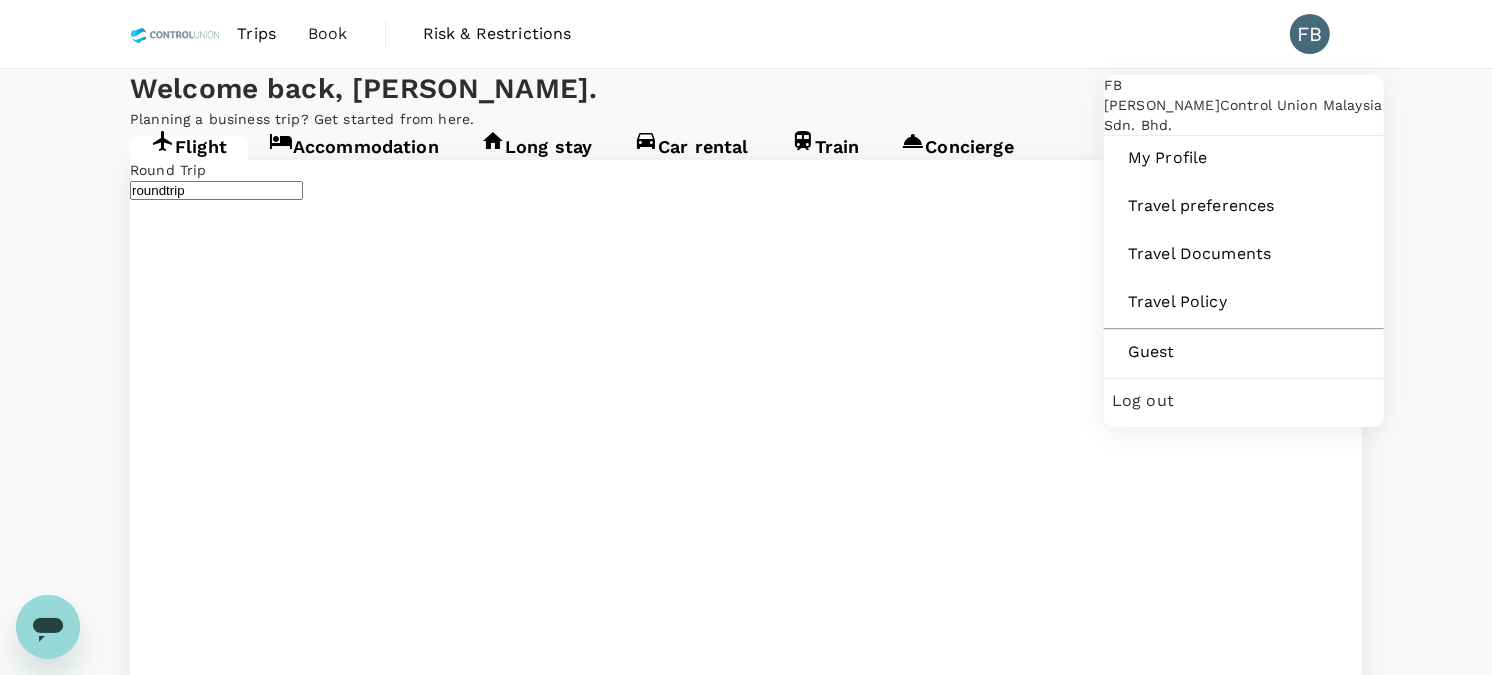 click on "FB" at bounding box center (1310, 34) 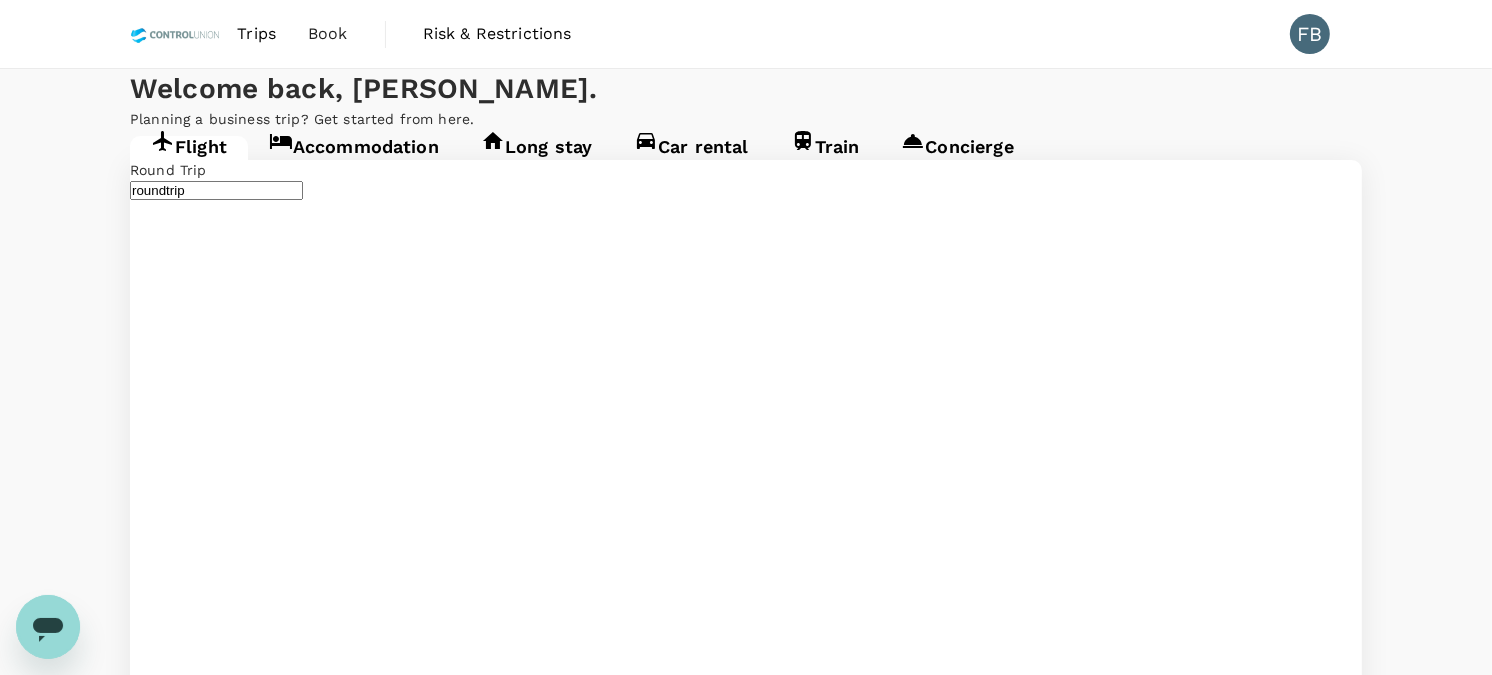 click on "Trips Book Risk & Restrictions FB Welcome back , Farah Amalin . Planning a business trip? Get started from here. Flight Accommodation Long stay Car rental Train Concierge Round Trip roundtrip Economy economy Frequent flyer programme Kuala Lumpur Intl (KUL) Kota Kinabalu Intl (BKI) 05 Aug 09 Aug Advanced search Travellers   MK Melvin Ku Kin Kin Find flights Your recent search Flight to Kota Kinabalu KUL - BKI 28 Jul - 30 Jul · 1 Traveller Flight to Semarang KUL - SRG 06 Aug - 09 Aug · 1 Traveller Flight to Bintulu KUL - CBTU 31 Jul - 02 Aug · 1 Traveller Version 3.48.0 Privacy Policy Terms of Use Help Centre" at bounding box center (746, 2439) 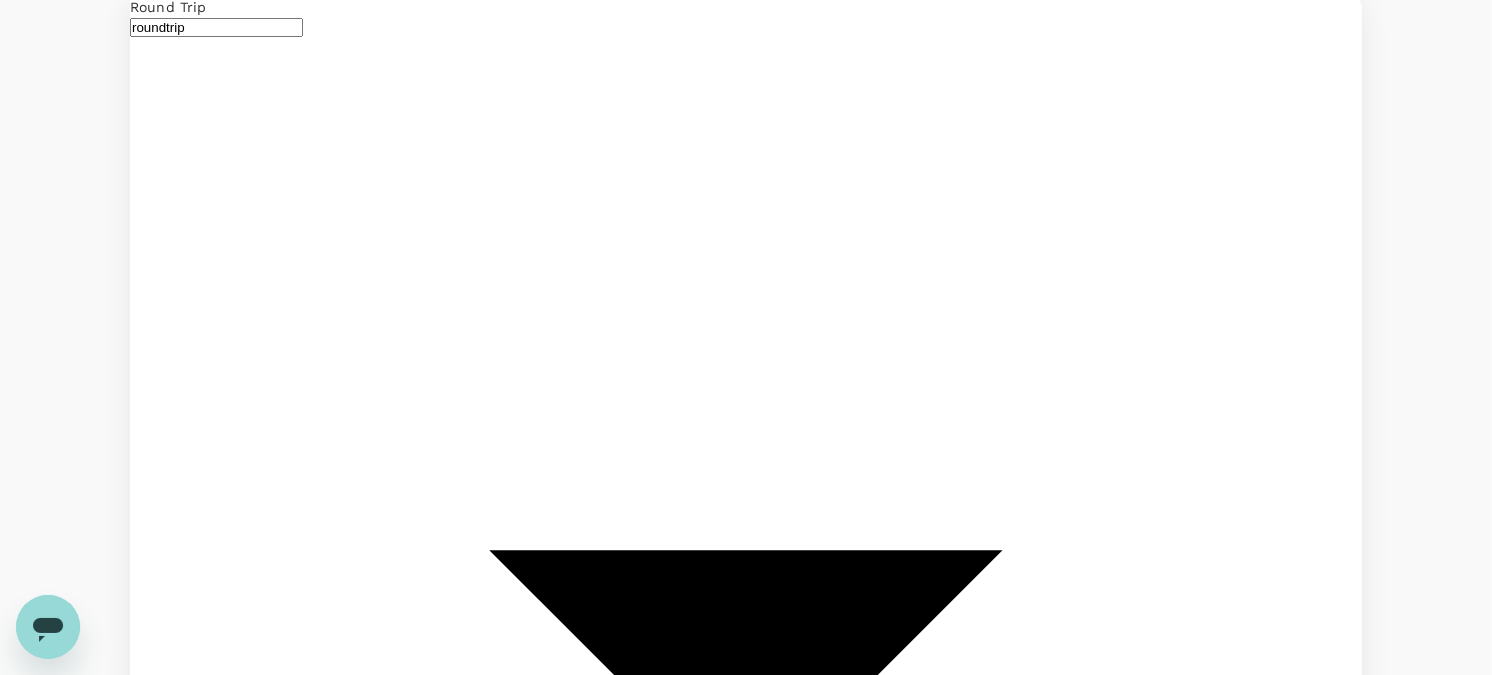 scroll, scrollTop: 0, scrollLeft: 0, axis: both 